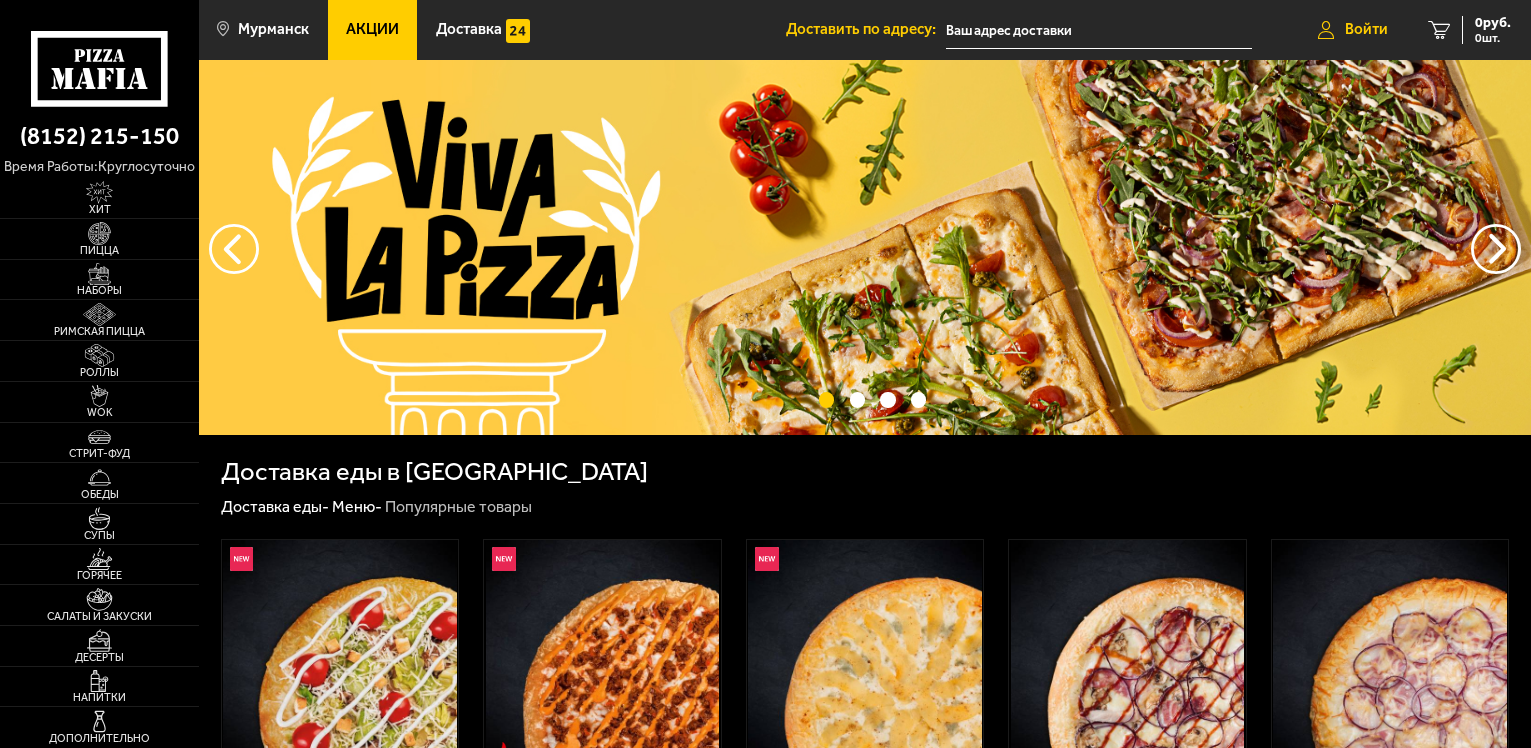 scroll, scrollTop: 0, scrollLeft: 0, axis: both 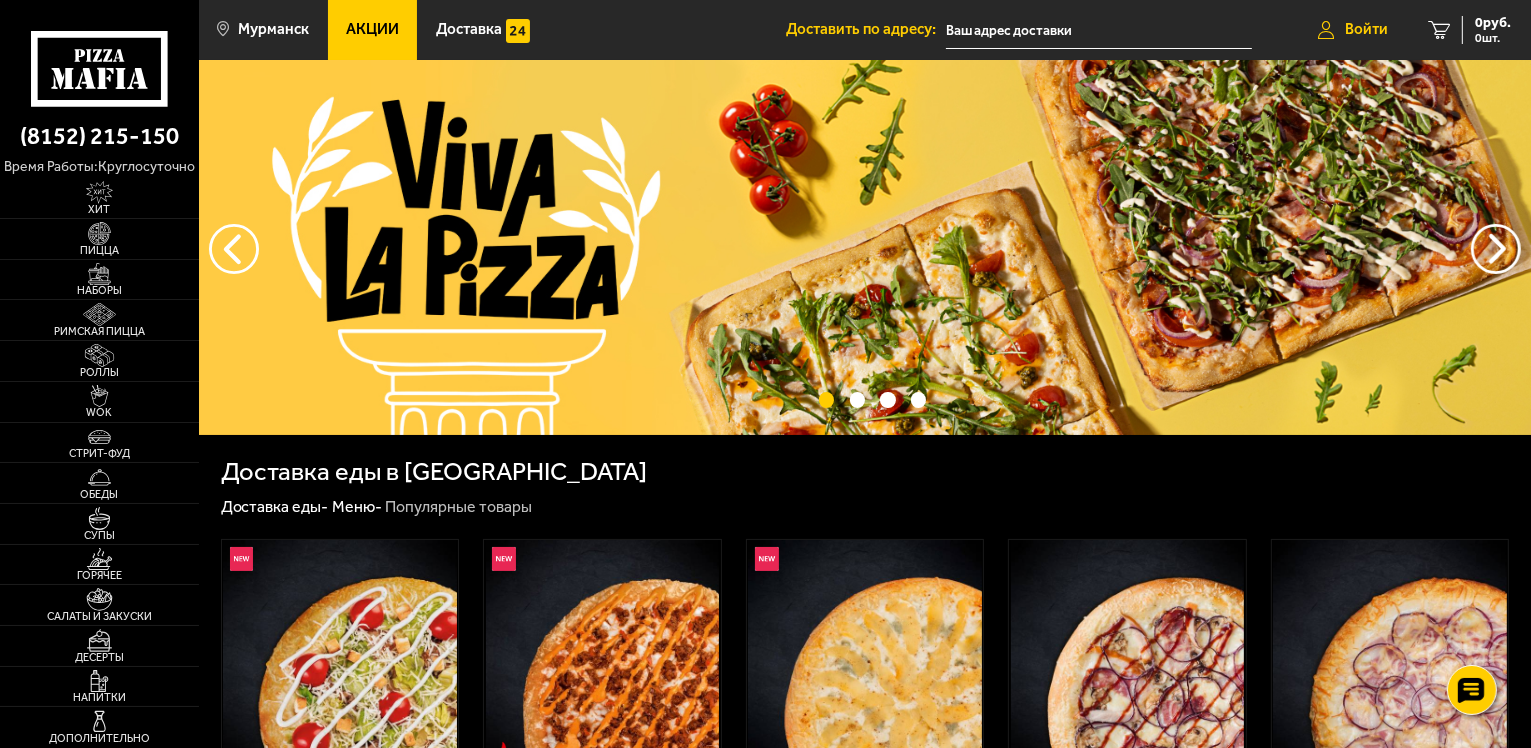 click on "Войти" at bounding box center [1366, 29] 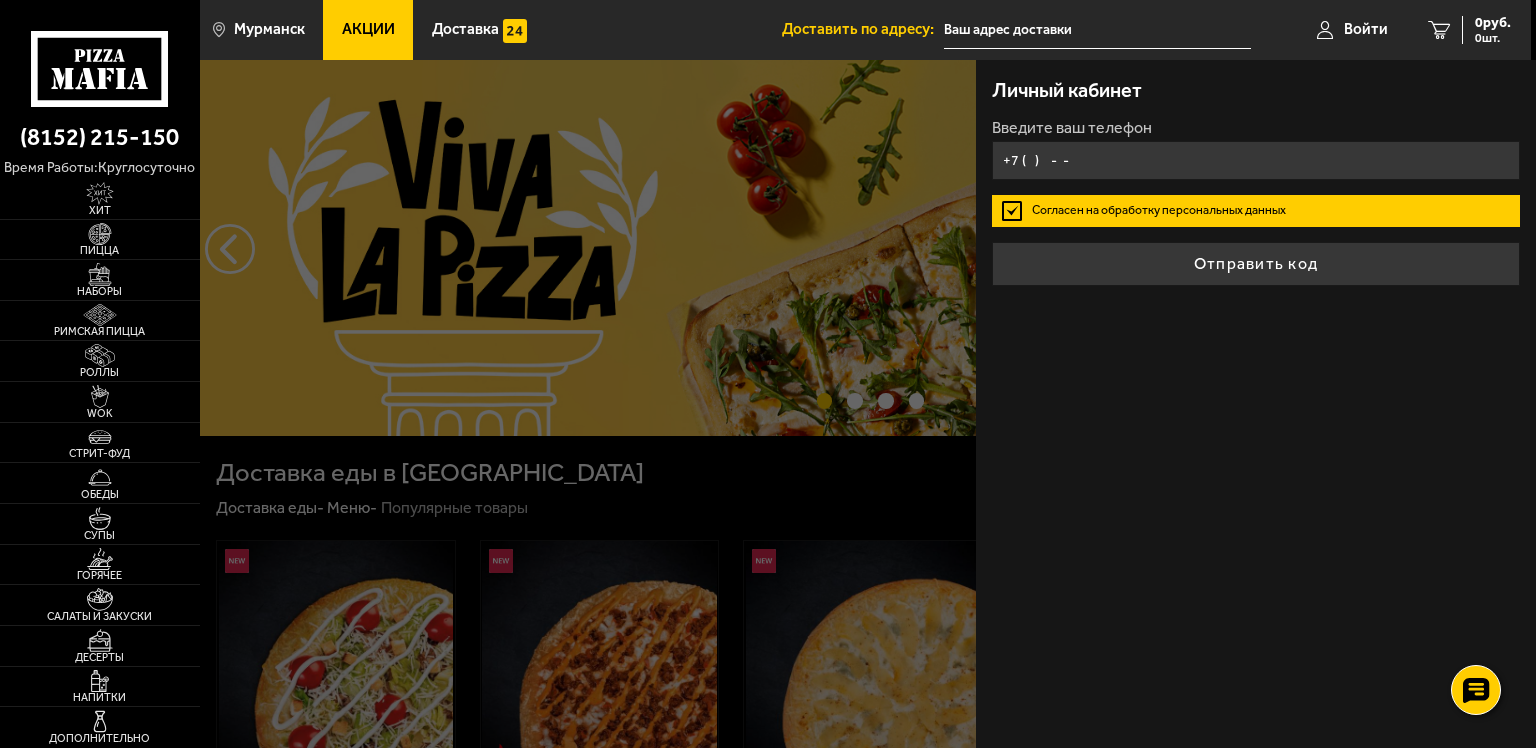 type on "[PHONE_NUMBER]" 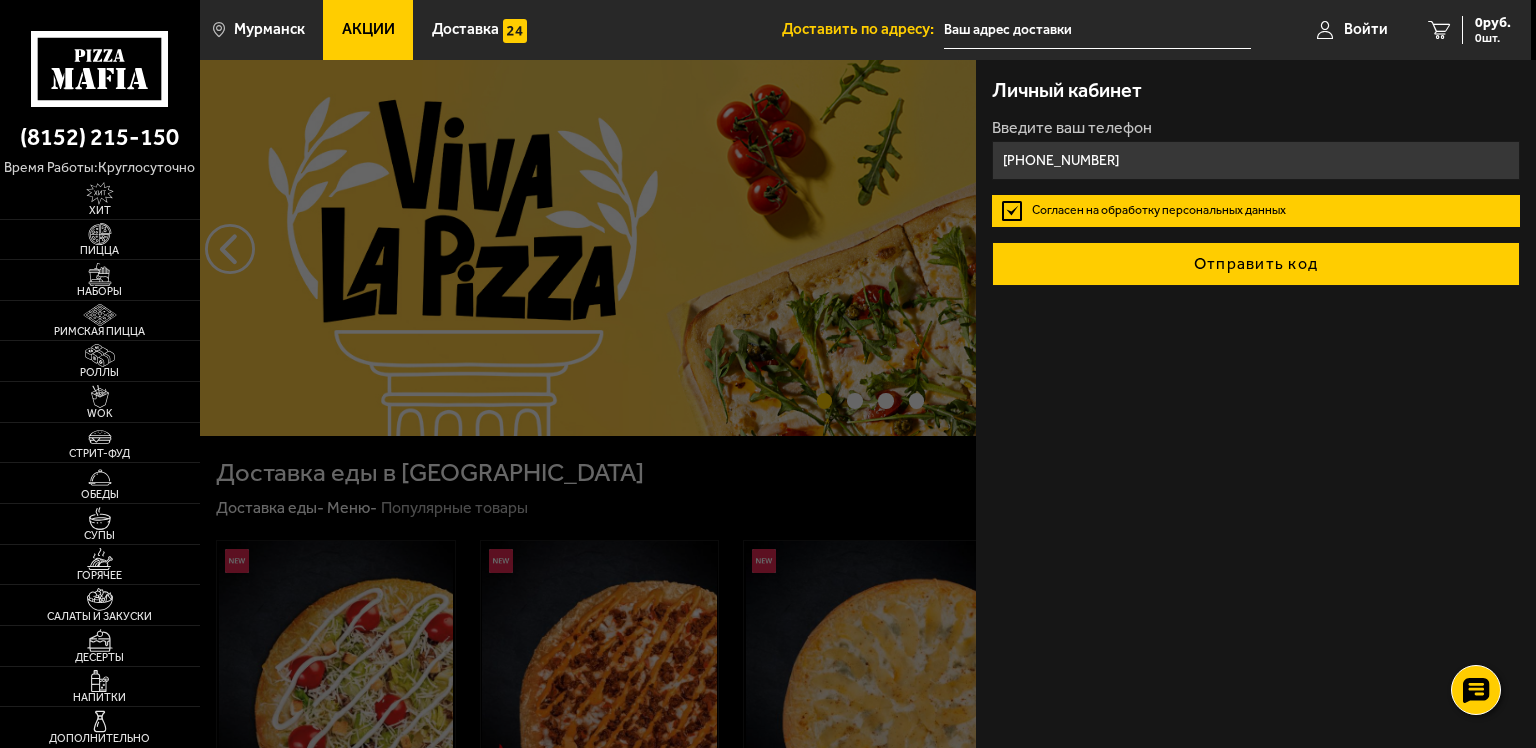 click on "Отправить код" at bounding box center (1256, 264) 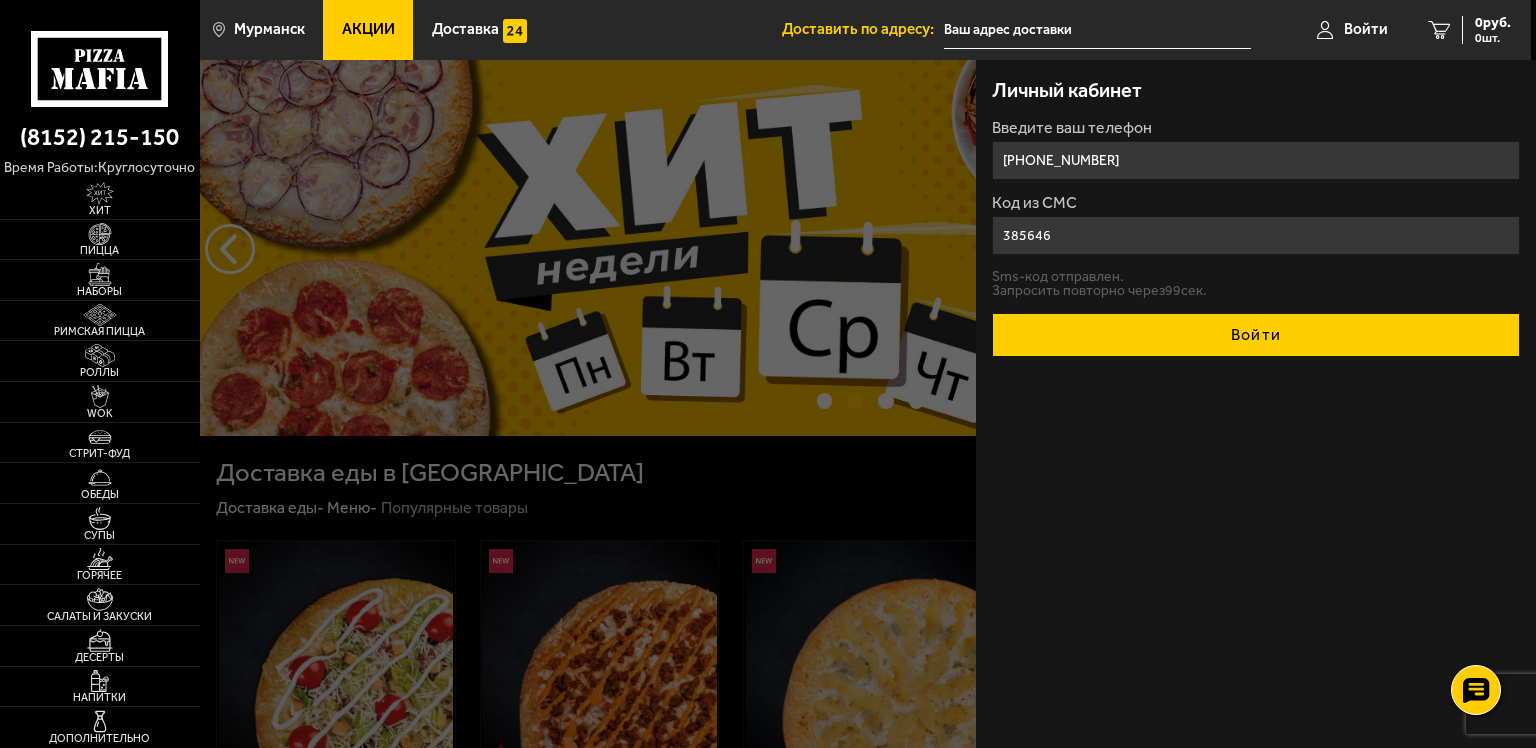 type on "385646" 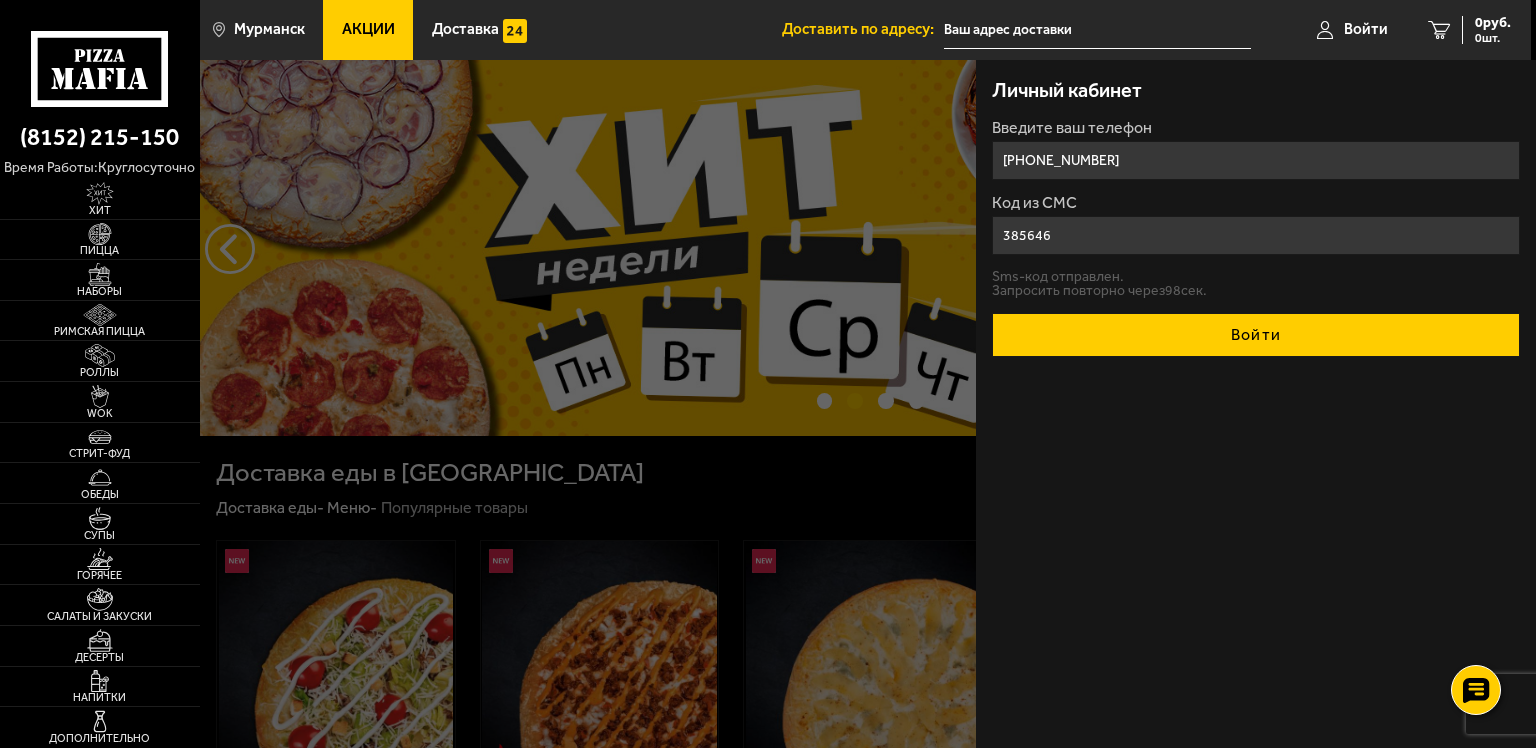 click on "Войти" at bounding box center (1256, 335) 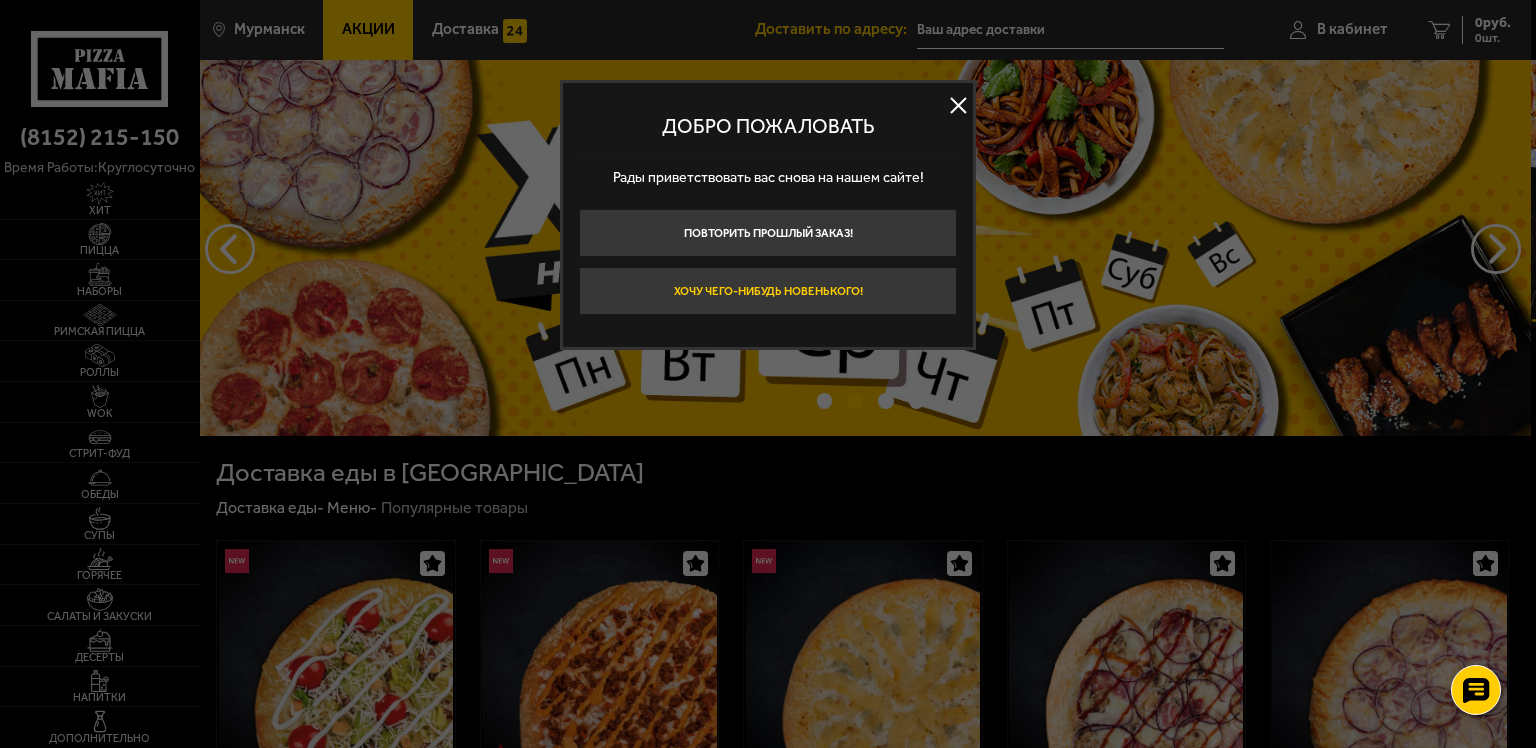 click on "Хочу чего-нибудь новенького!" at bounding box center (768, 291) 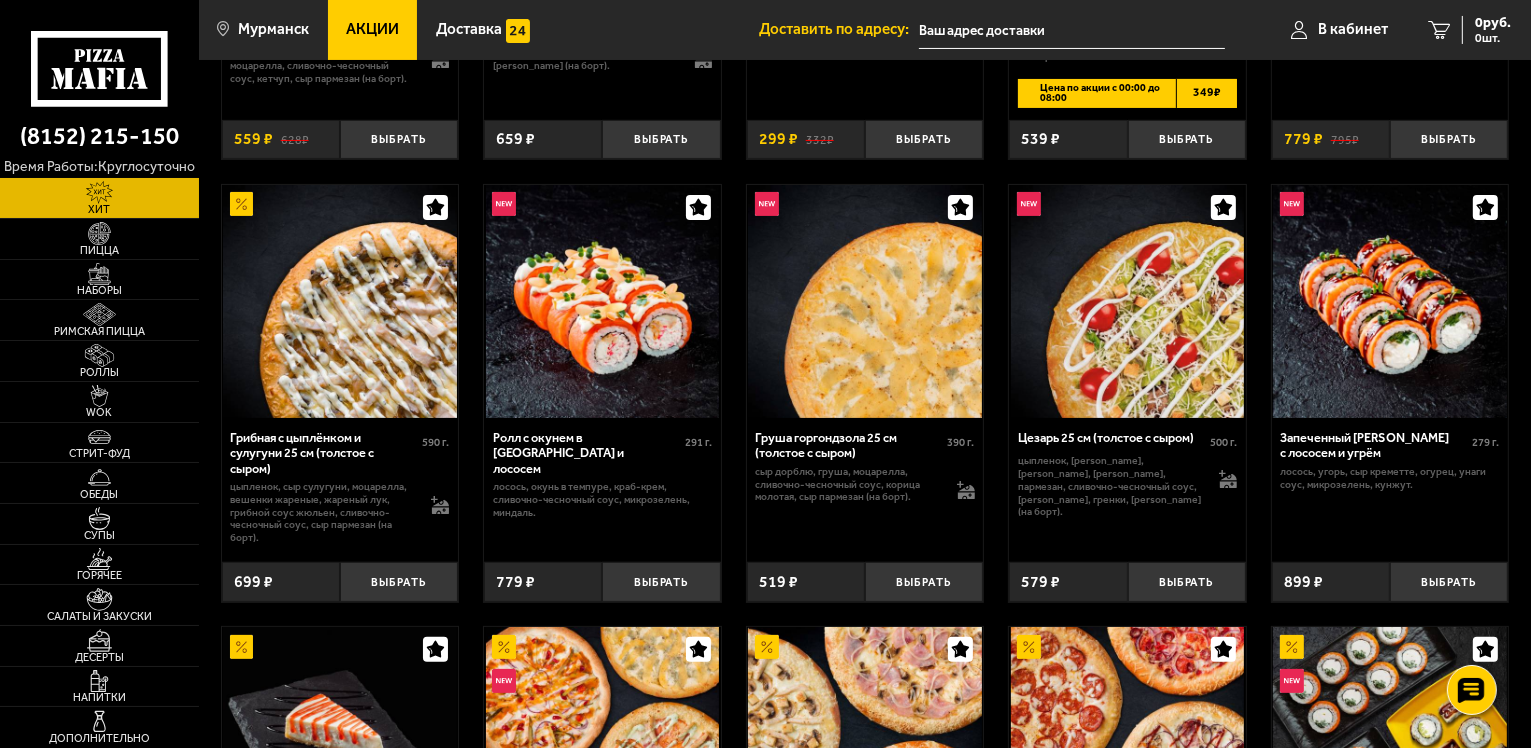 scroll, scrollTop: 400, scrollLeft: 0, axis: vertical 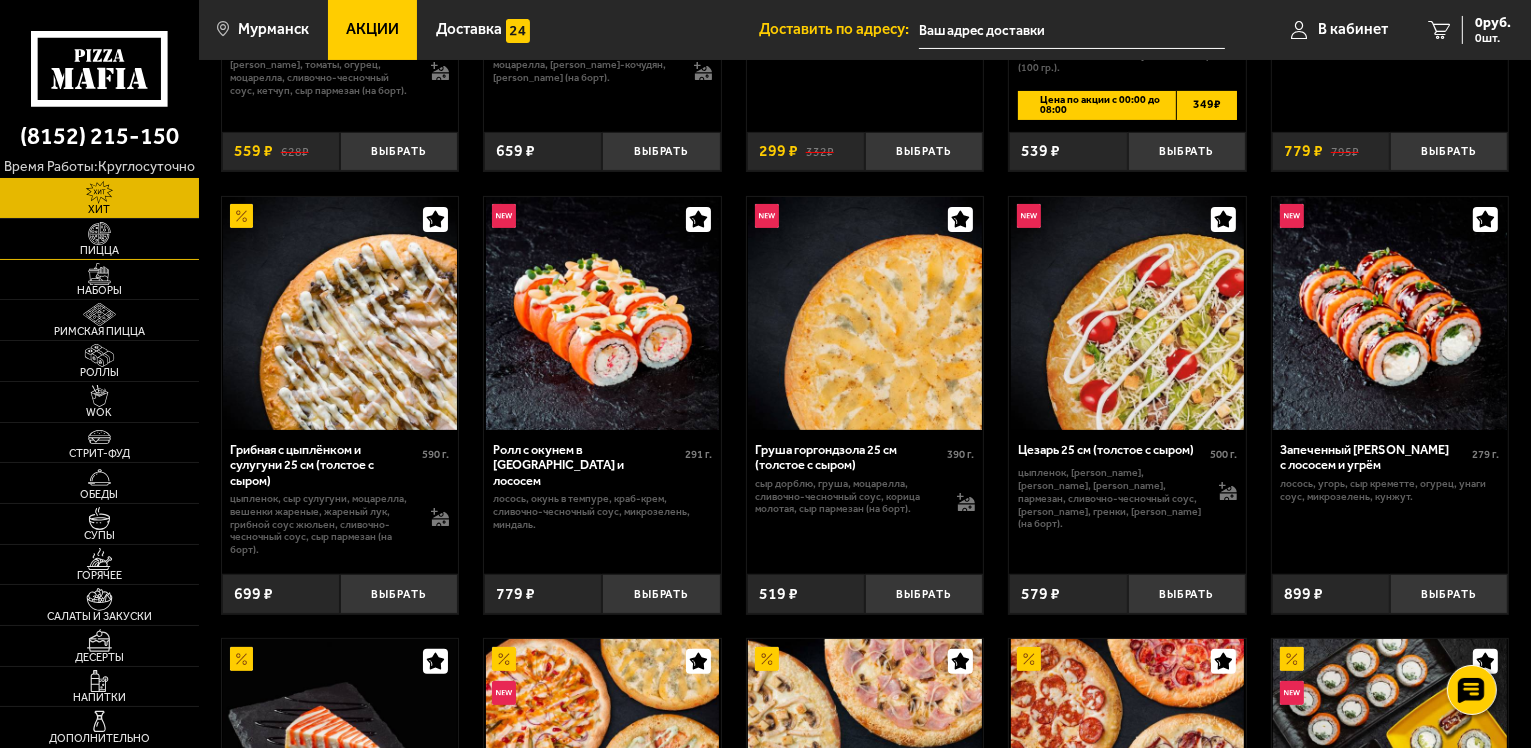 click on "Пицца" at bounding box center (99, 250) 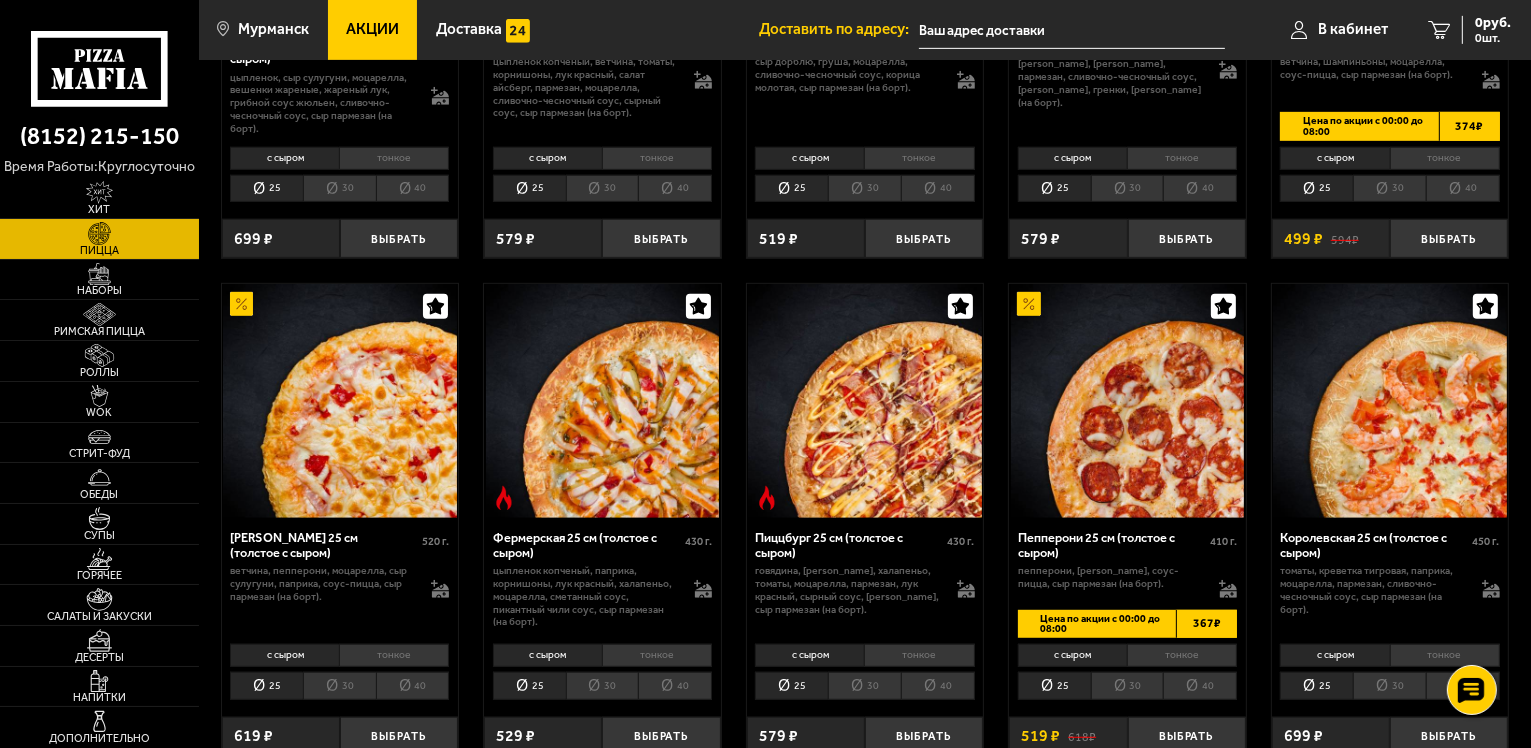 scroll, scrollTop: 1200, scrollLeft: 0, axis: vertical 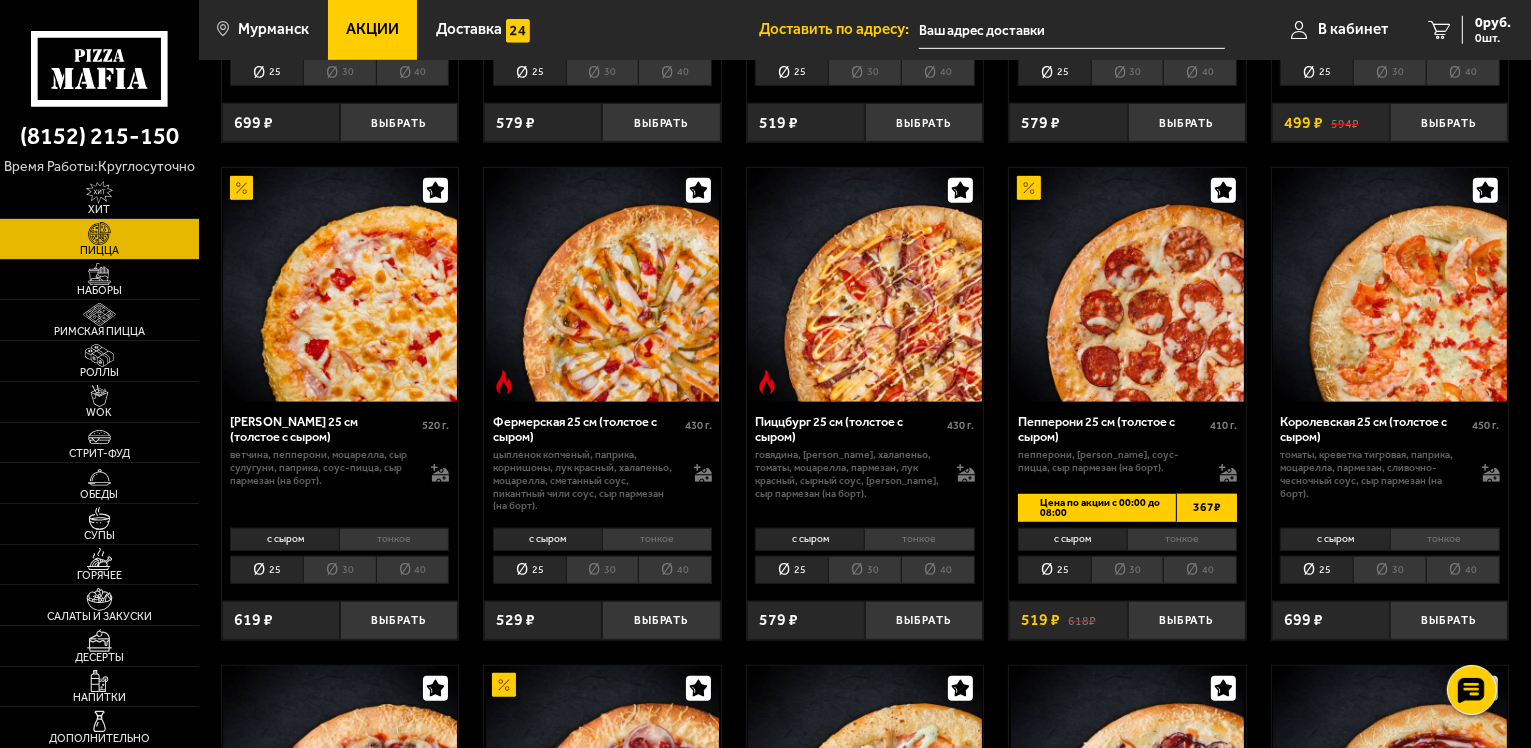 click on "тонкое" at bounding box center (919, 539) 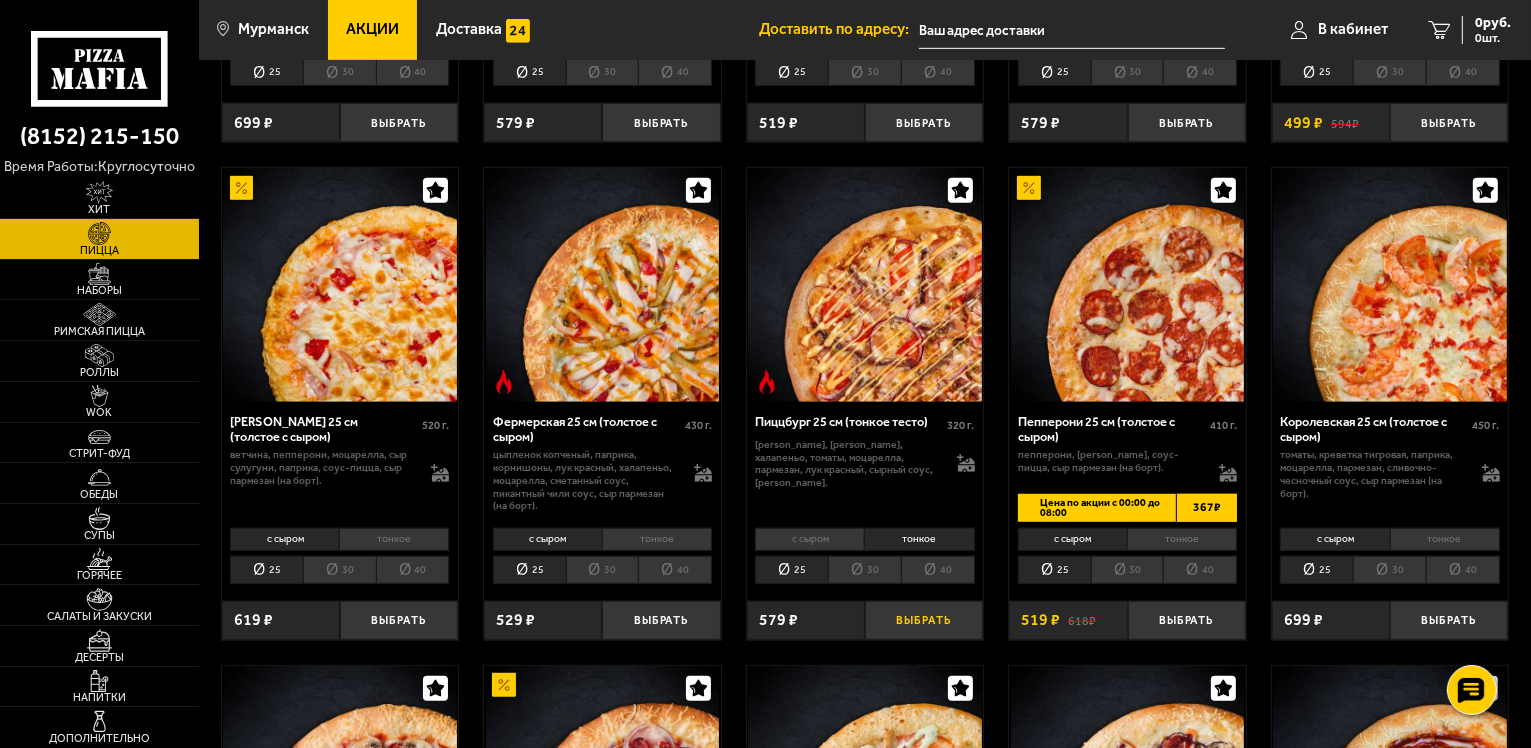 click on "Выбрать" at bounding box center [924, 620] 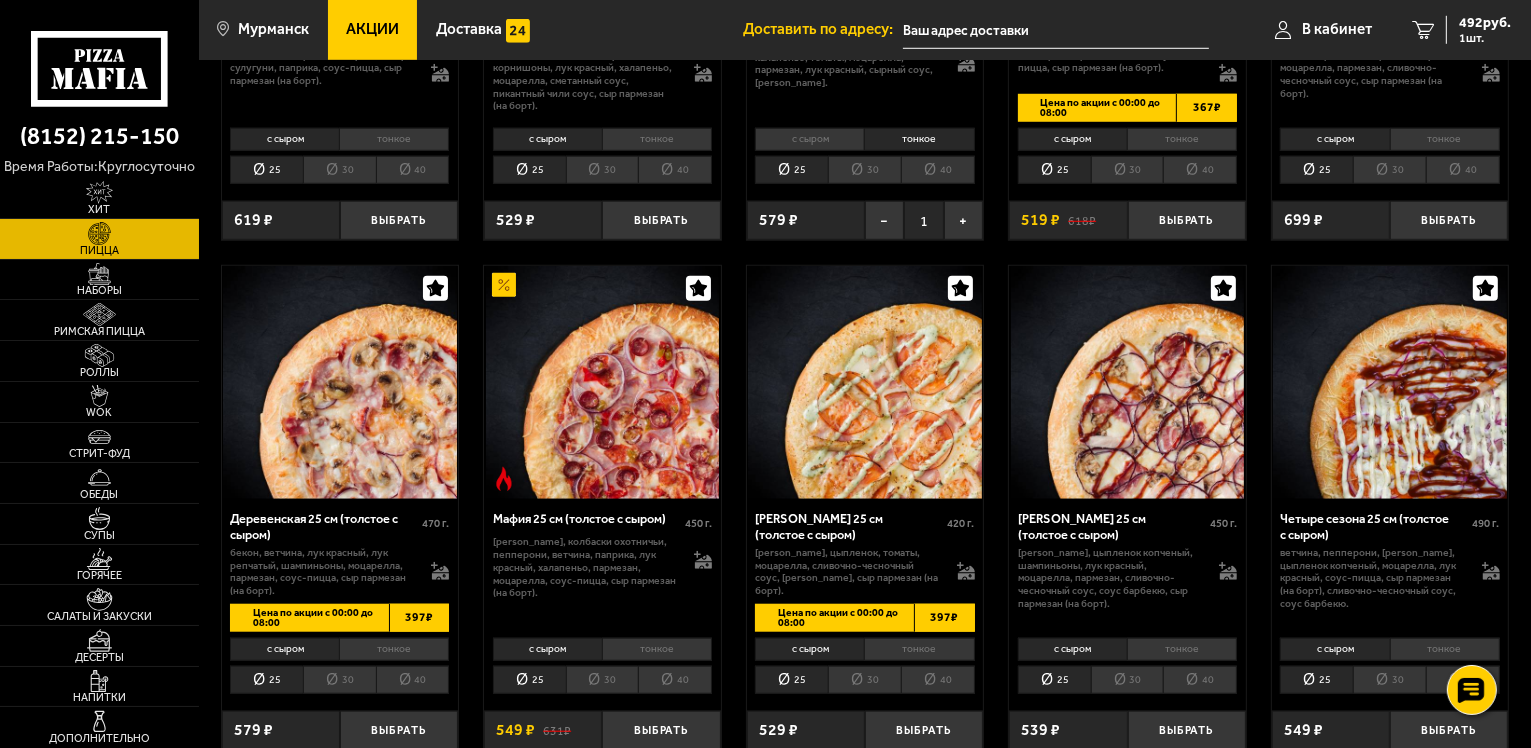 scroll, scrollTop: 1700, scrollLeft: 0, axis: vertical 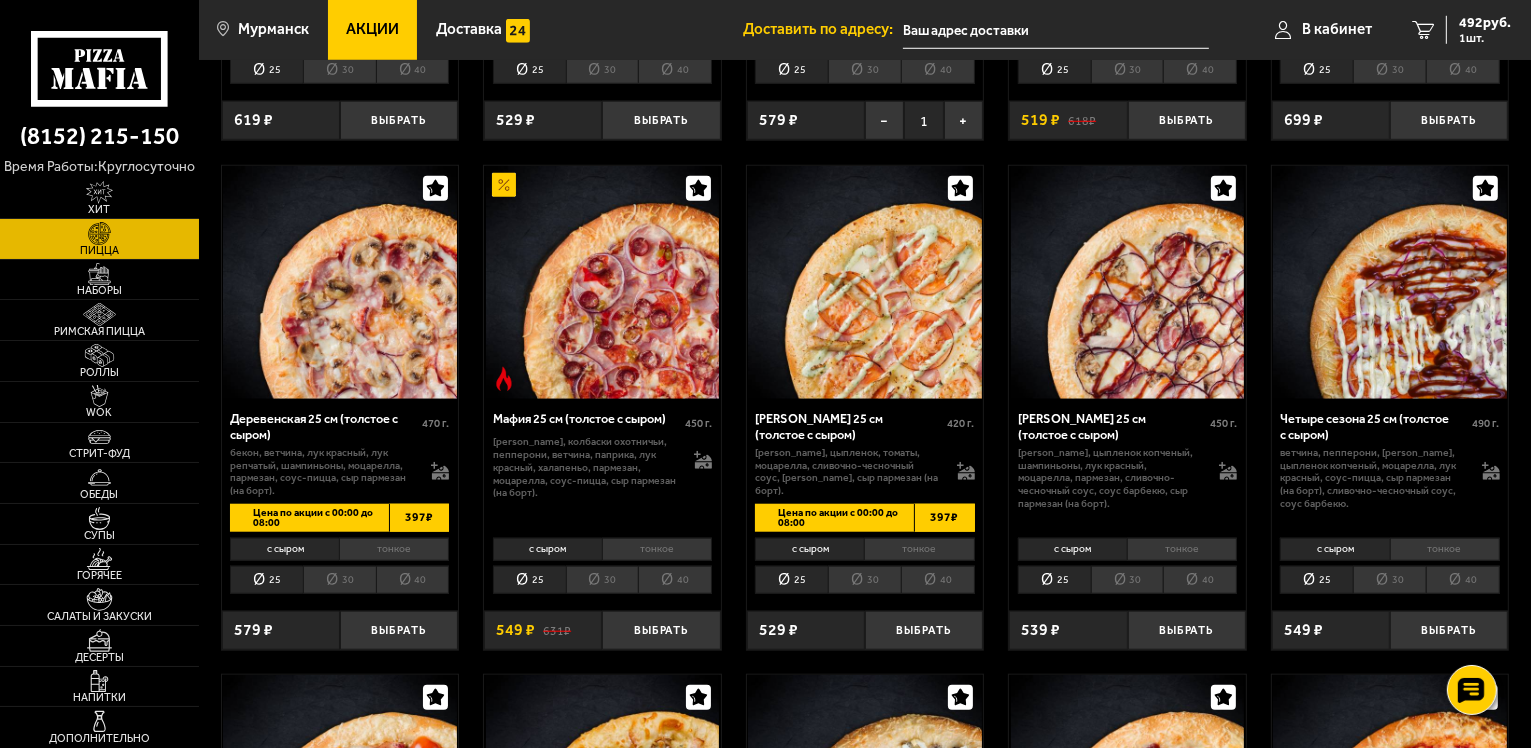 click on "с сыром тонкое 25 30 40 Топпинги" at bounding box center [1390, 565] 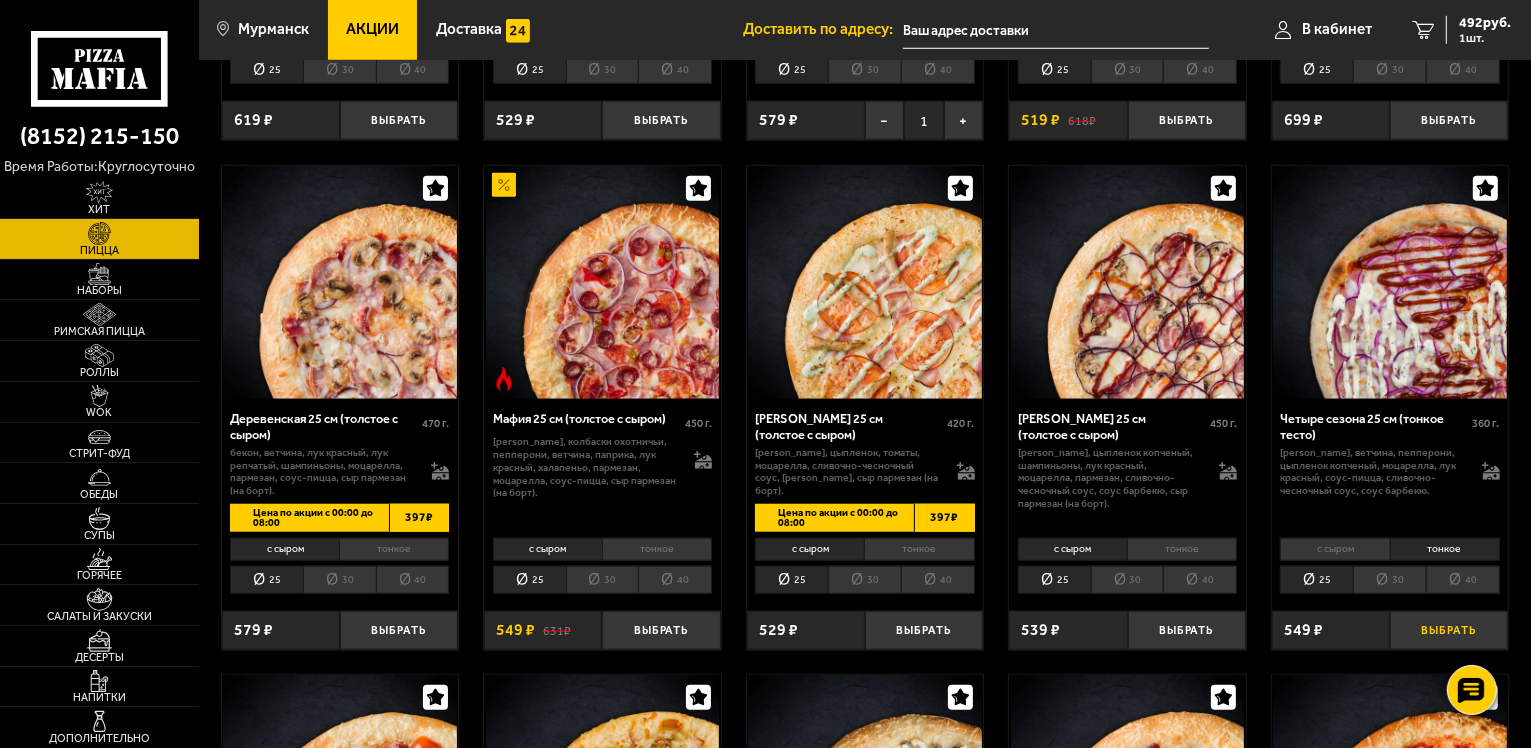 click on "Выбрать" at bounding box center [1449, 630] 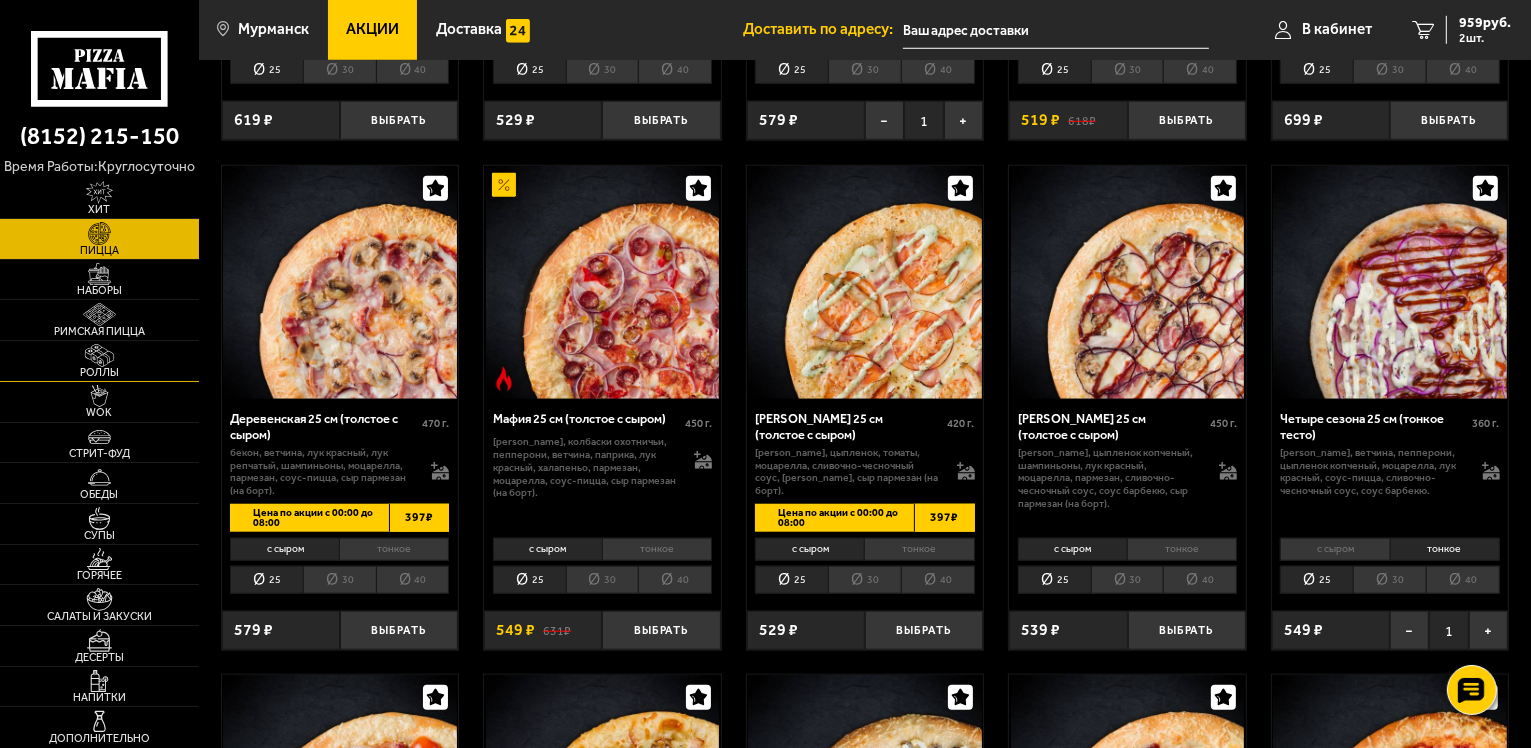 click on "Роллы" at bounding box center [99, 372] 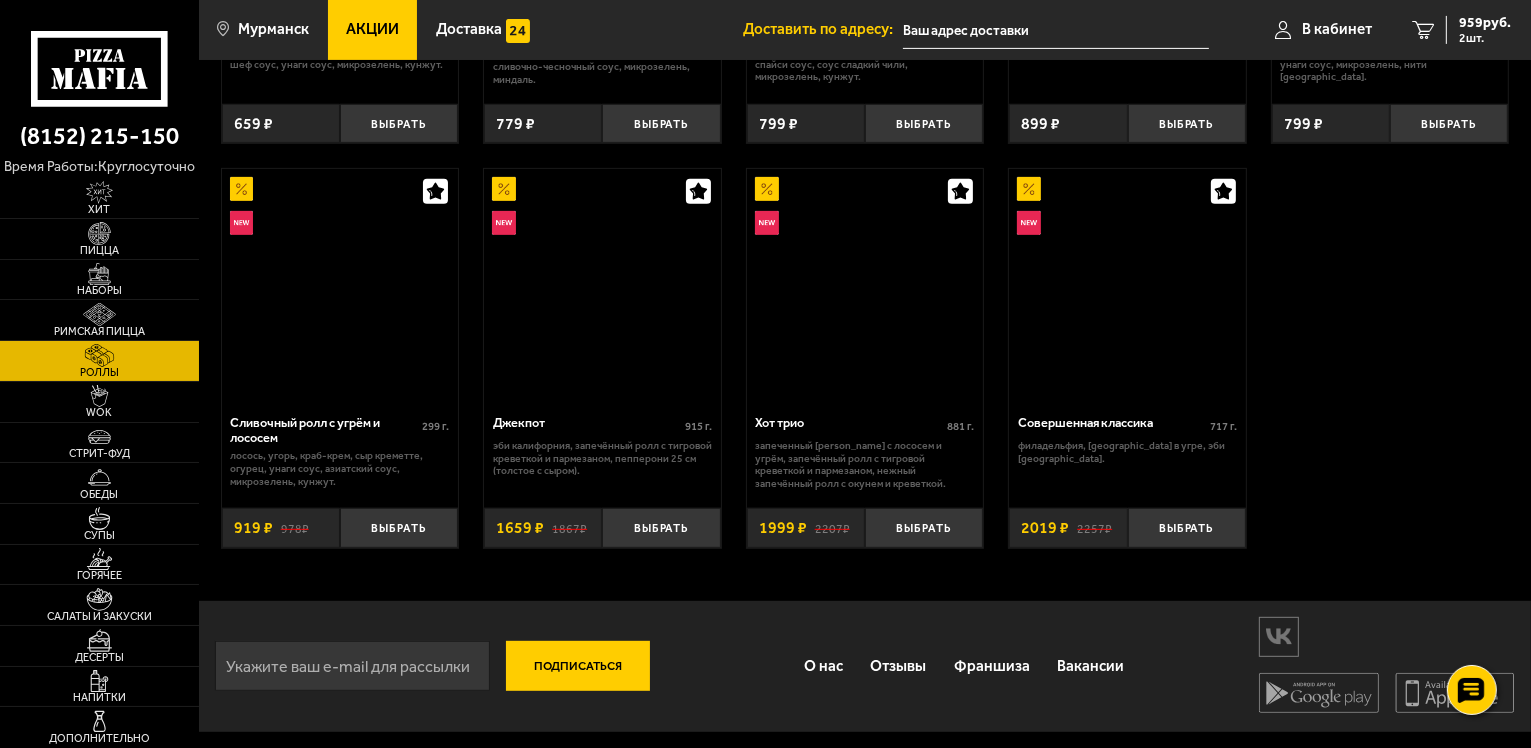 scroll, scrollTop: 0, scrollLeft: 0, axis: both 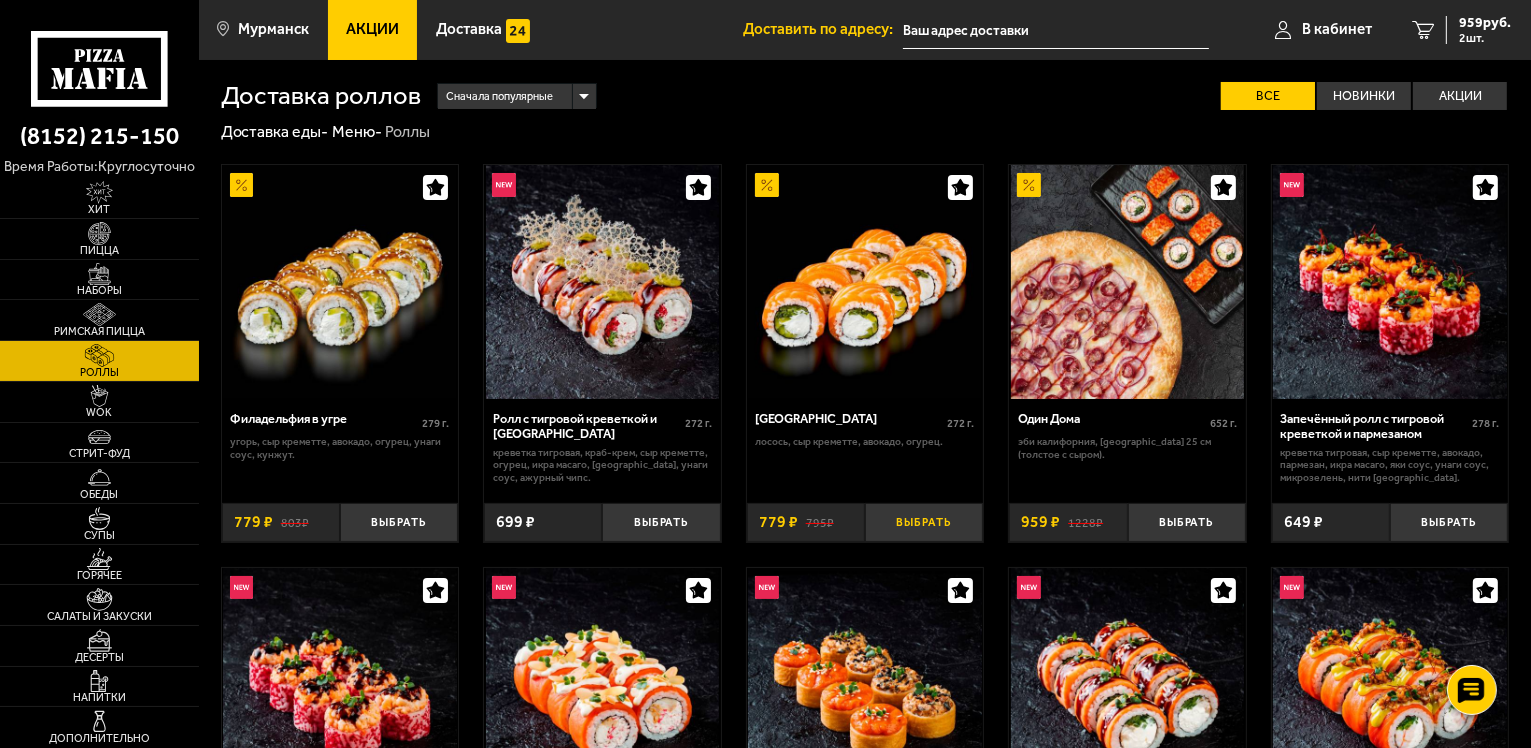 click on "Выбрать" at bounding box center (924, 522) 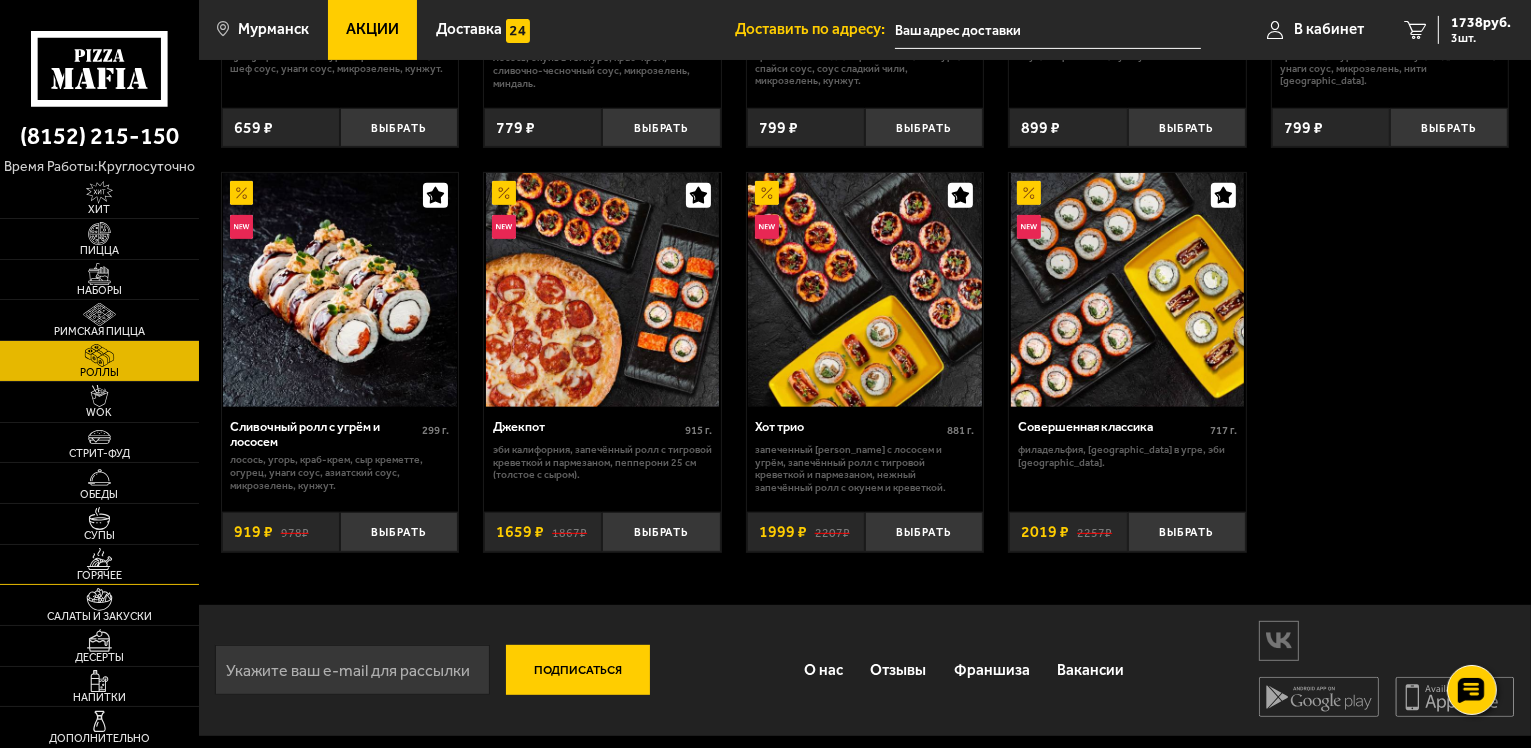 scroll, scrollTop: 815, scrollLeft: 0, axis: vertical 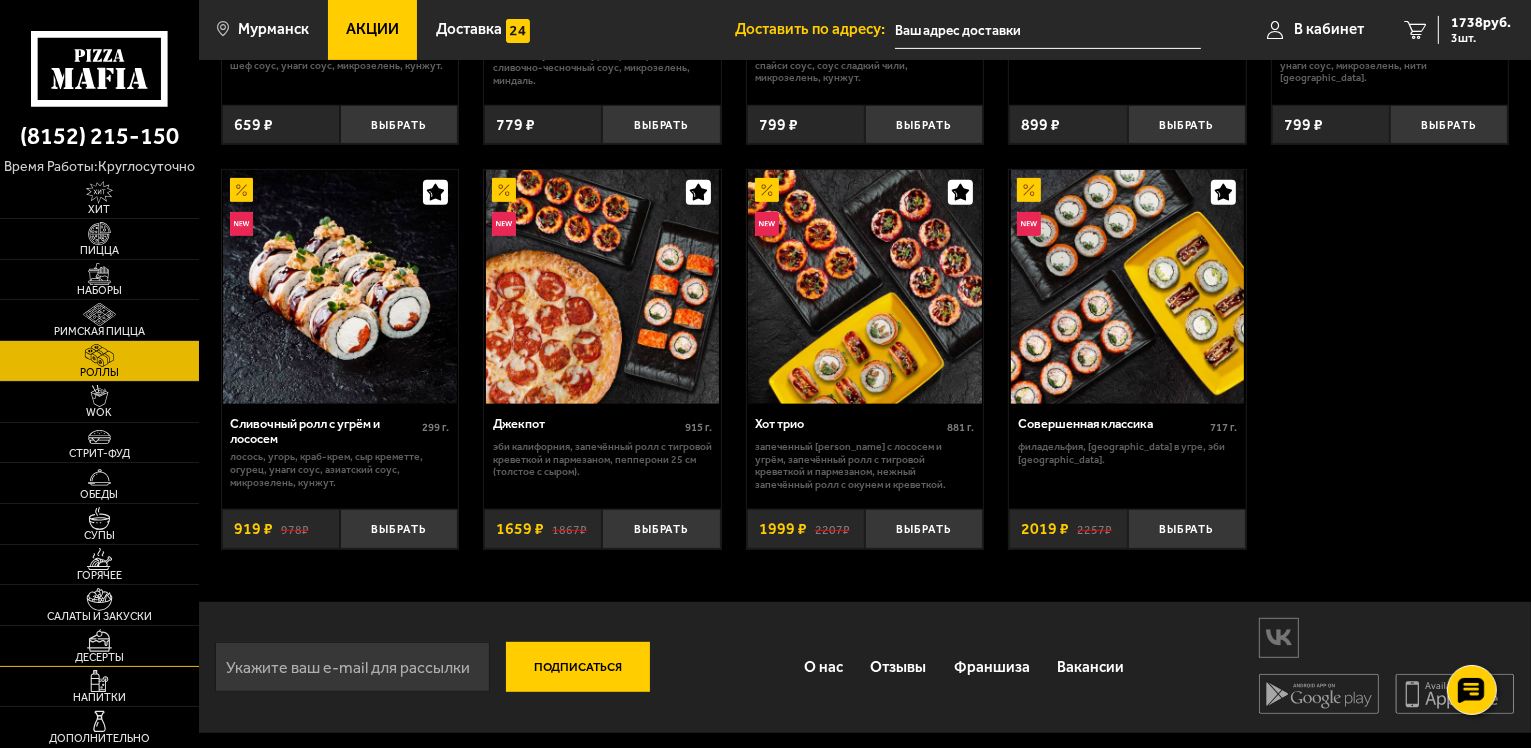 click on "Десерты" at bounding box center [99, 657] 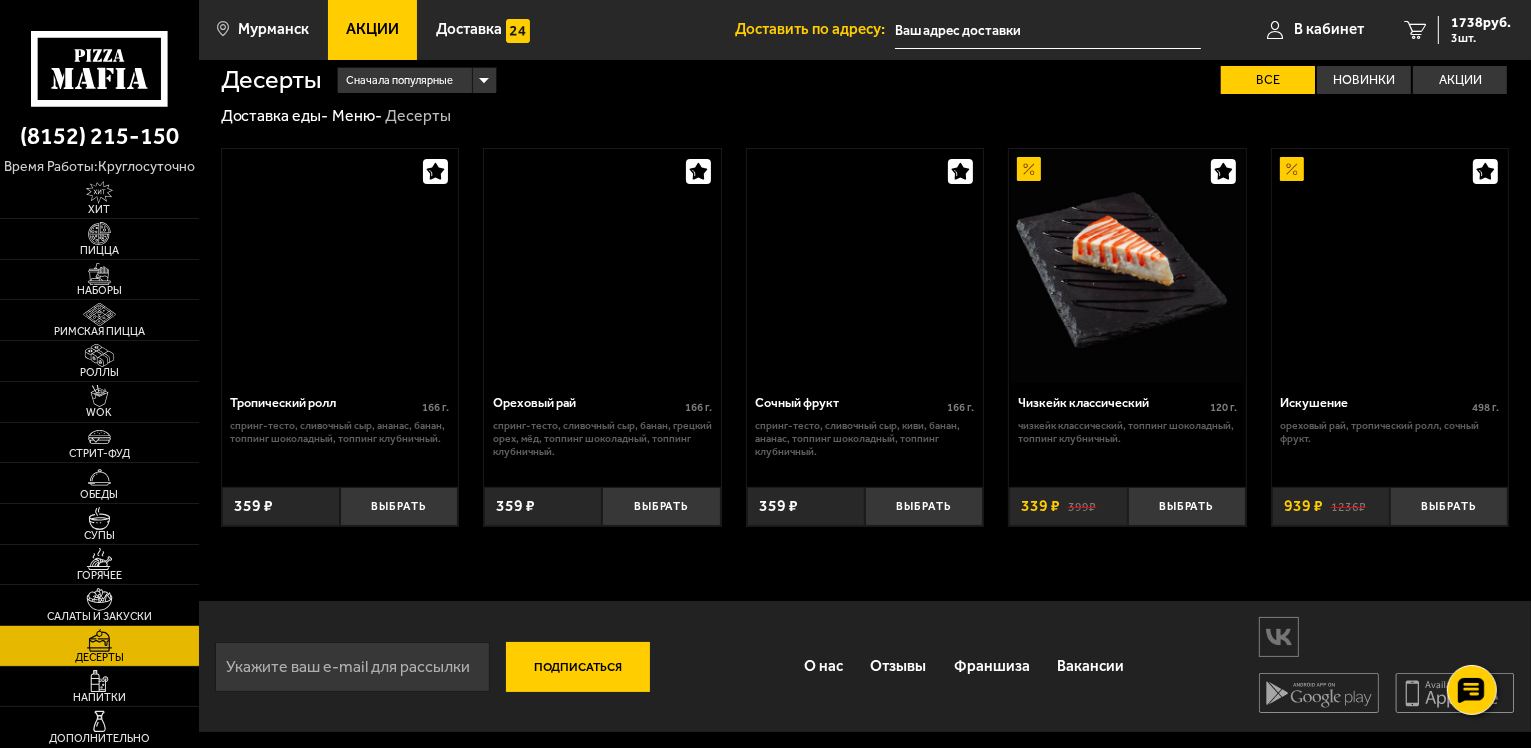 scroll, scrollTop: 0, scrollLeft: 0, axis: both 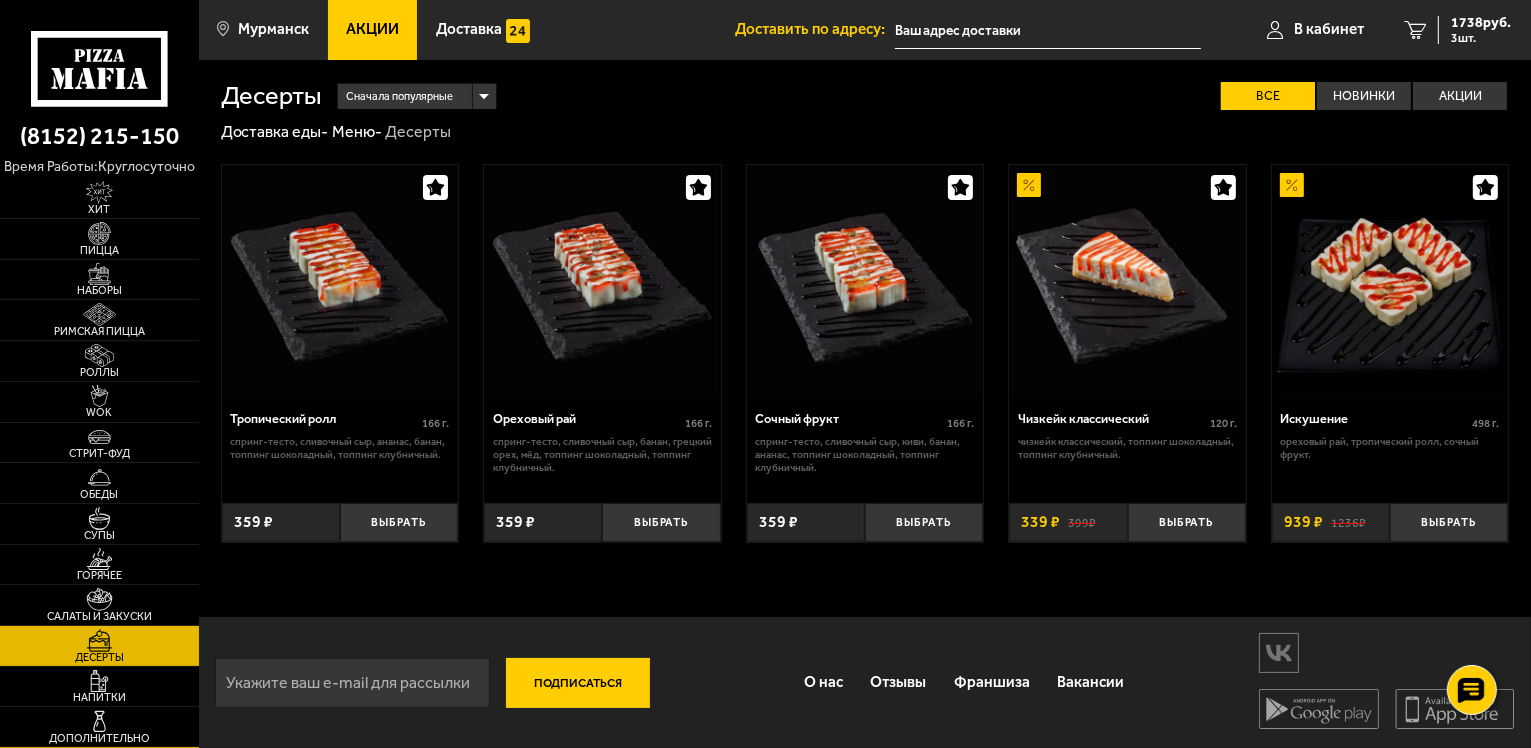 click at bounding box center (99, 721) 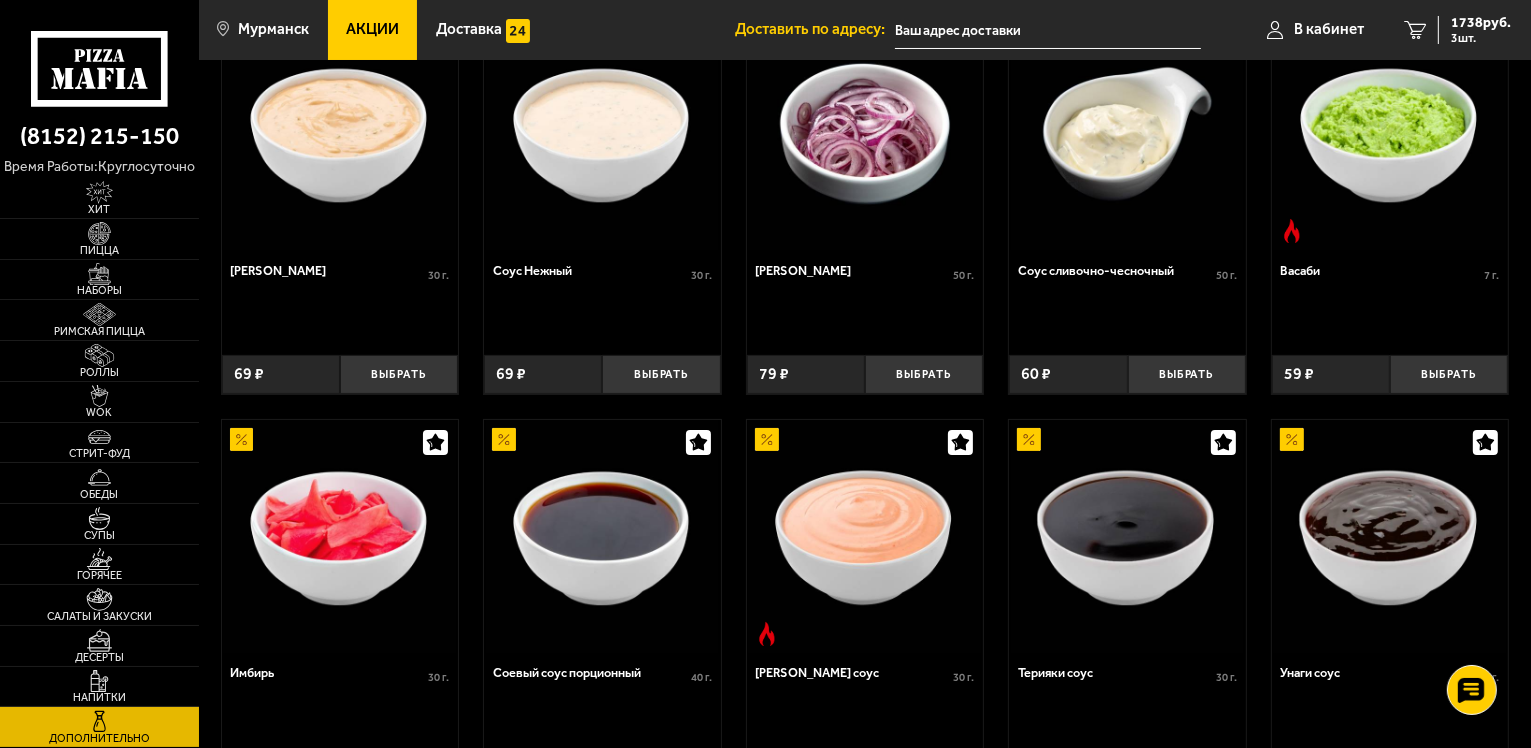scroll, scrollTop: 200, scrollLeft: 0, axis: vertical 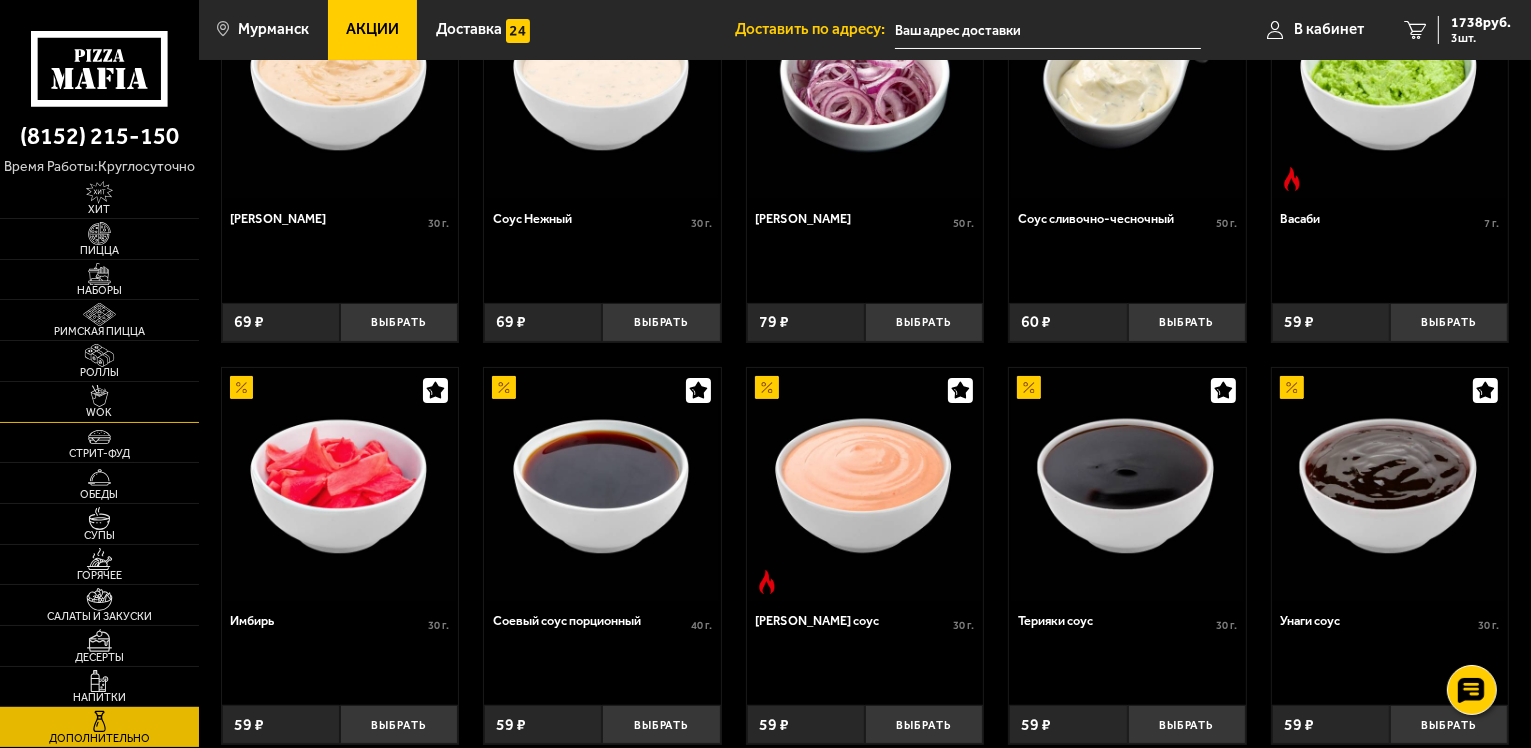 click on "WOK" at bounding box center [99, 402] 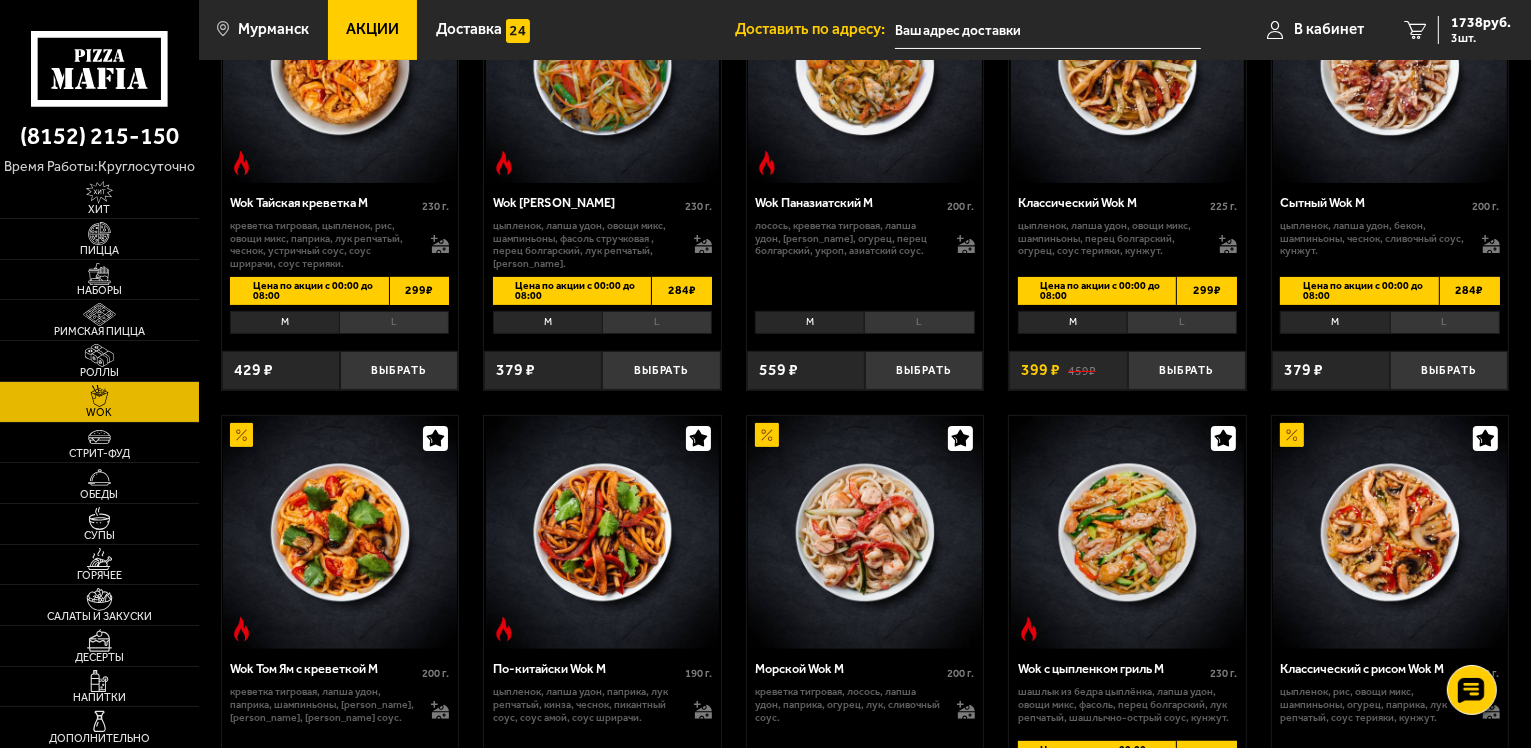 scroll, scrollTop: 500, scrollLeft: 0, axis: vertical 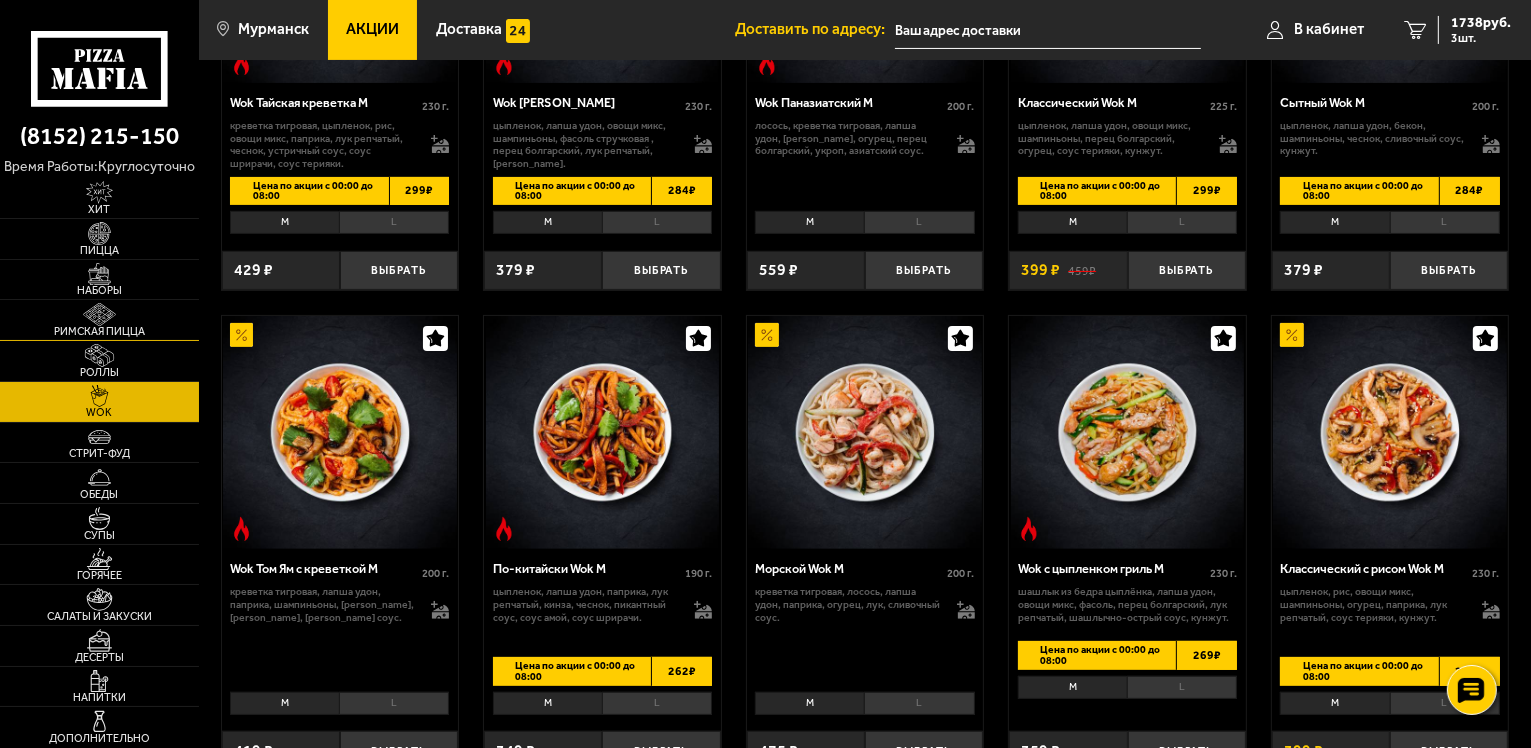 click at bounding box center [99, 314] 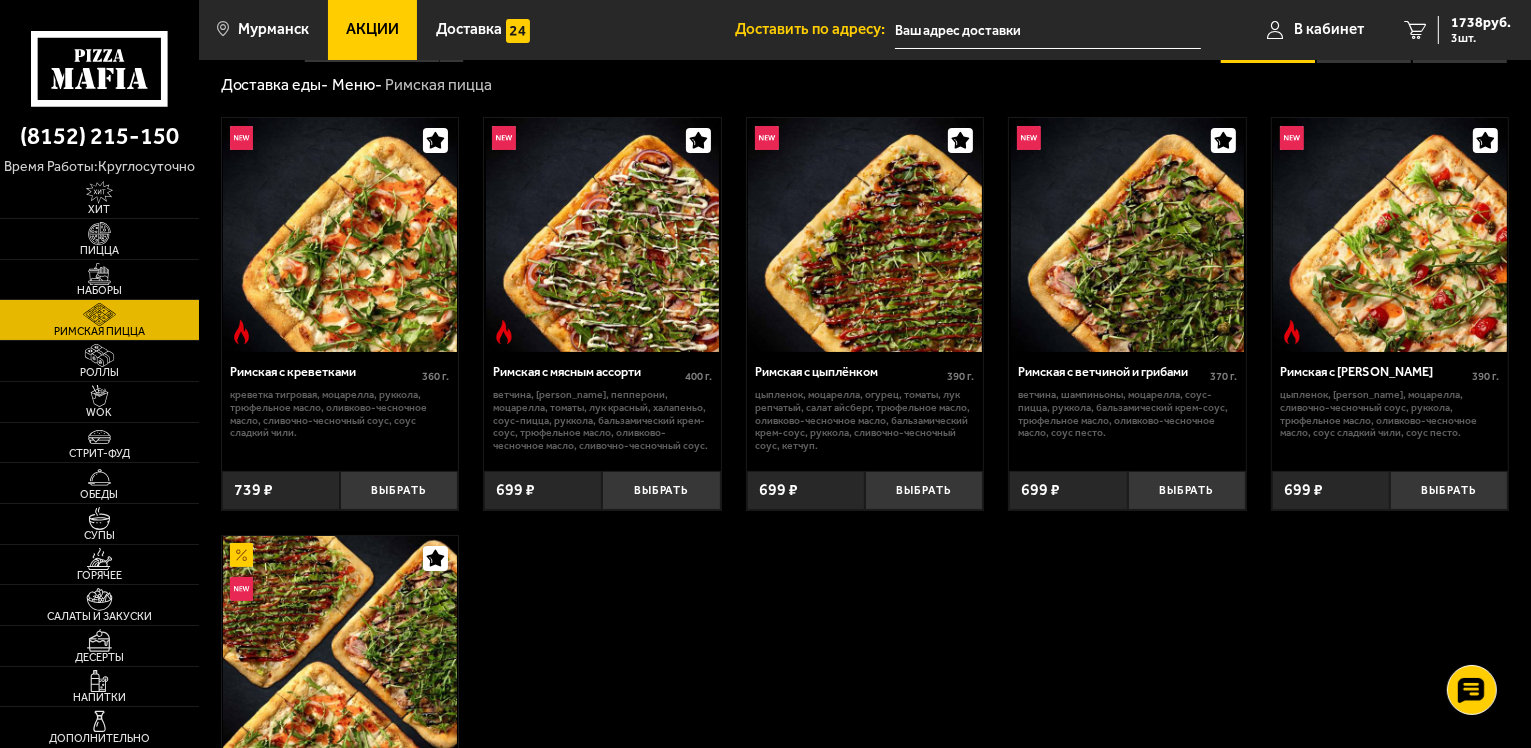 scroll, scrollTop: 0, scrollLeft: 0, axis: both 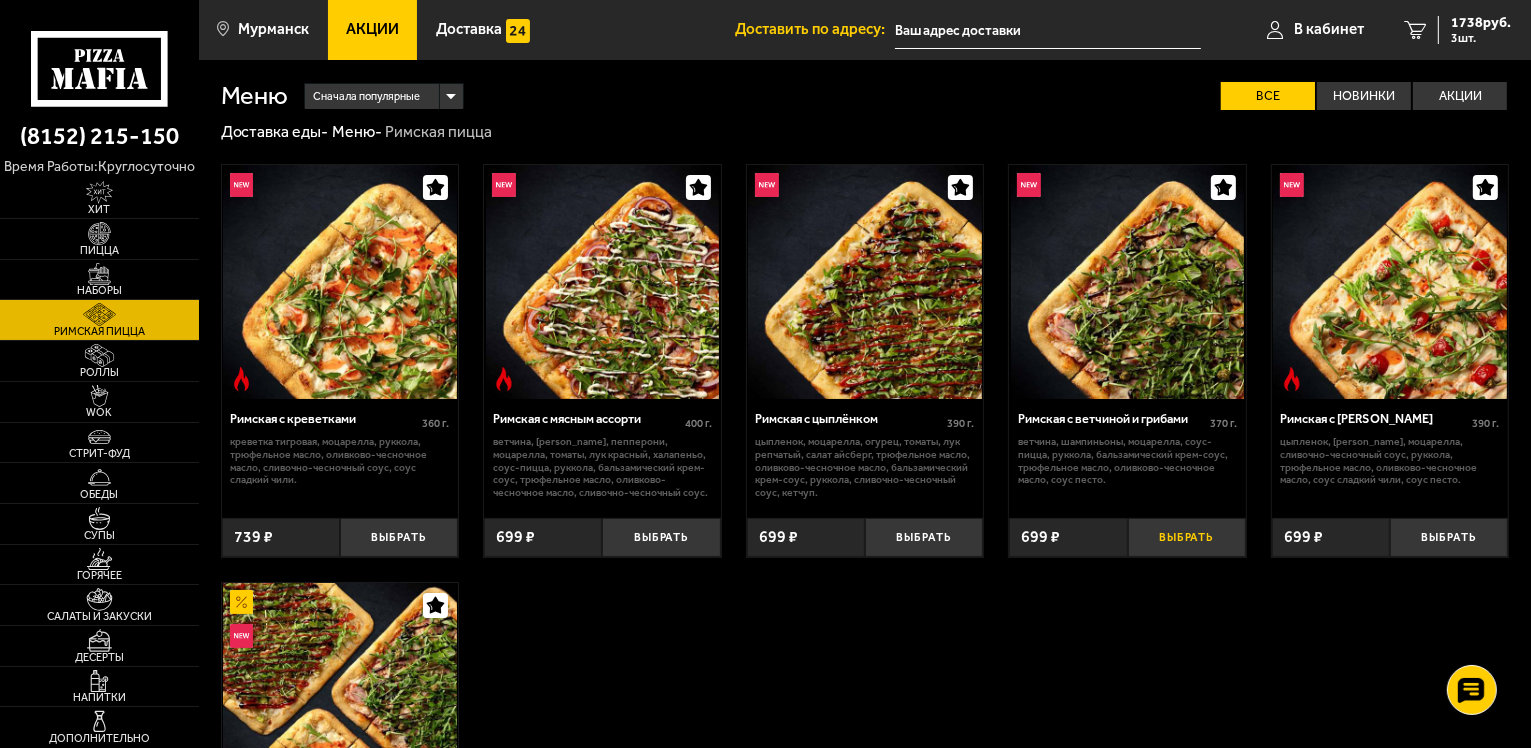 click on "Выбрать" at bounding box center [1187, 537] 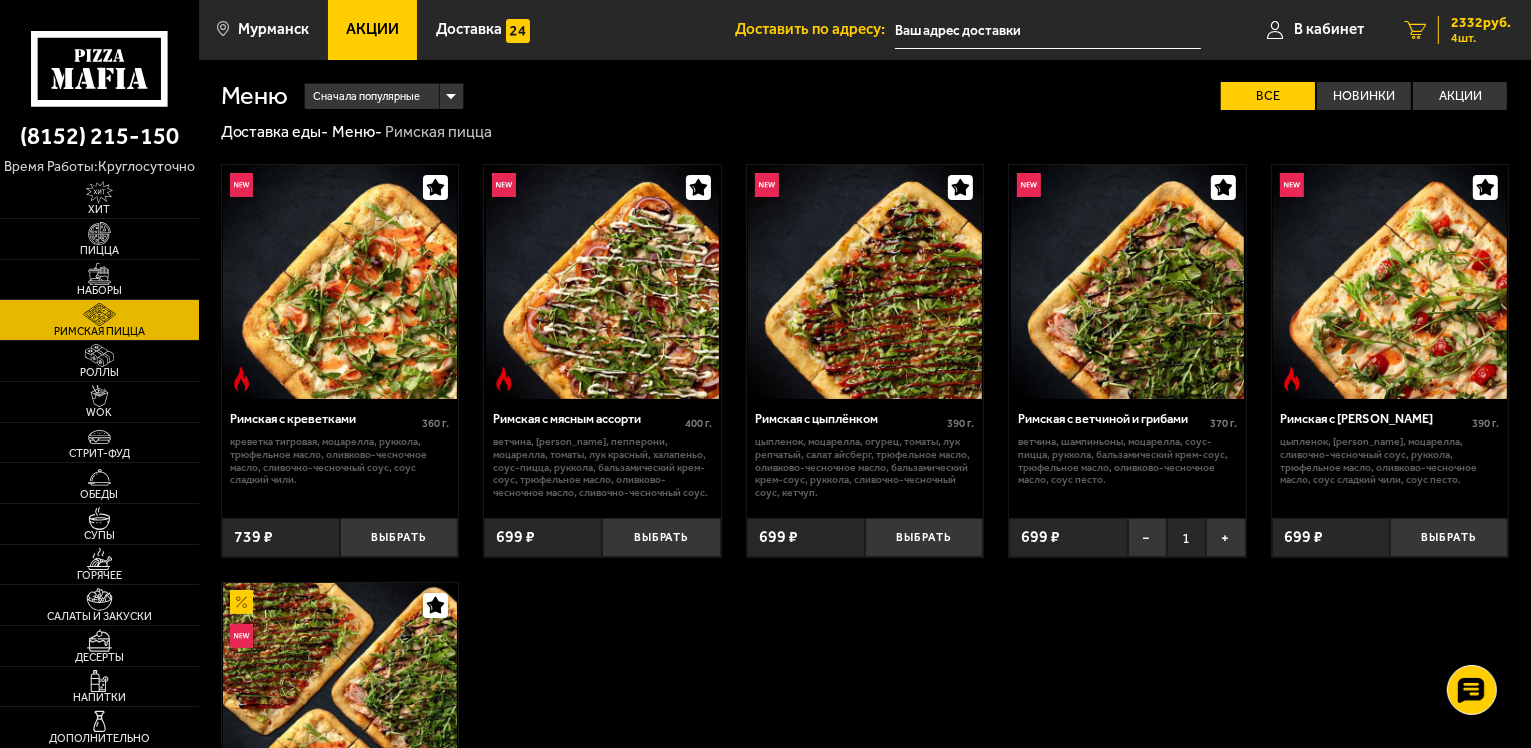click on "2332  руб." at bounding box center [1481, 23] 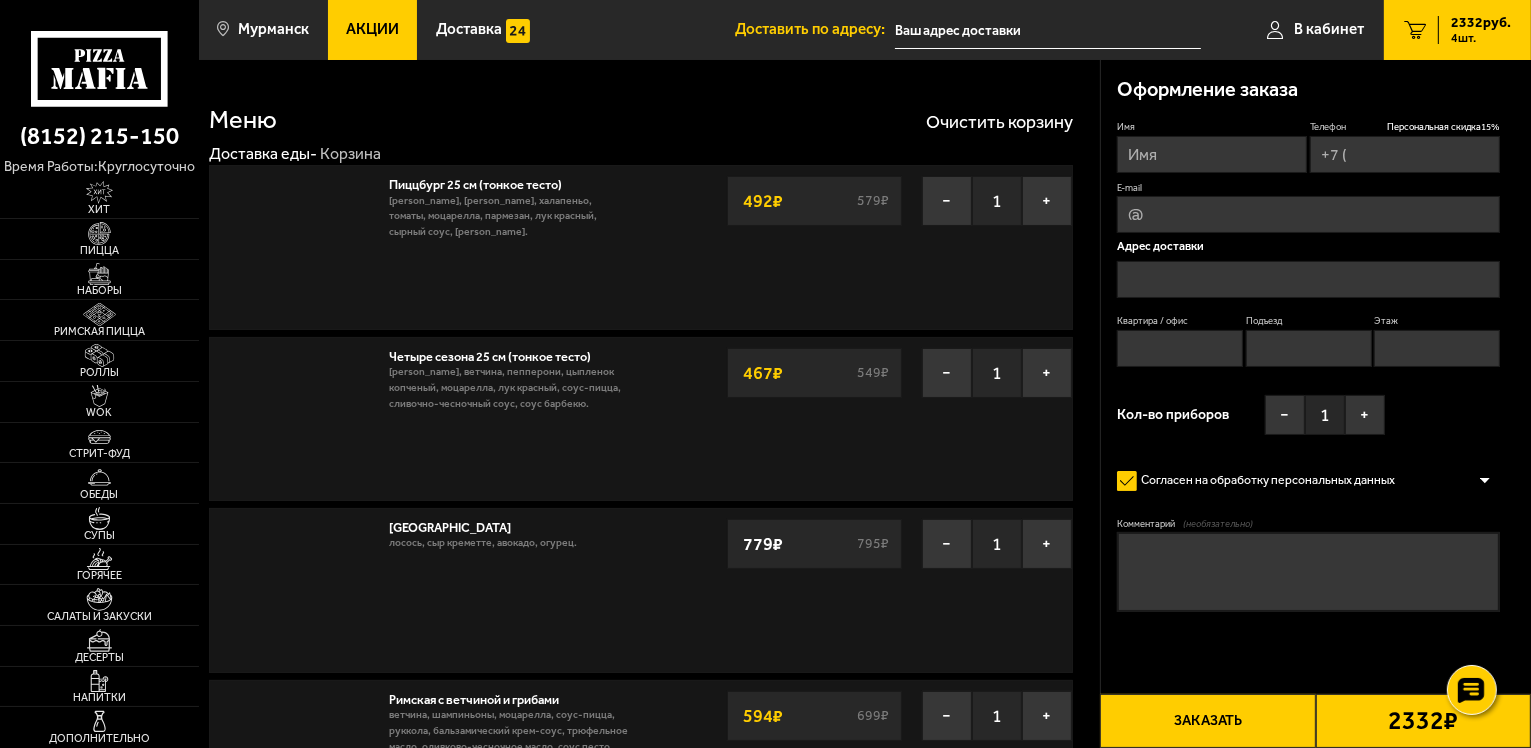 type on "[PHONE_NUMBER]" 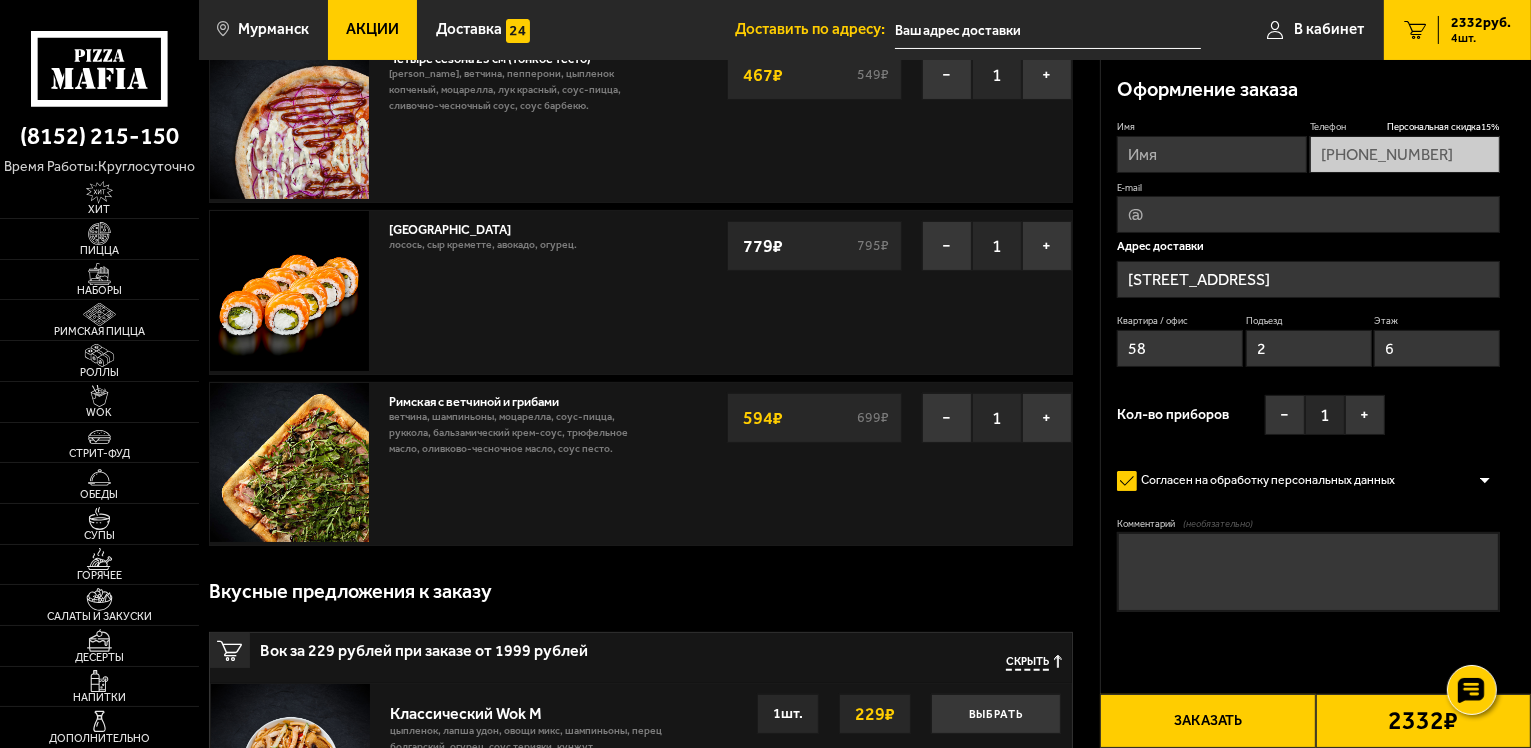 scroll, scrollTop: 300, scrollLeft: 0, axis: vertical 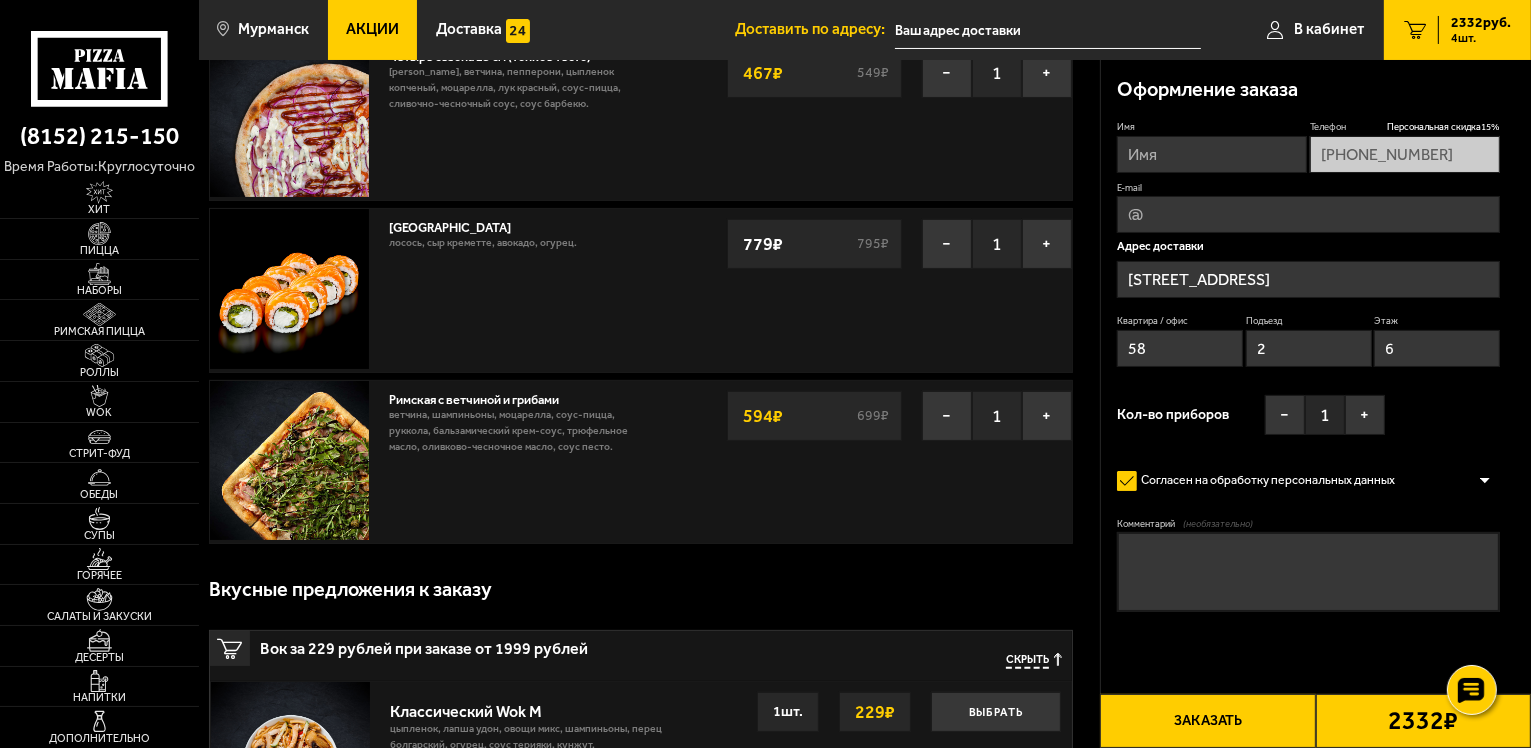 click on "Заказать" at bounding box center (1207, 721) 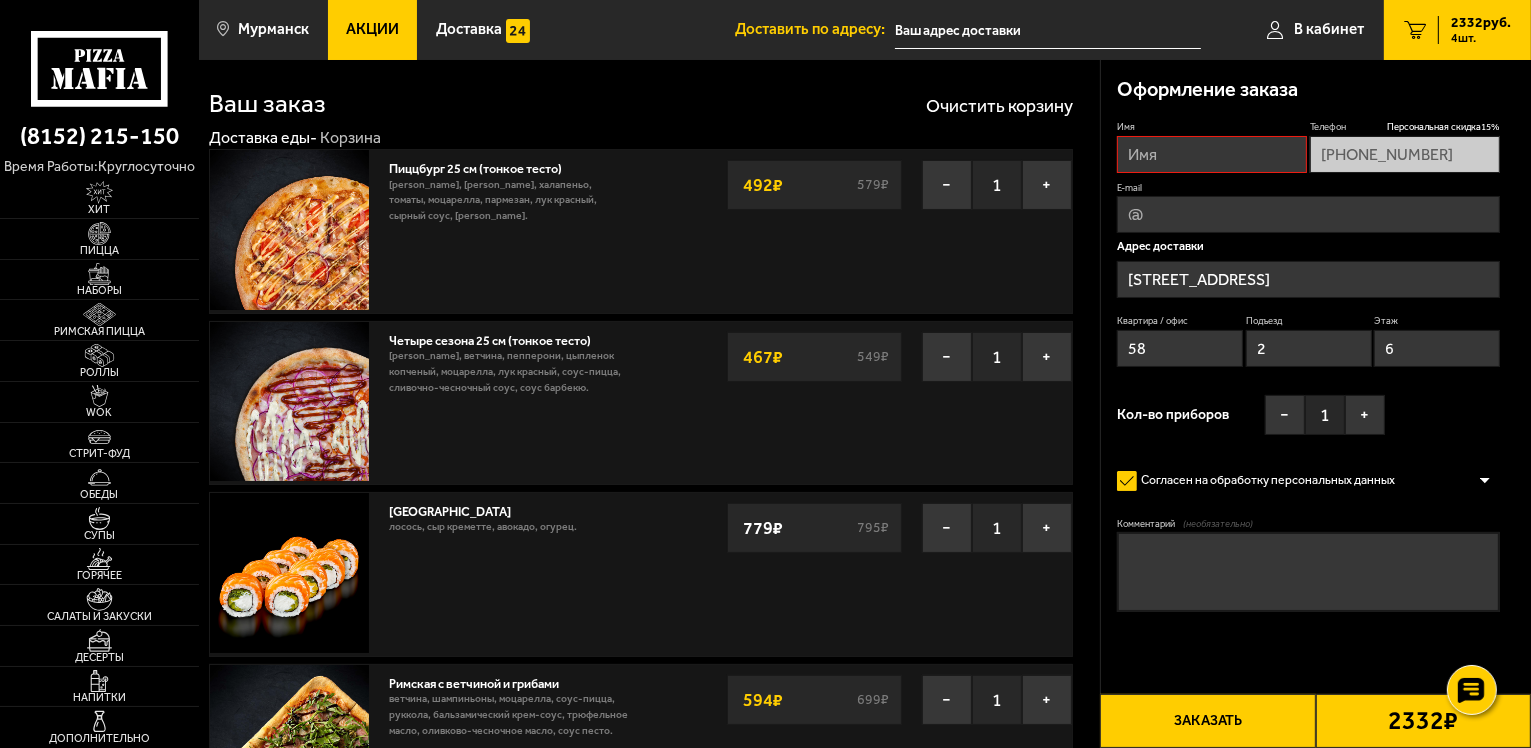 scroll, scrollTop: 0, scrollLeft: 0, axis: both 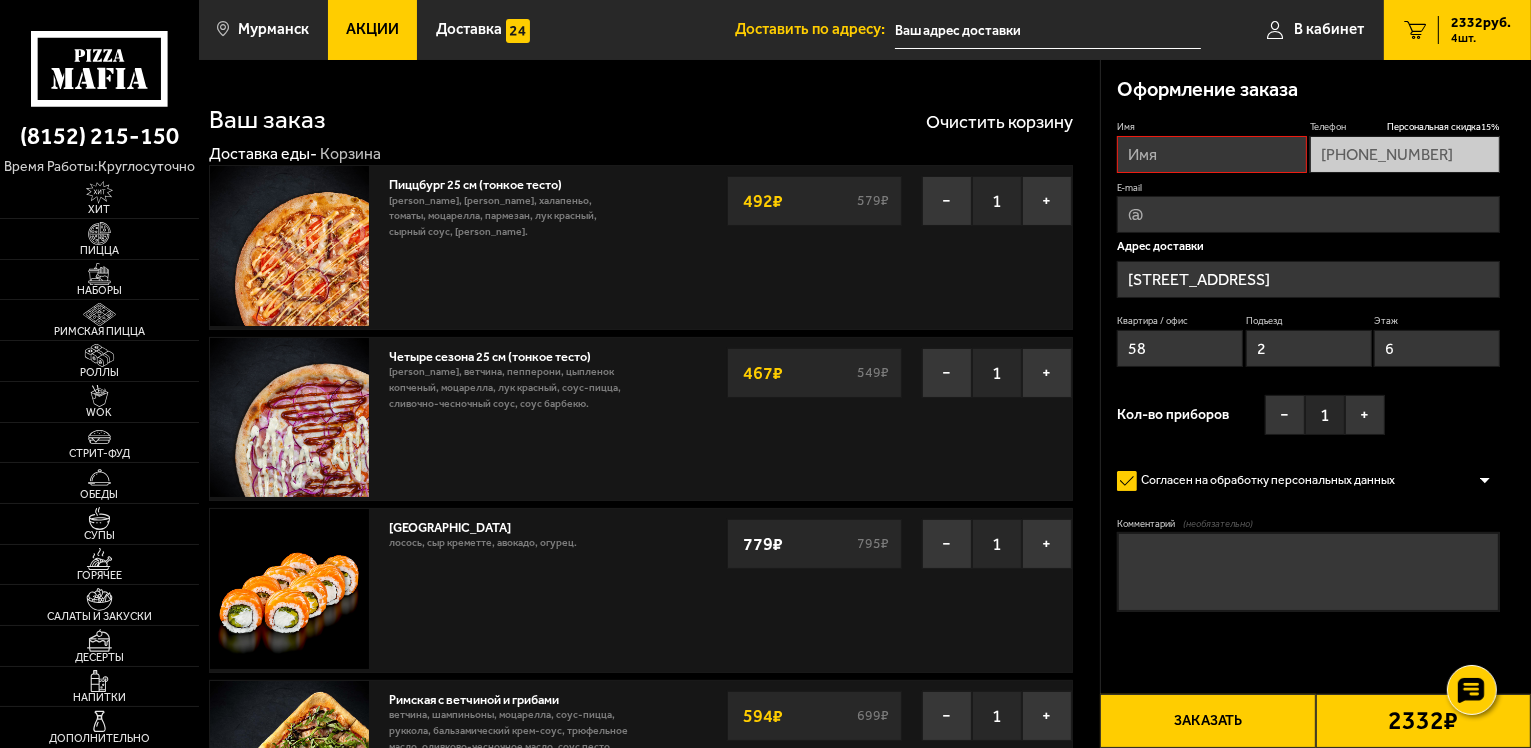 click on "Имя" at bounding box center (1212, 154) 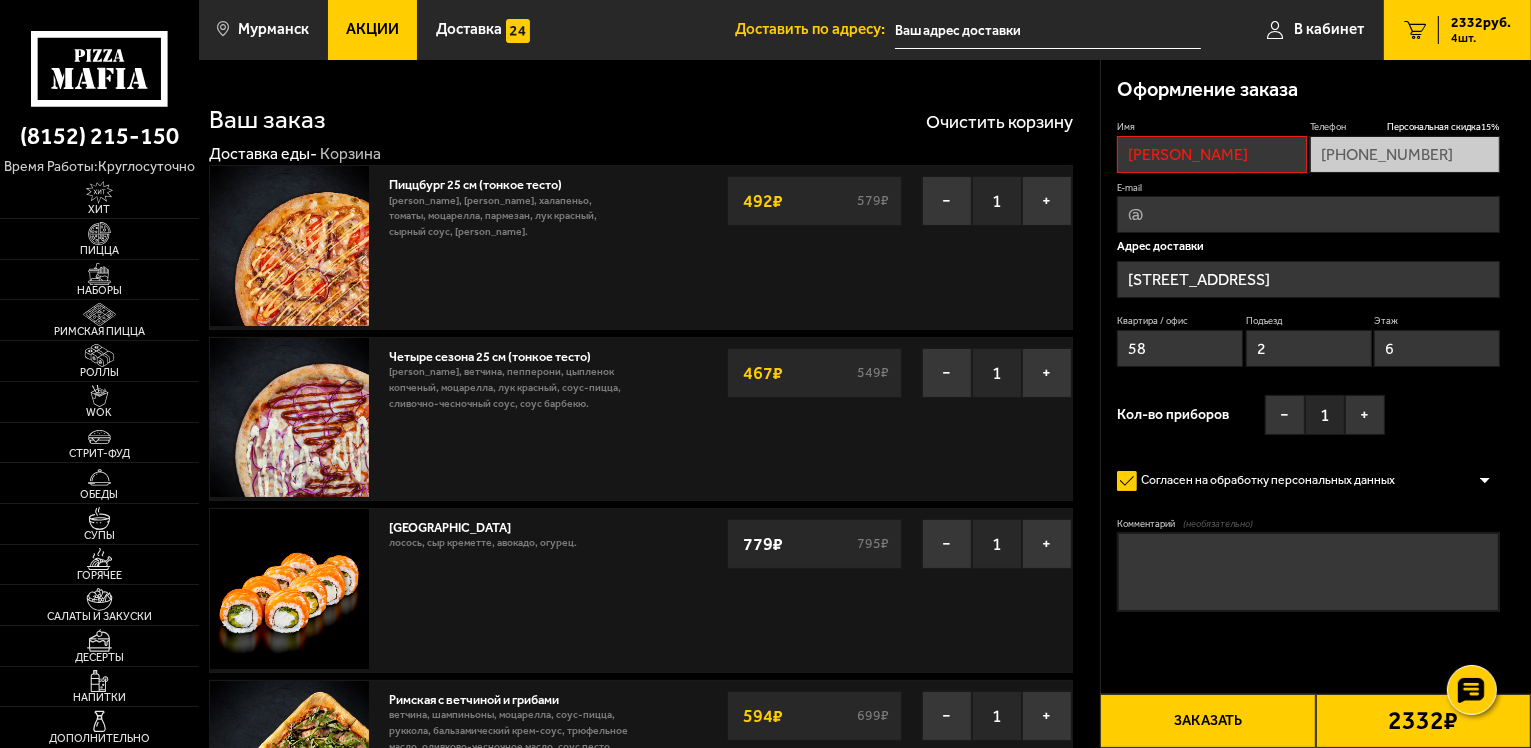 type on "annaproh12@gmail.com" 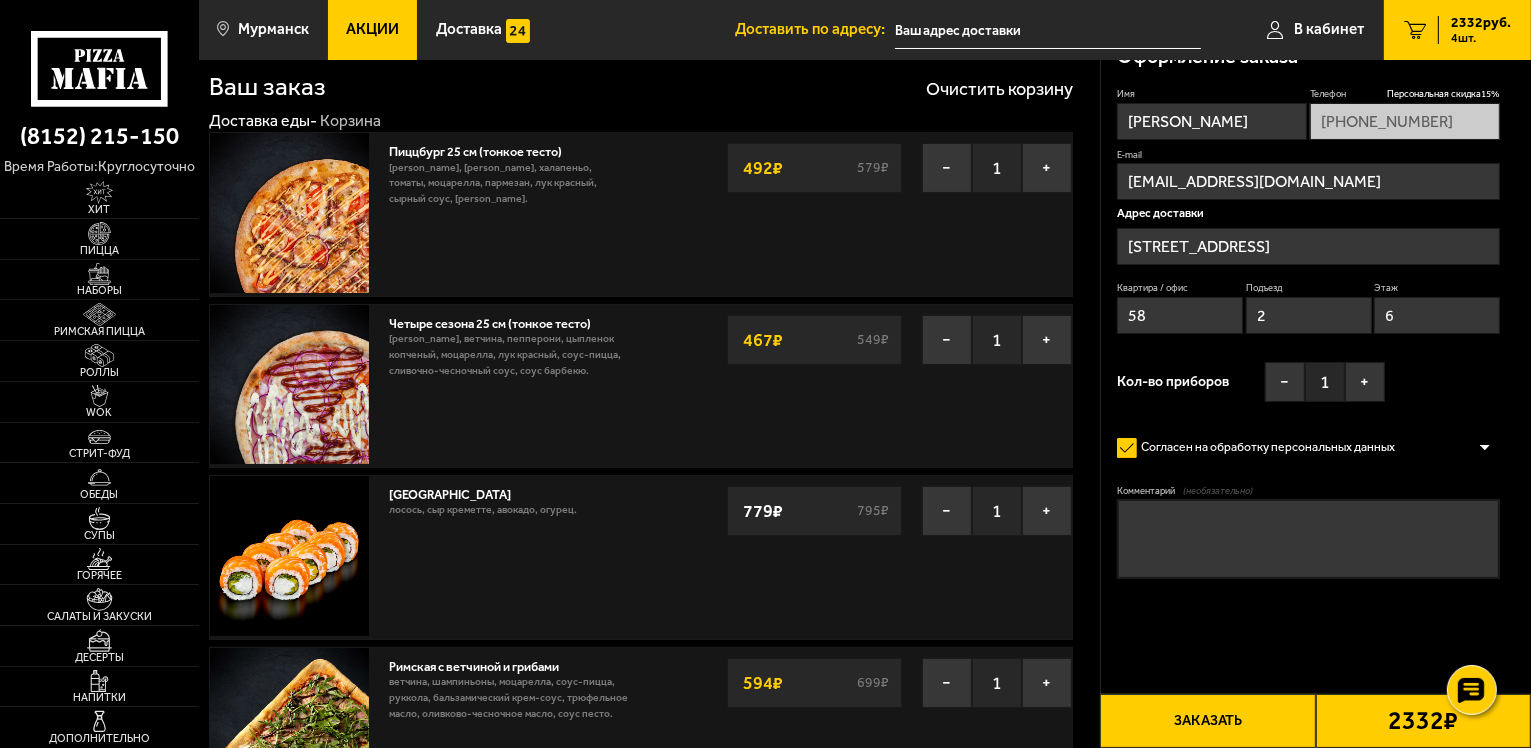 scroll, scrollTop: 0, scrollLeft: 0, axis: both 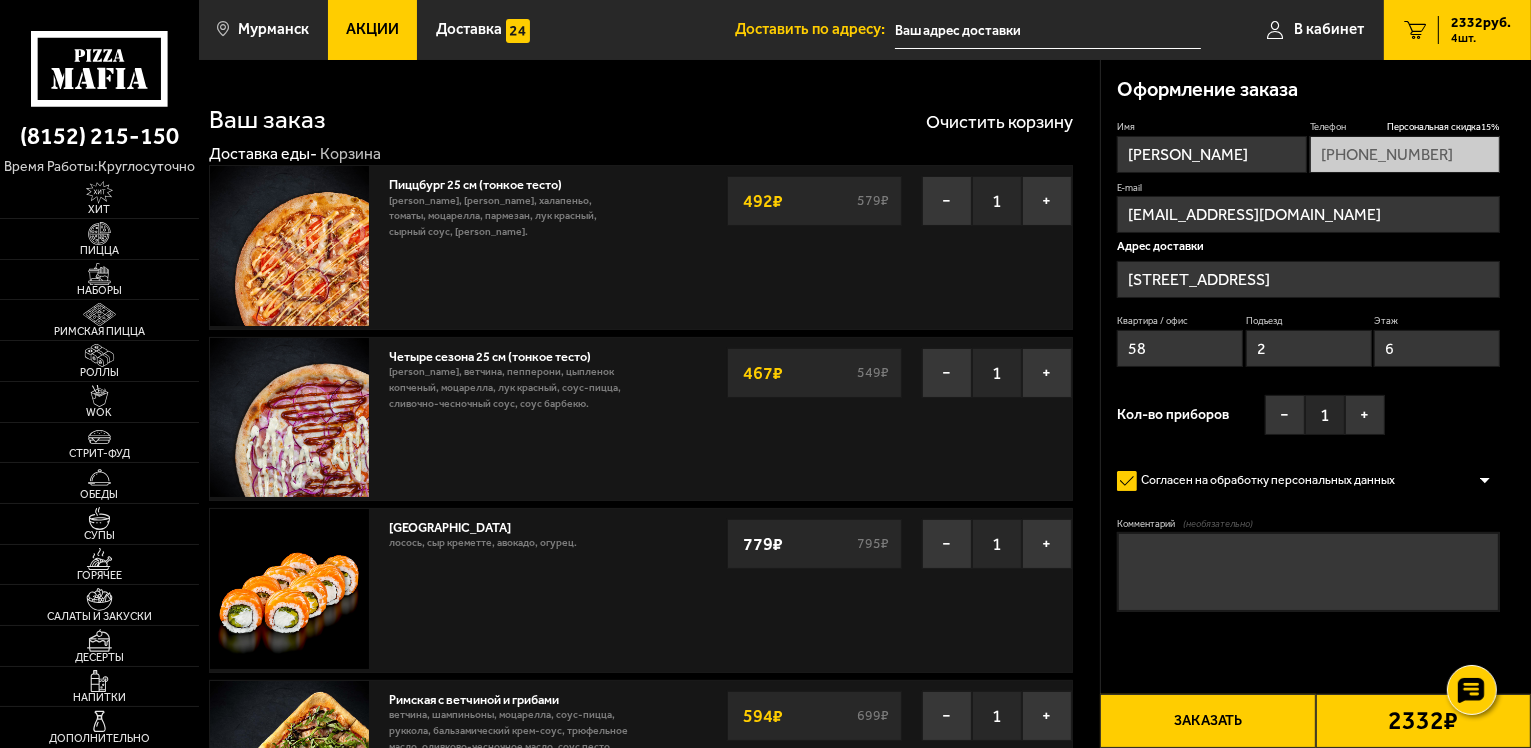 click on "Заказать" at bounding box center [1207, 721] 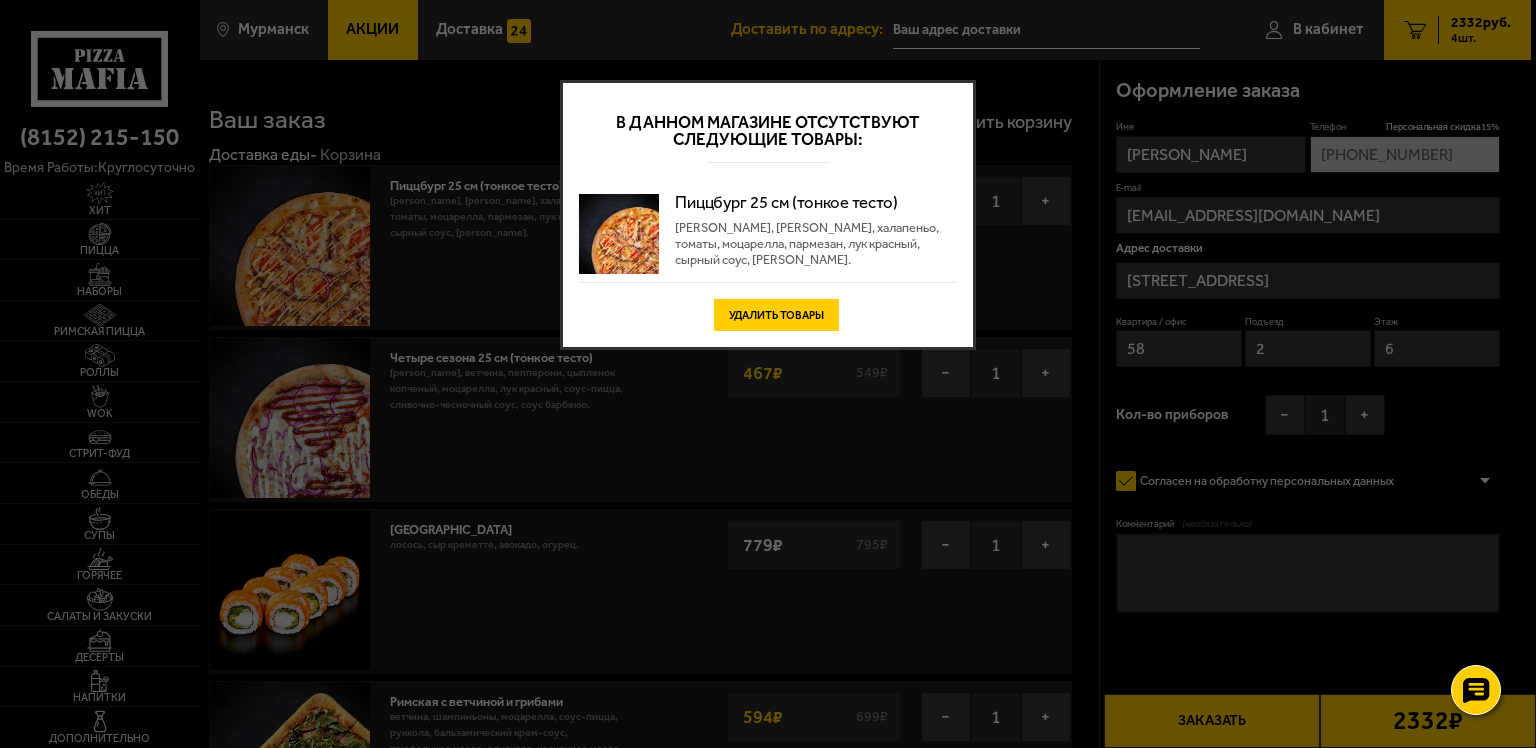 click on "Удалить товары" at bounding box center [776, 315] 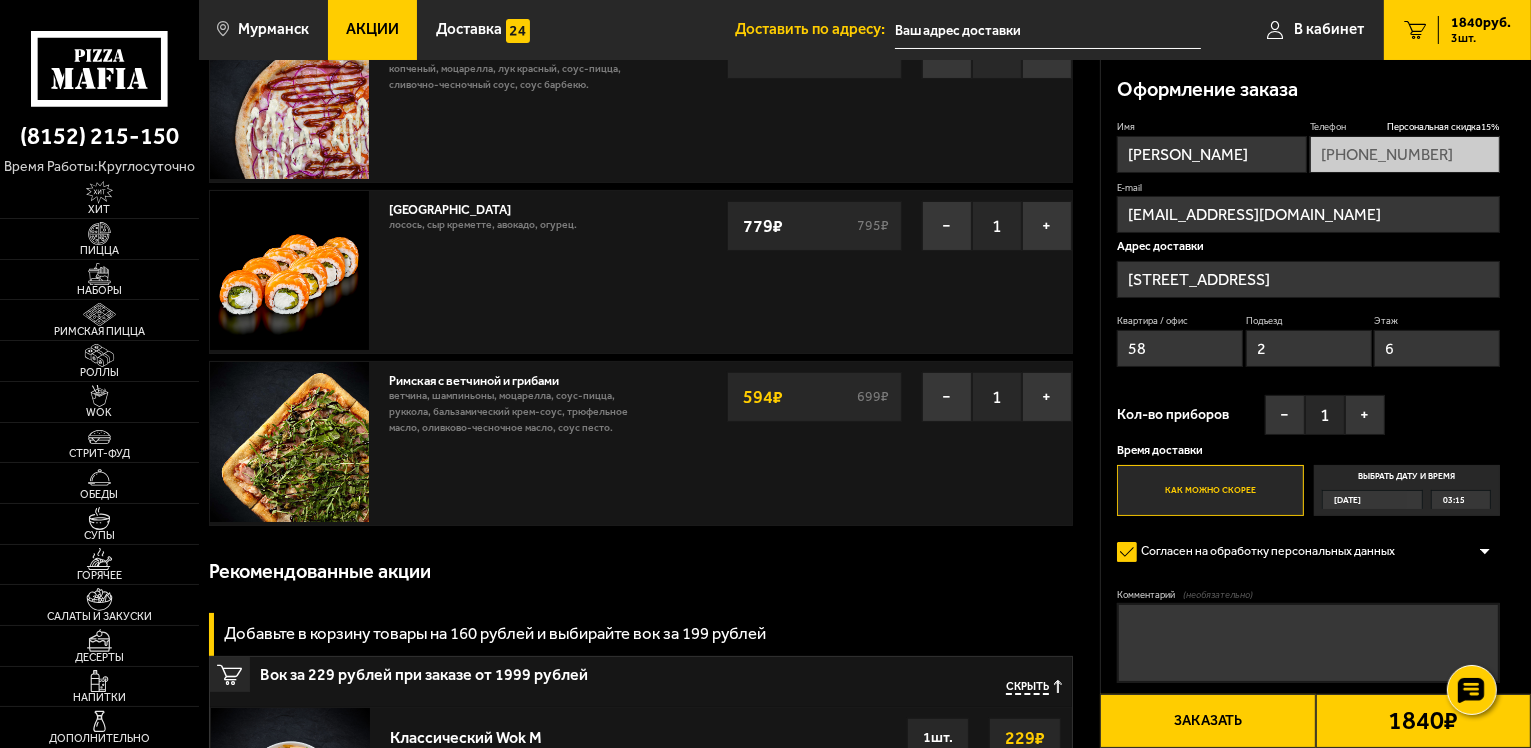 scroll, scrollTop: 100, scrollLeft: 0, axis: vertical 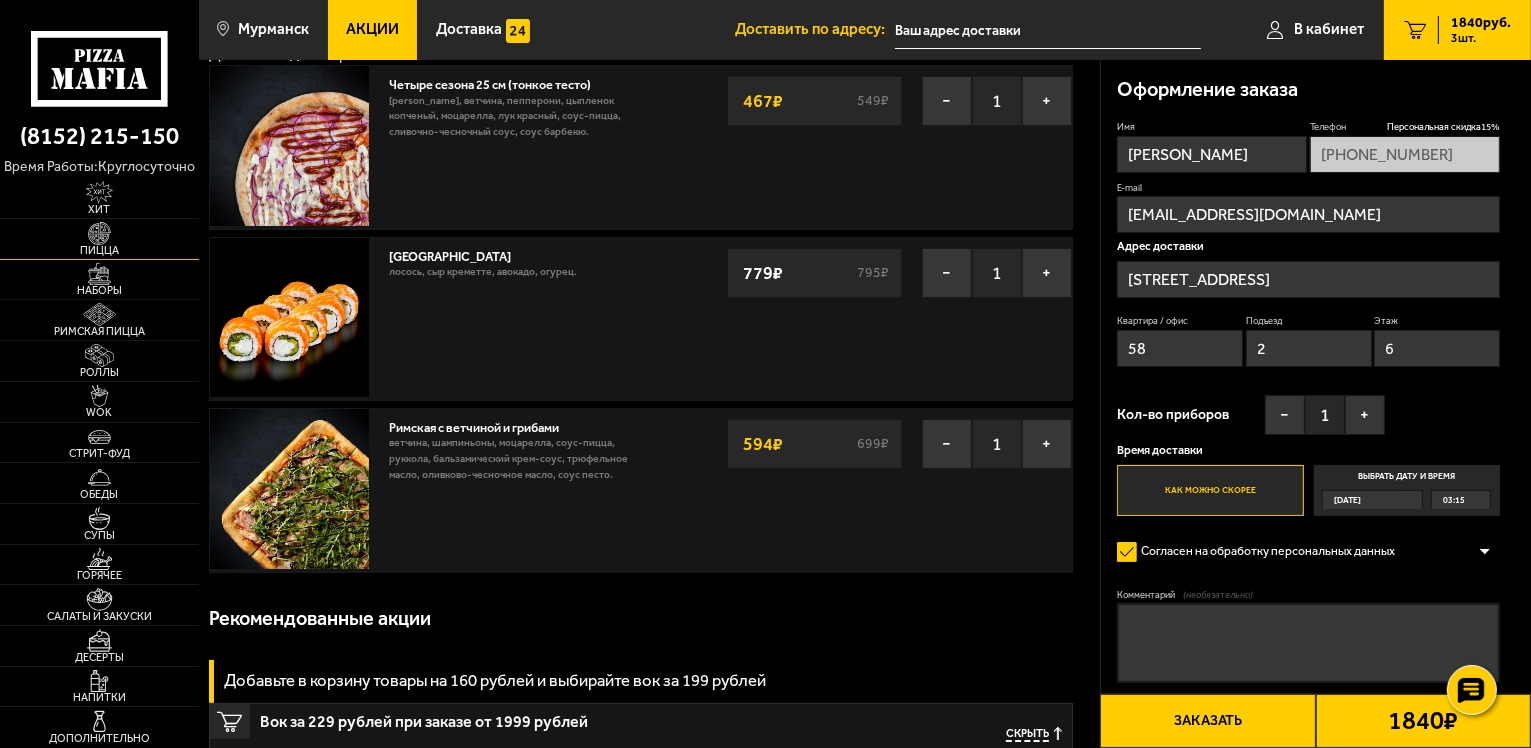 click on "Пицца" at bounding box center [99, 250] 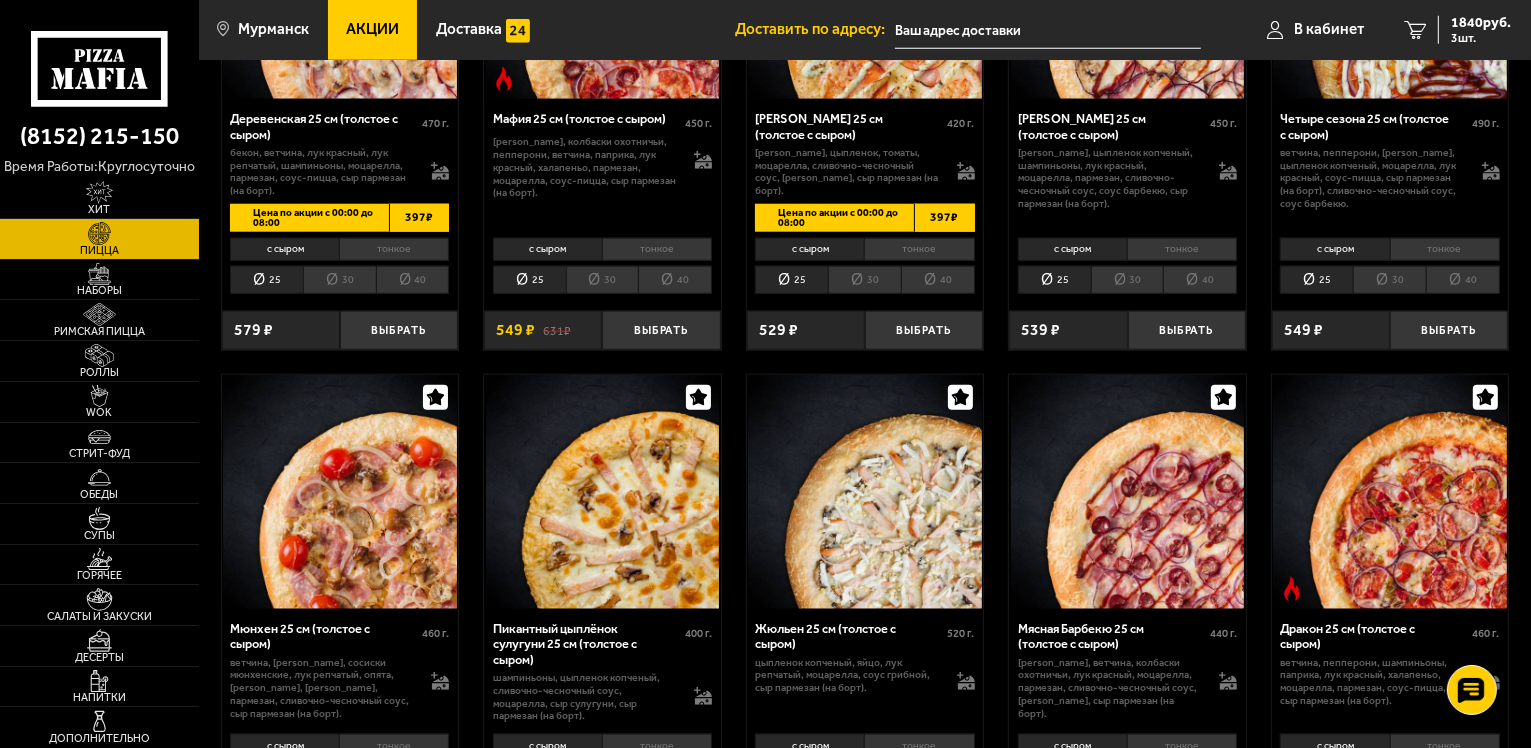 scroll, scrollTop: 1800, scrollLeft: 0, axis: vertical 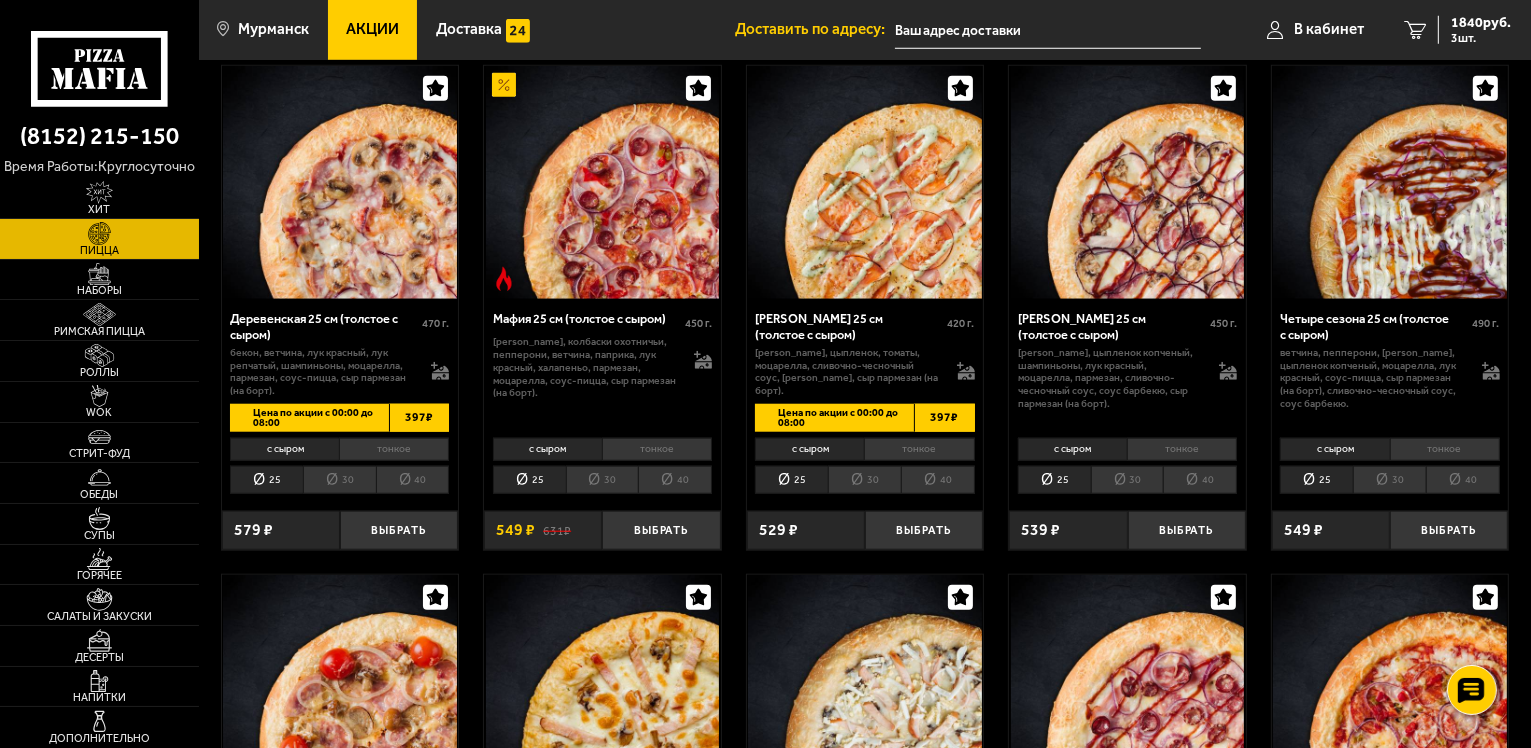 click on "тонкое" at bounding box center (657, 449) 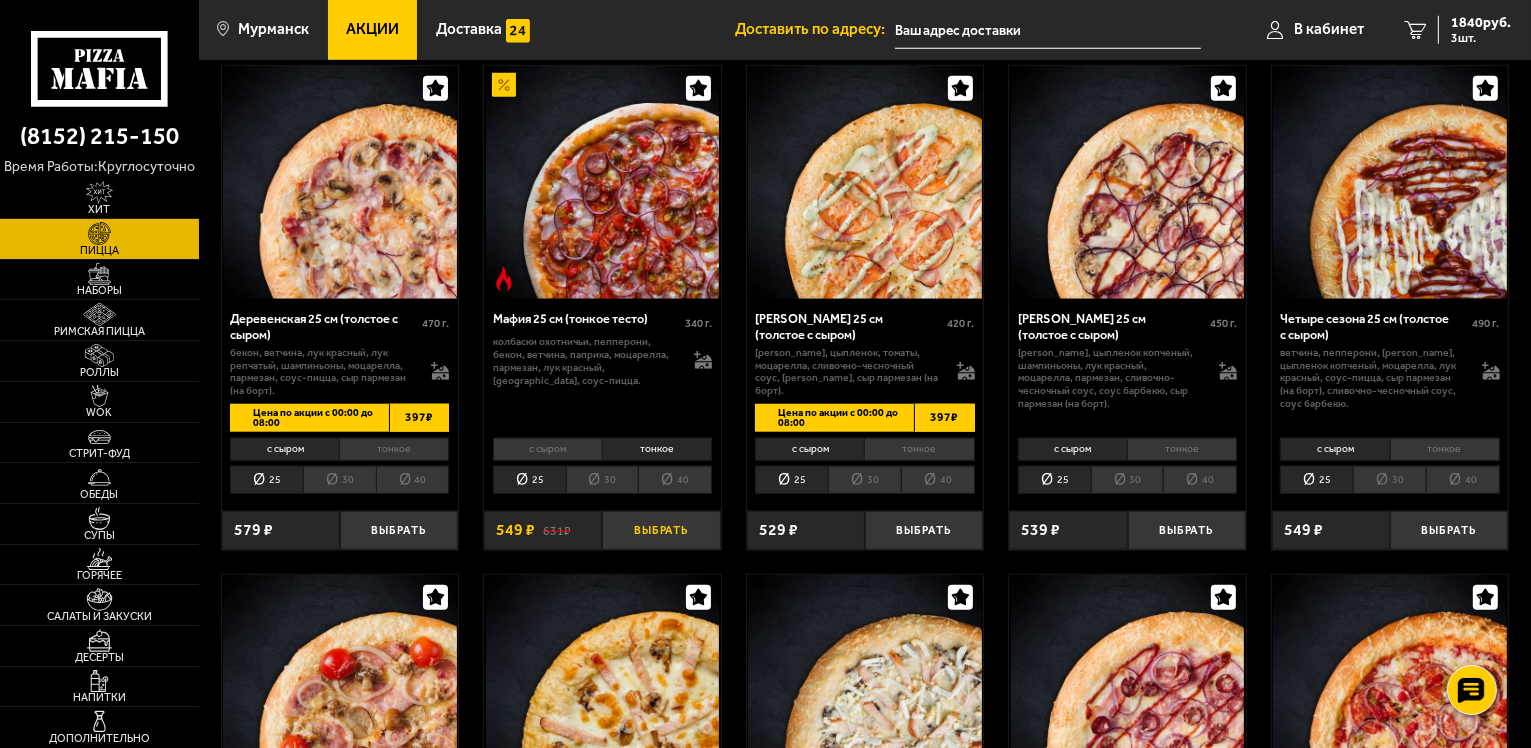 click on "Выбрать" at bounding box center [661, 530] 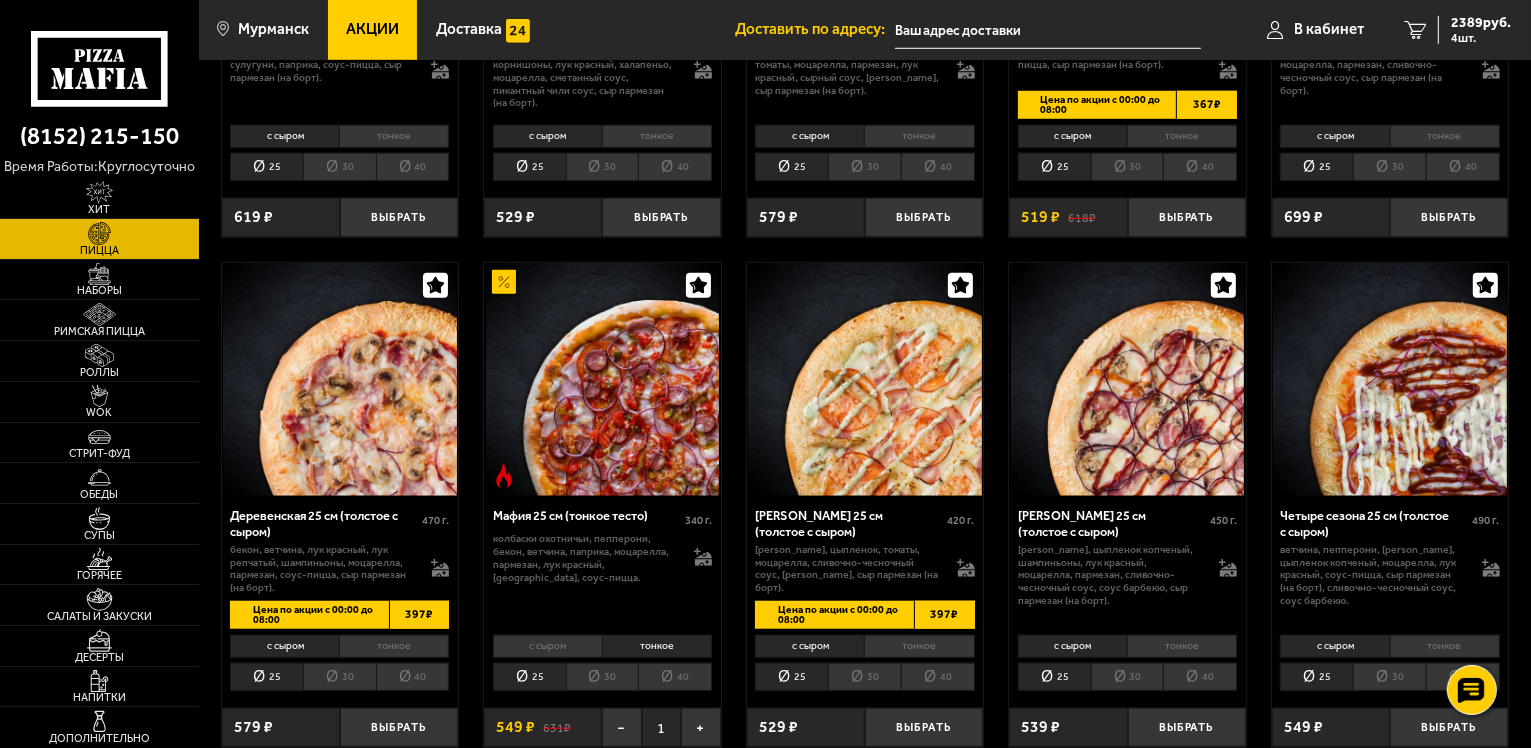 scroll, scrollTop: 1600, scrollLeft: 0, axis: vertical 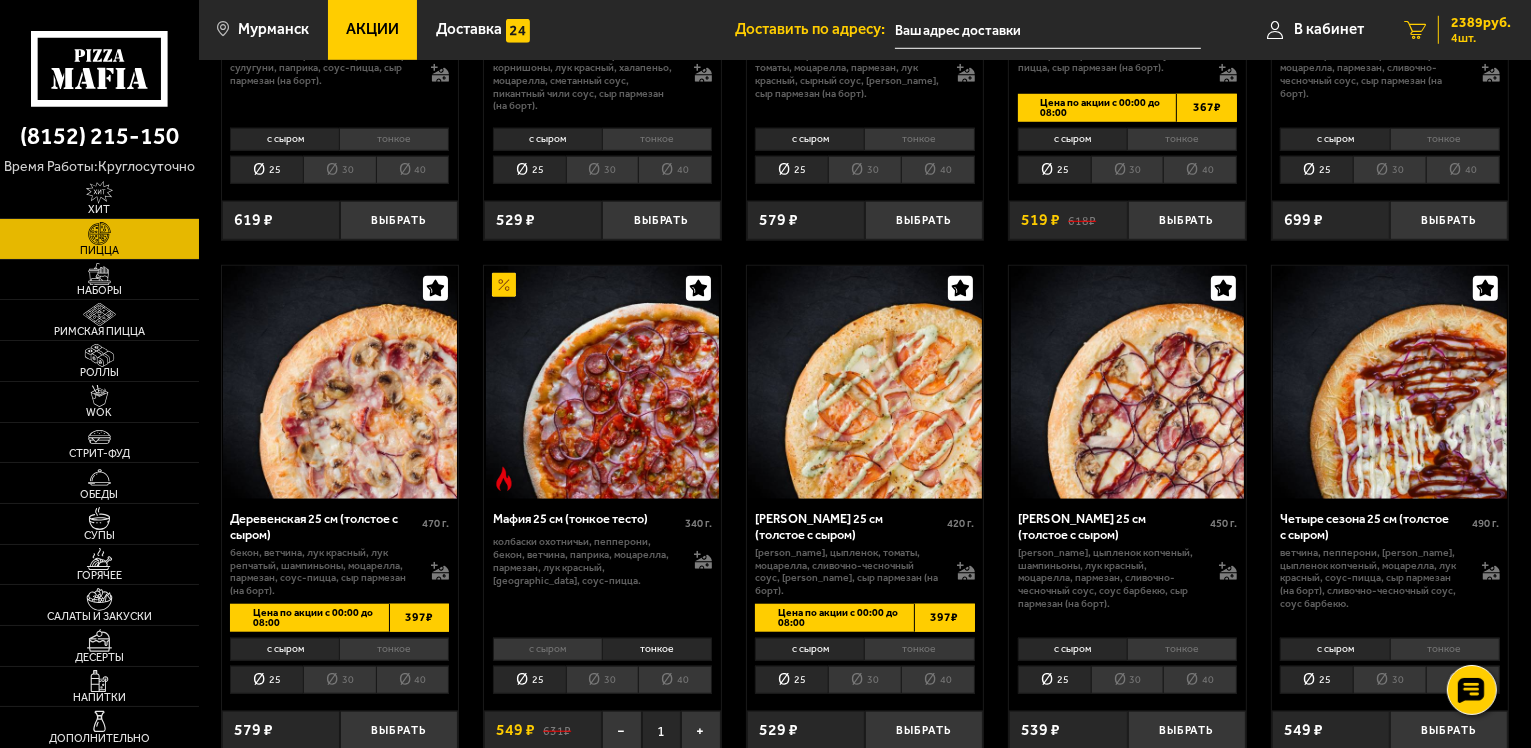 click on "2389  руб. 4  шт." at bounding box center [1474, 30] 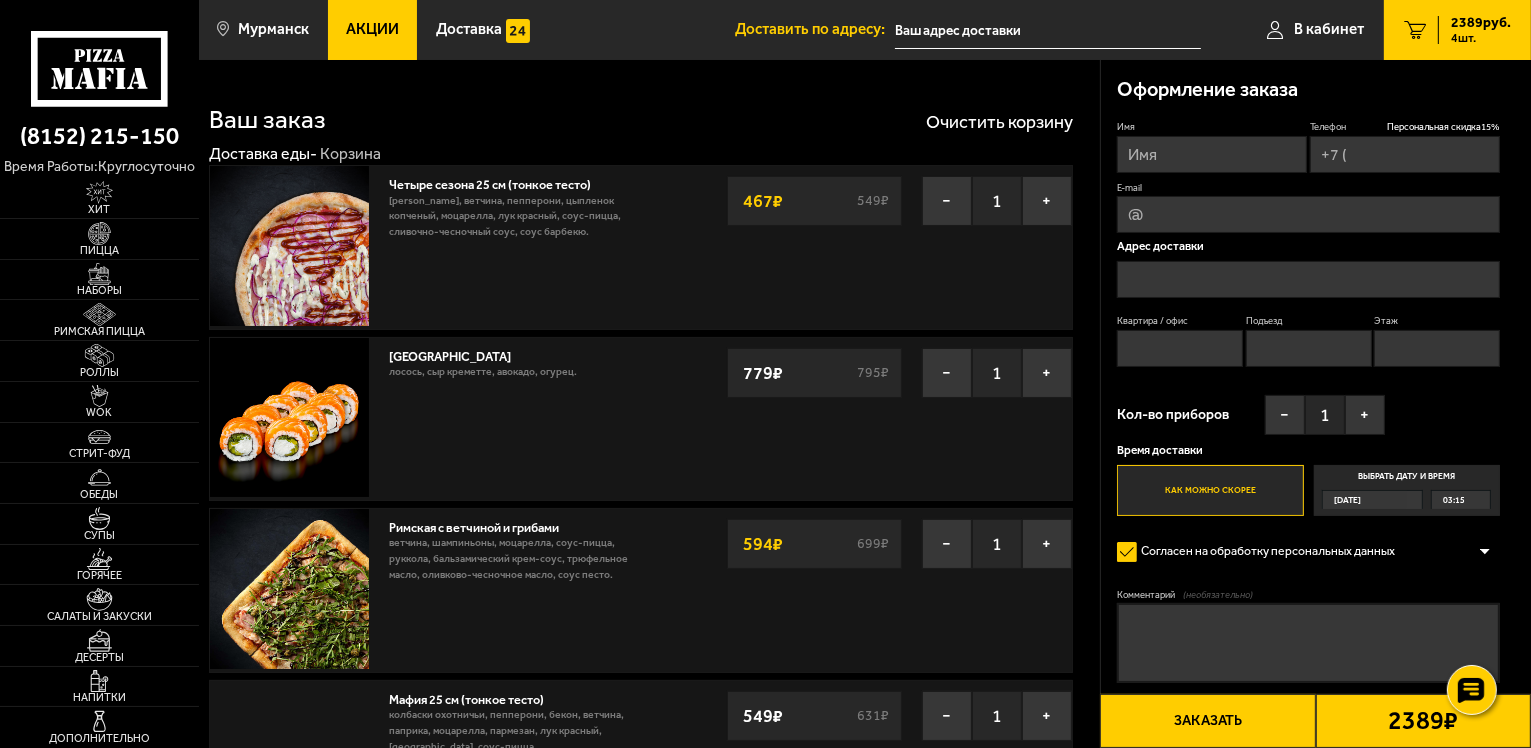 type on "[PHONE_NUMBER]" 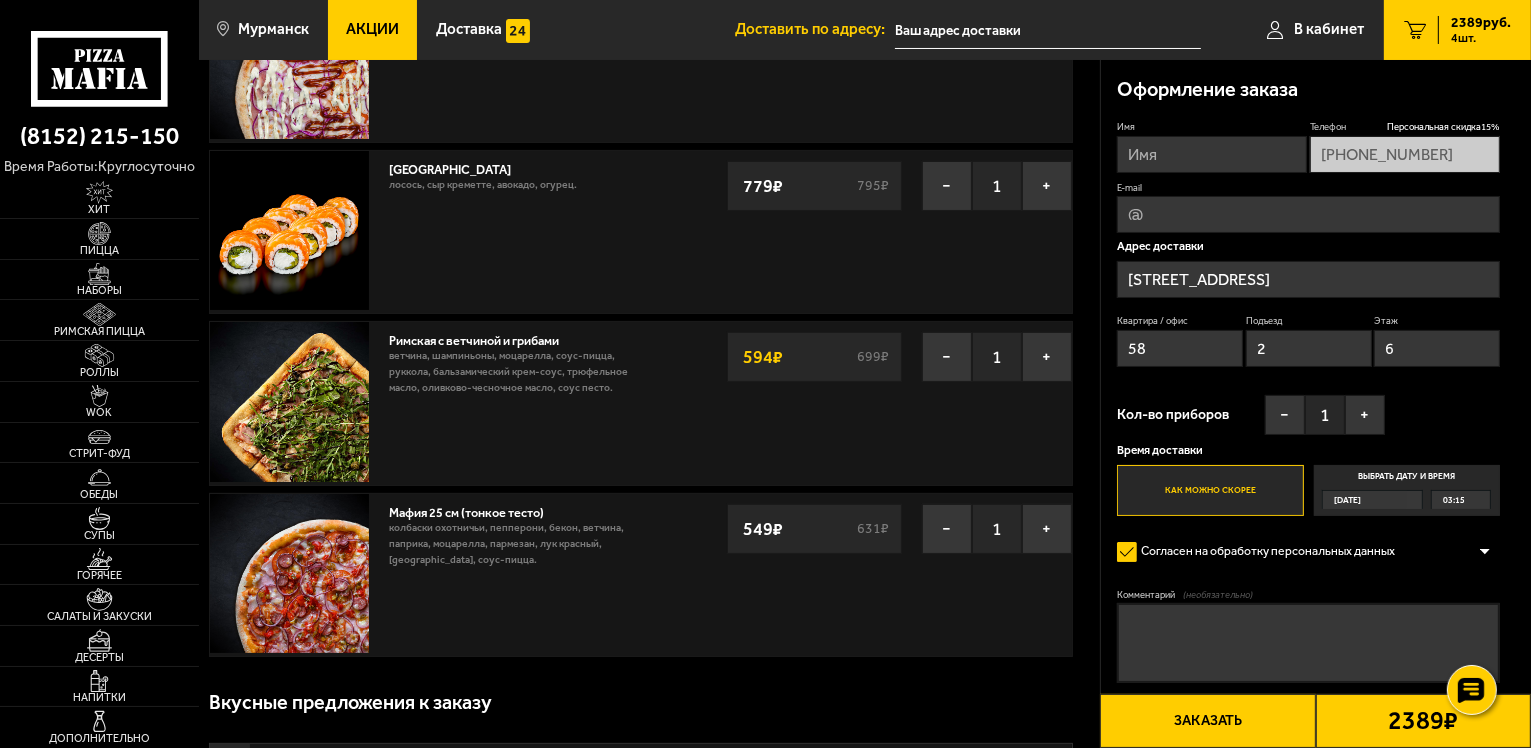 scroll, scrollTop: 200, scrollLeft: 0, axis: vertical 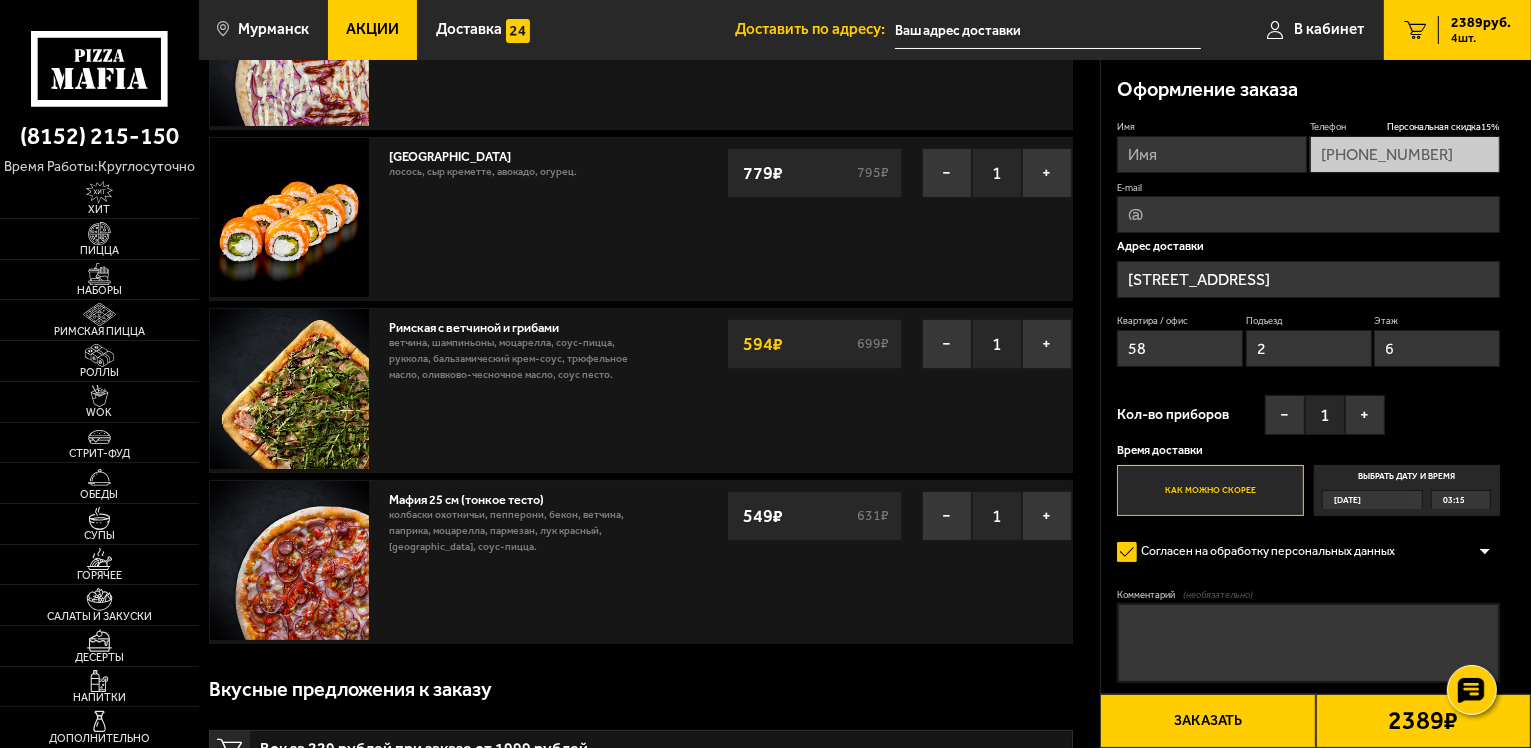 click on "Заказать" at bounding box center (1207, 721) 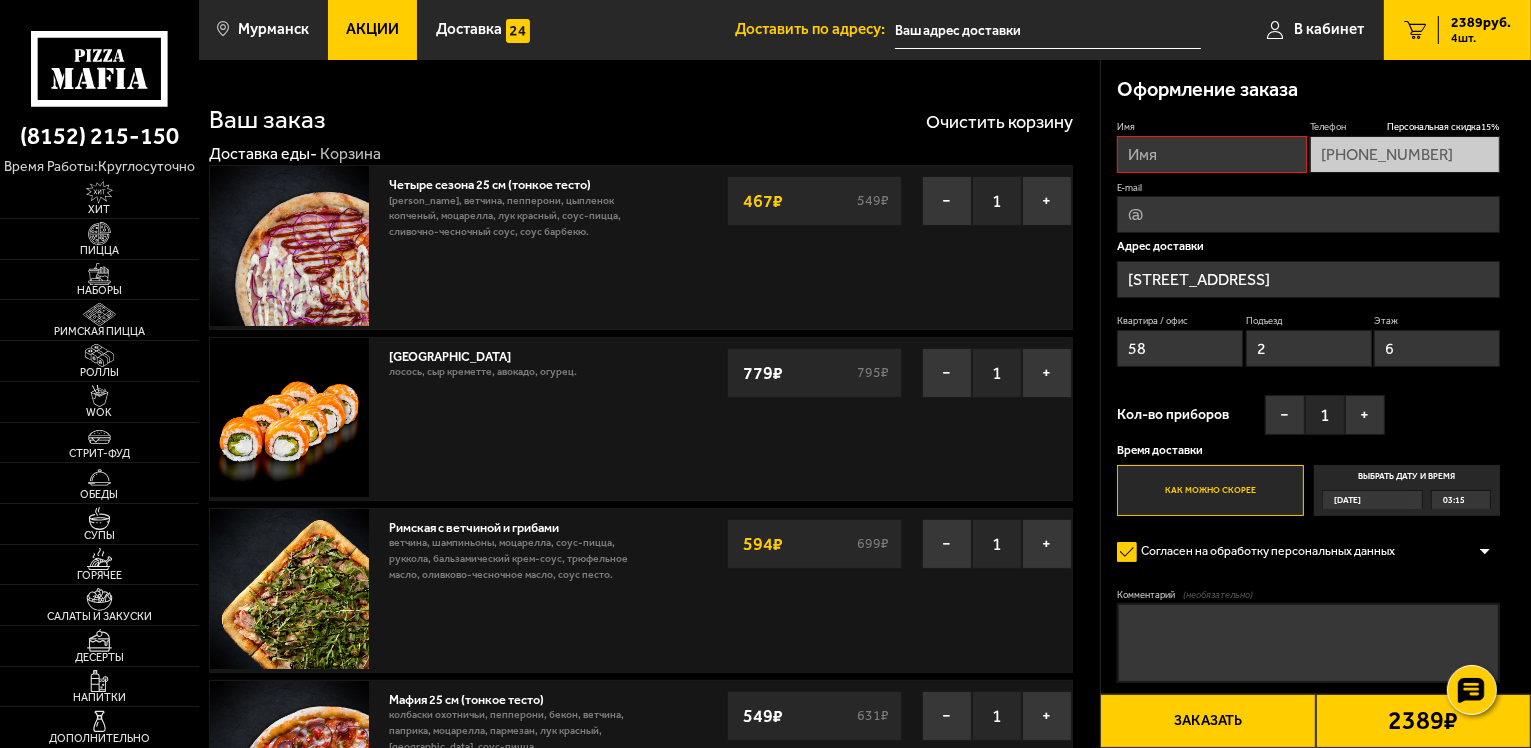 scroll, scrollTop: 0, scrollLeft: 0, axis: both 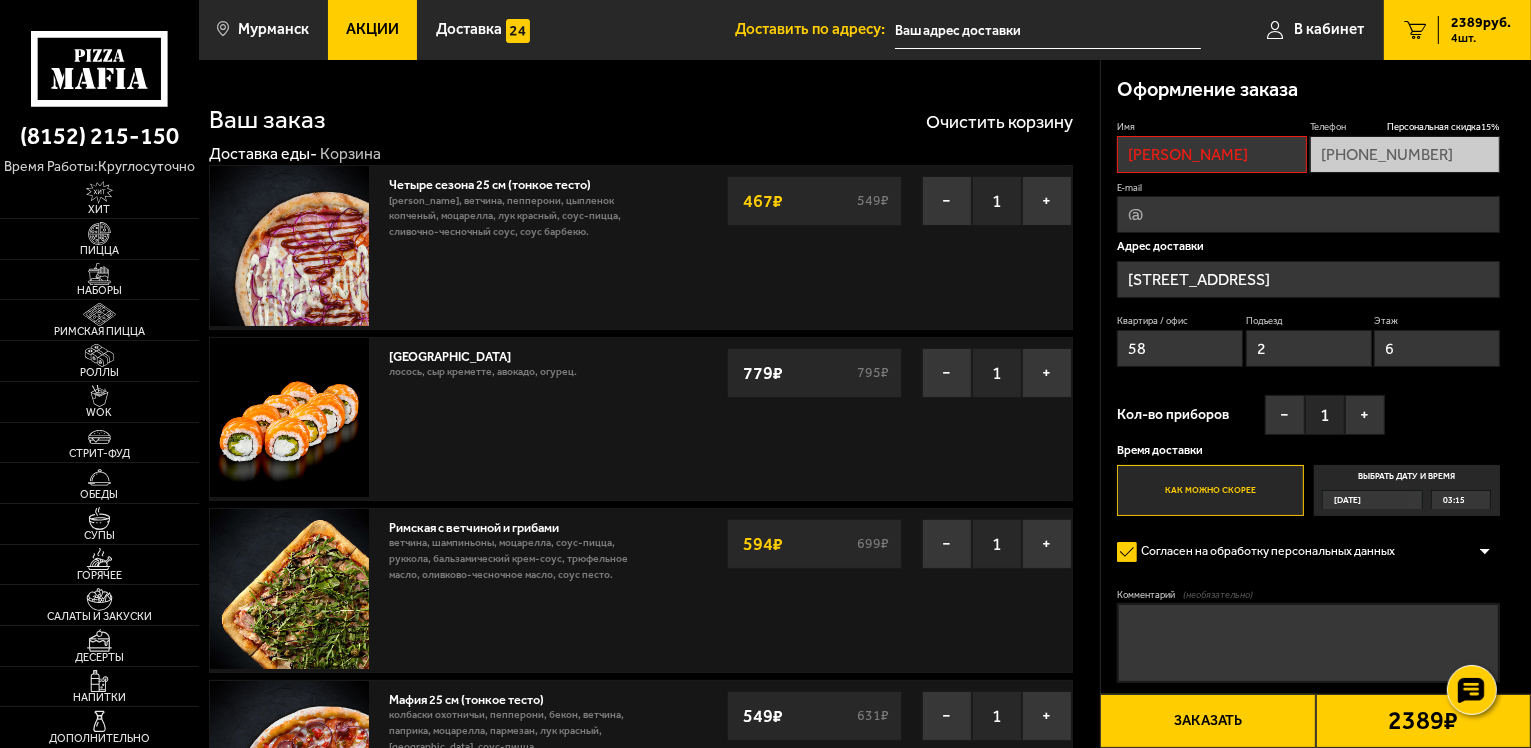 type on "annaproh12@gmail.com" 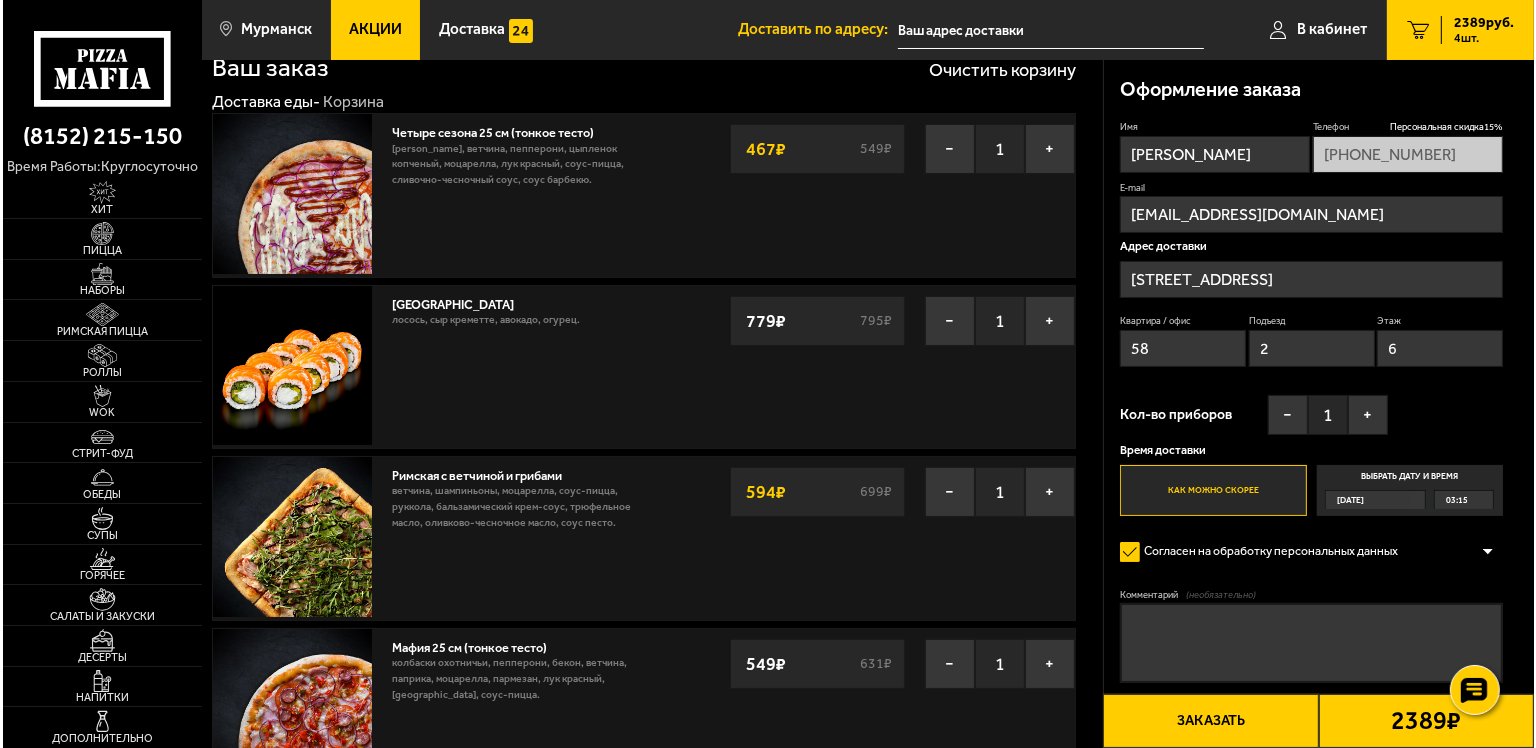 scroll, scrollTop: 100, scrollLeft: 0, axis: vertical 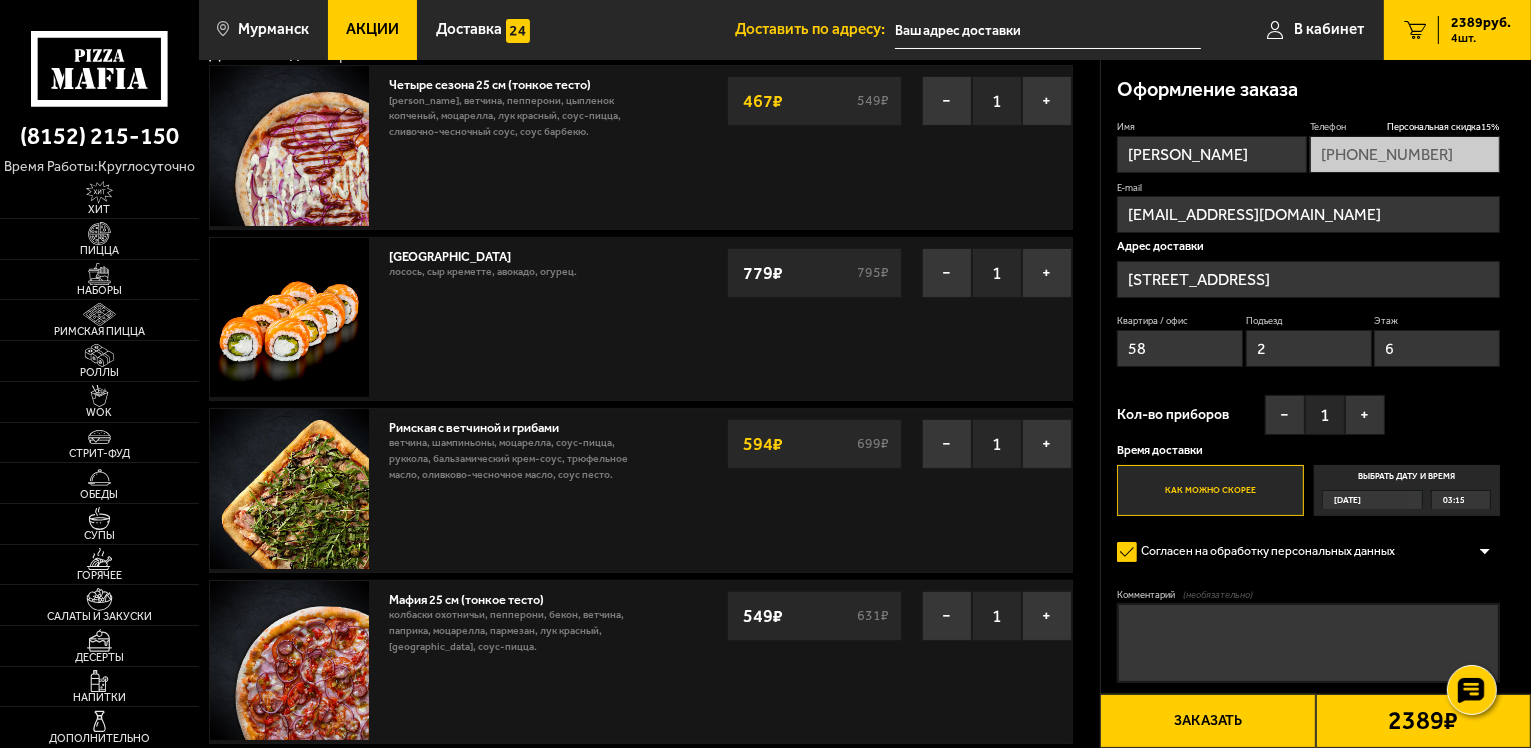 click on "Заказать" at bounding box center [1207, 721] 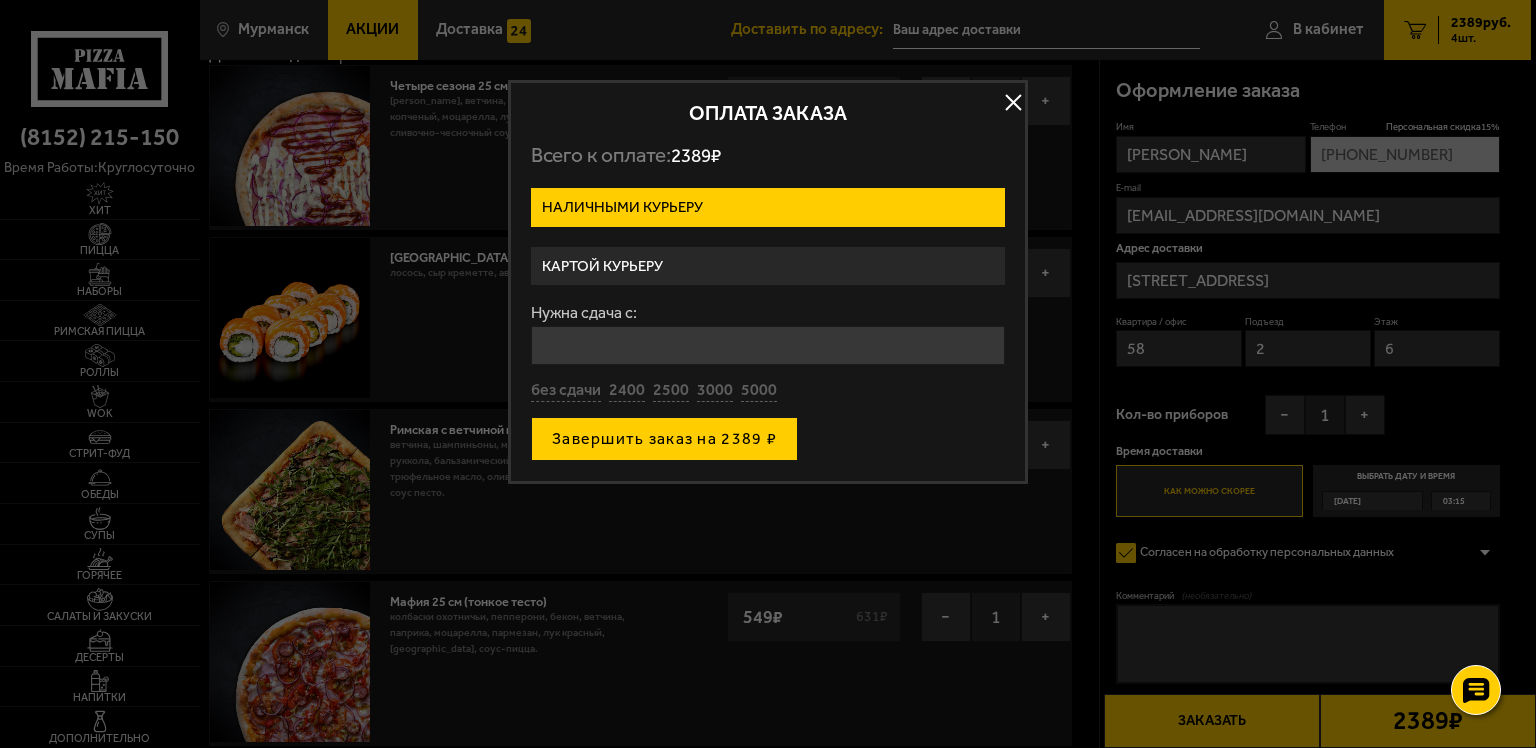 click on "Завершить заказ на 2389 ₽" at bounding box center [664, 439] 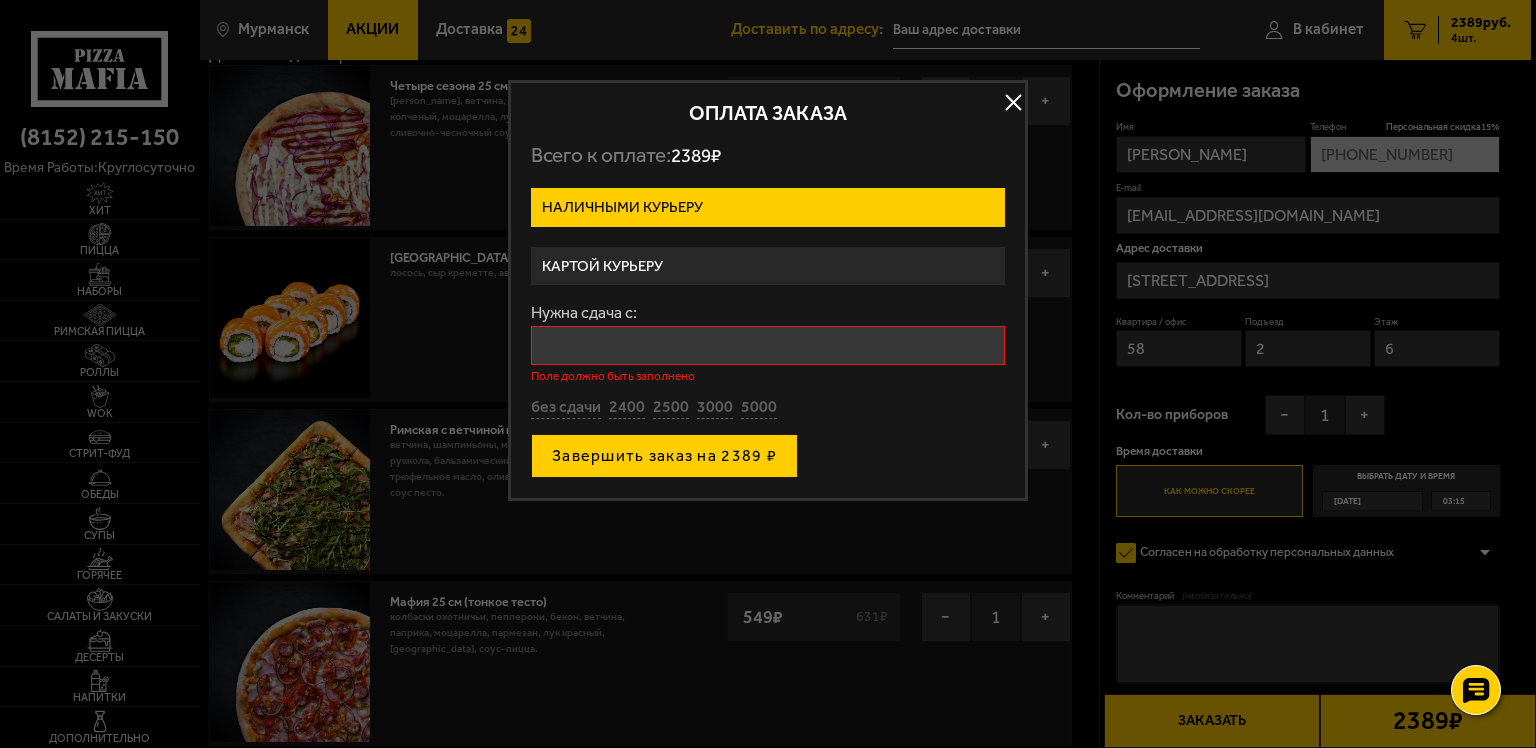 click on "Завершить заказ на 2389 ₽" at bounding box center [664, 456] 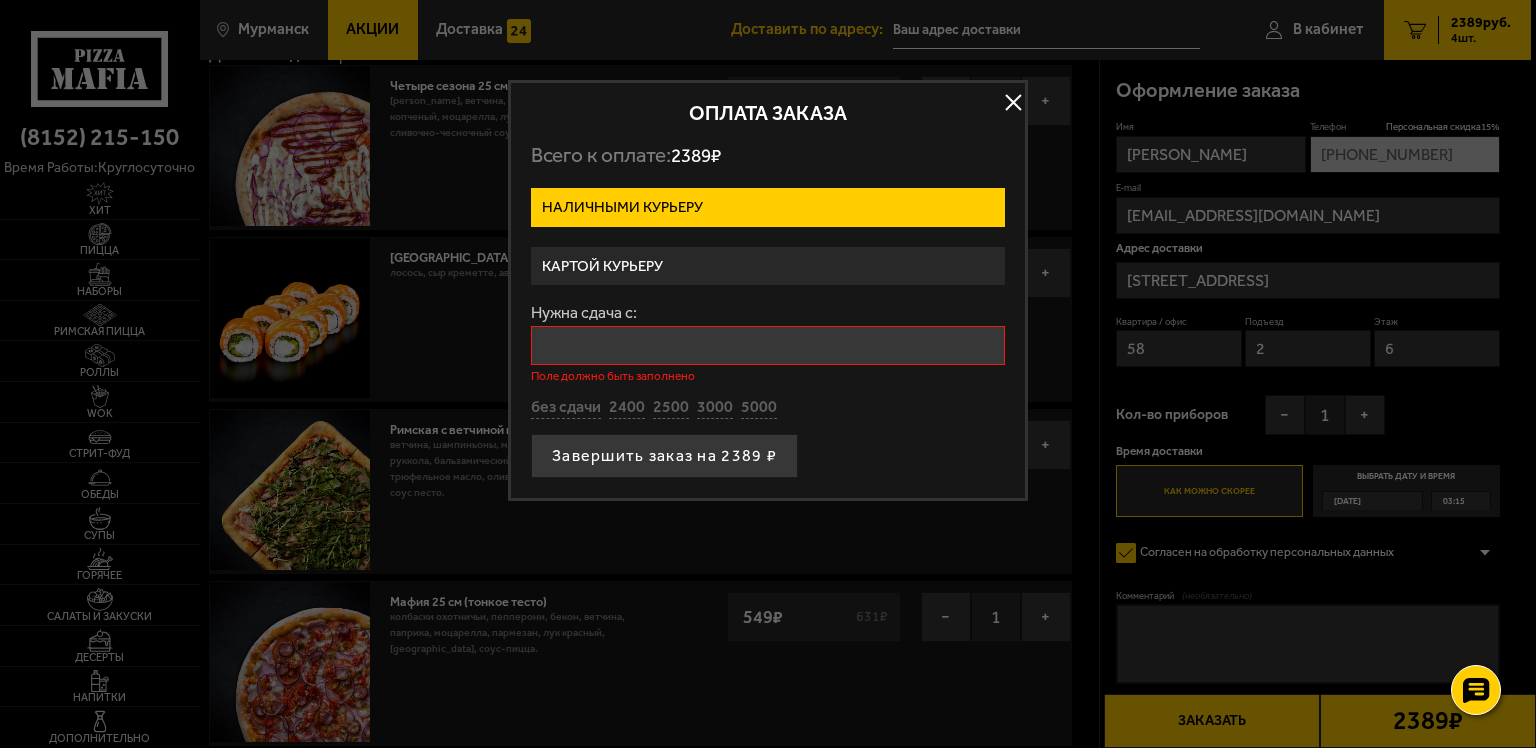 click on "Нужна сдача с:" at bounding box center (768, 345) 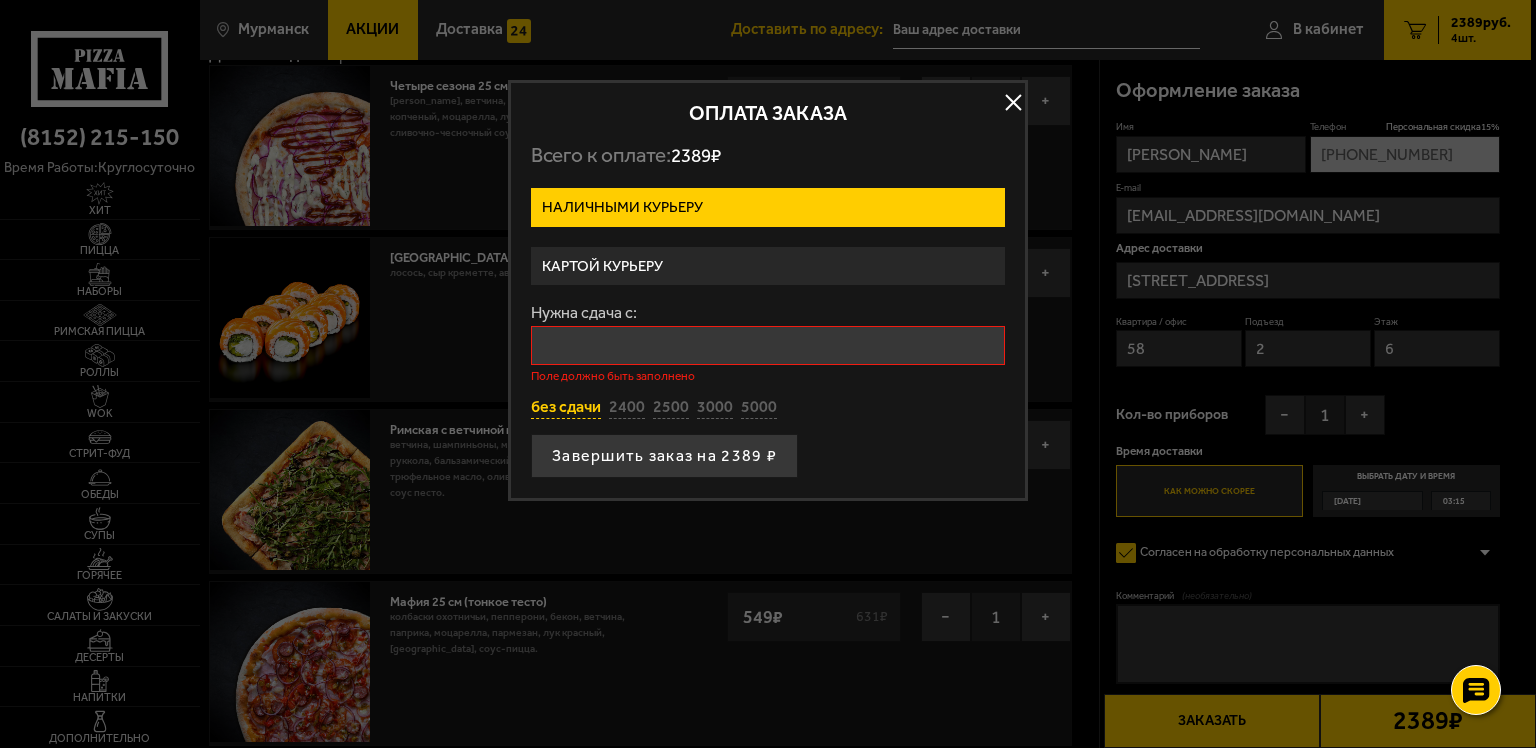 click on "без сдачи" at bounding box center [566, 408] 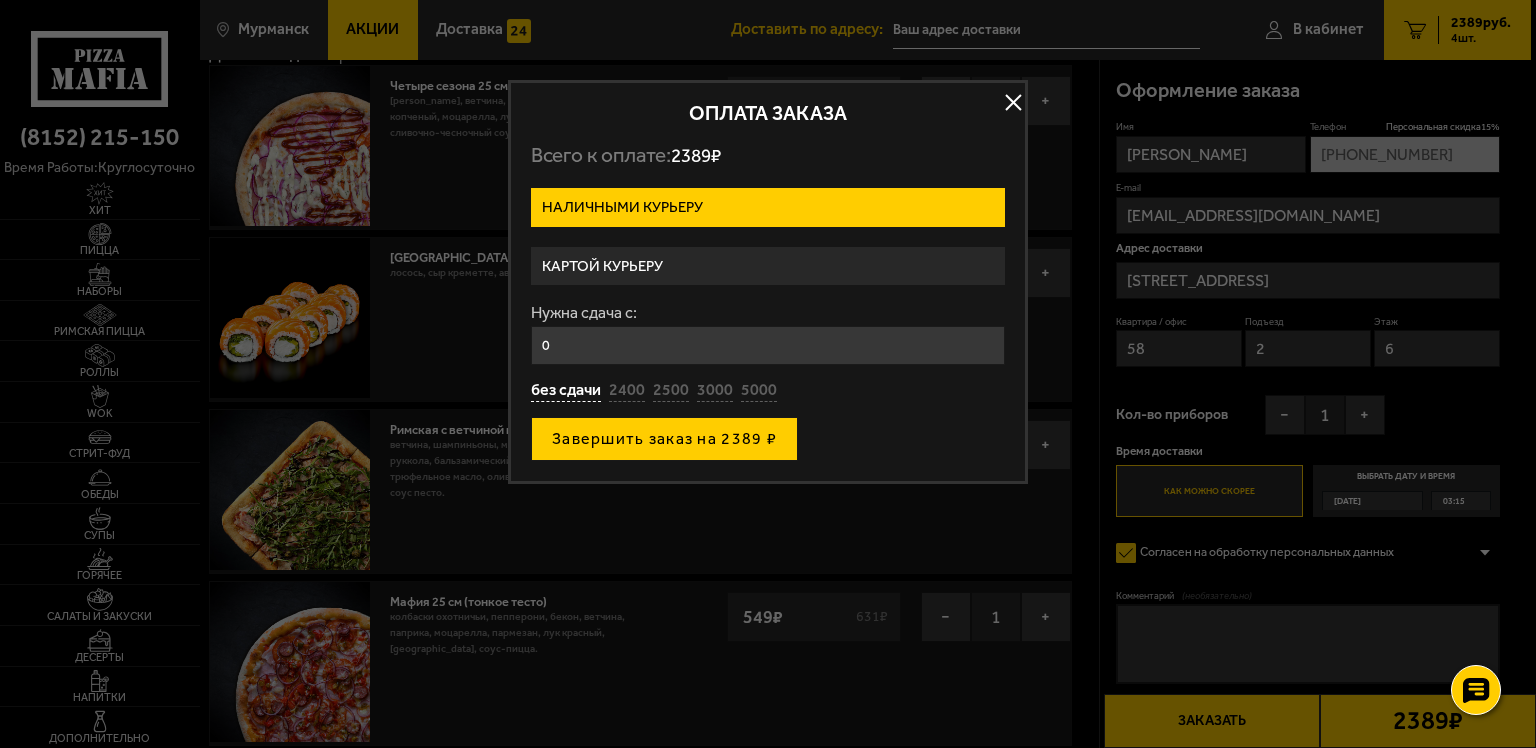 click on "Завершить заказ на 2389 ₽" at bounding box center (664, 439) 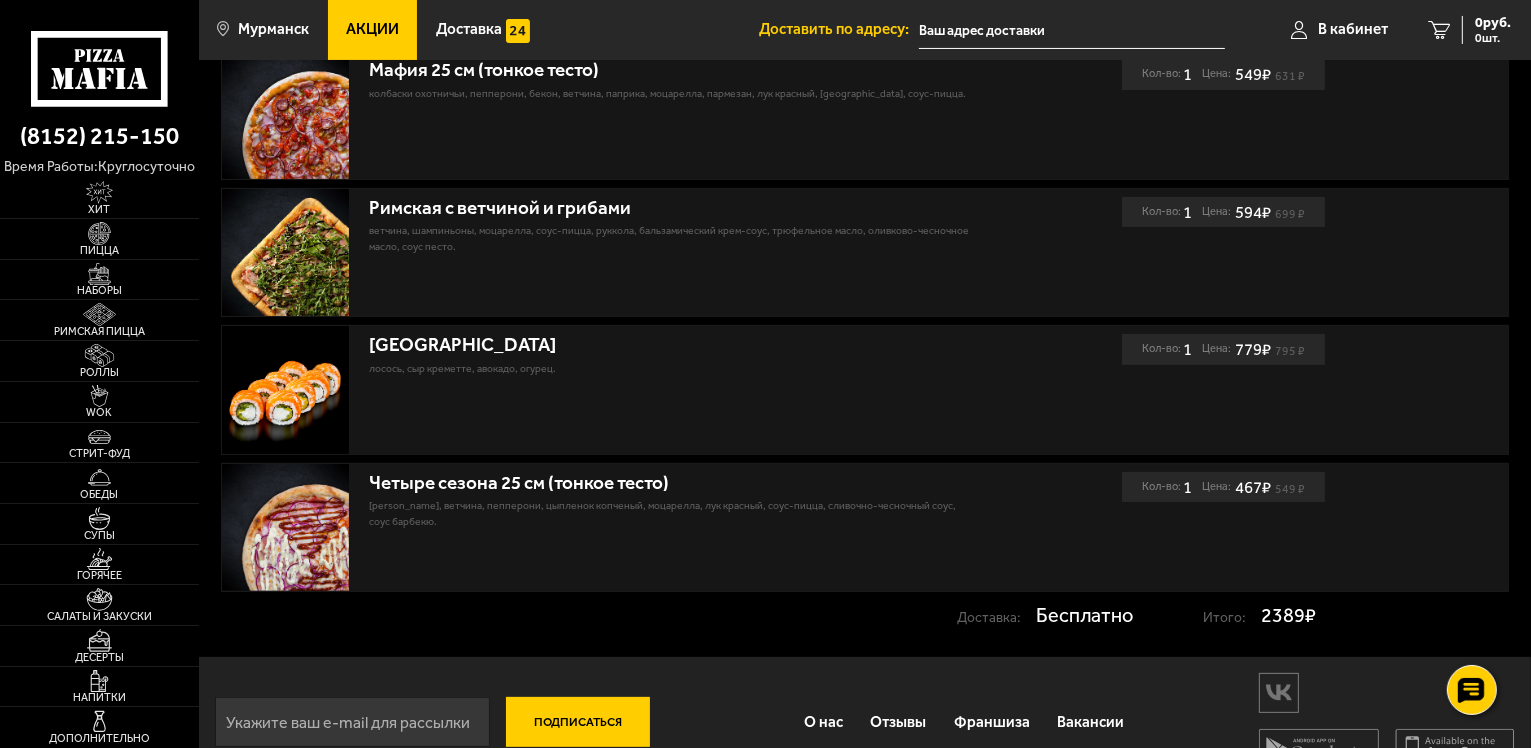 scroll, scrollTop: 421, scrollLeft: 0, axis: vertical 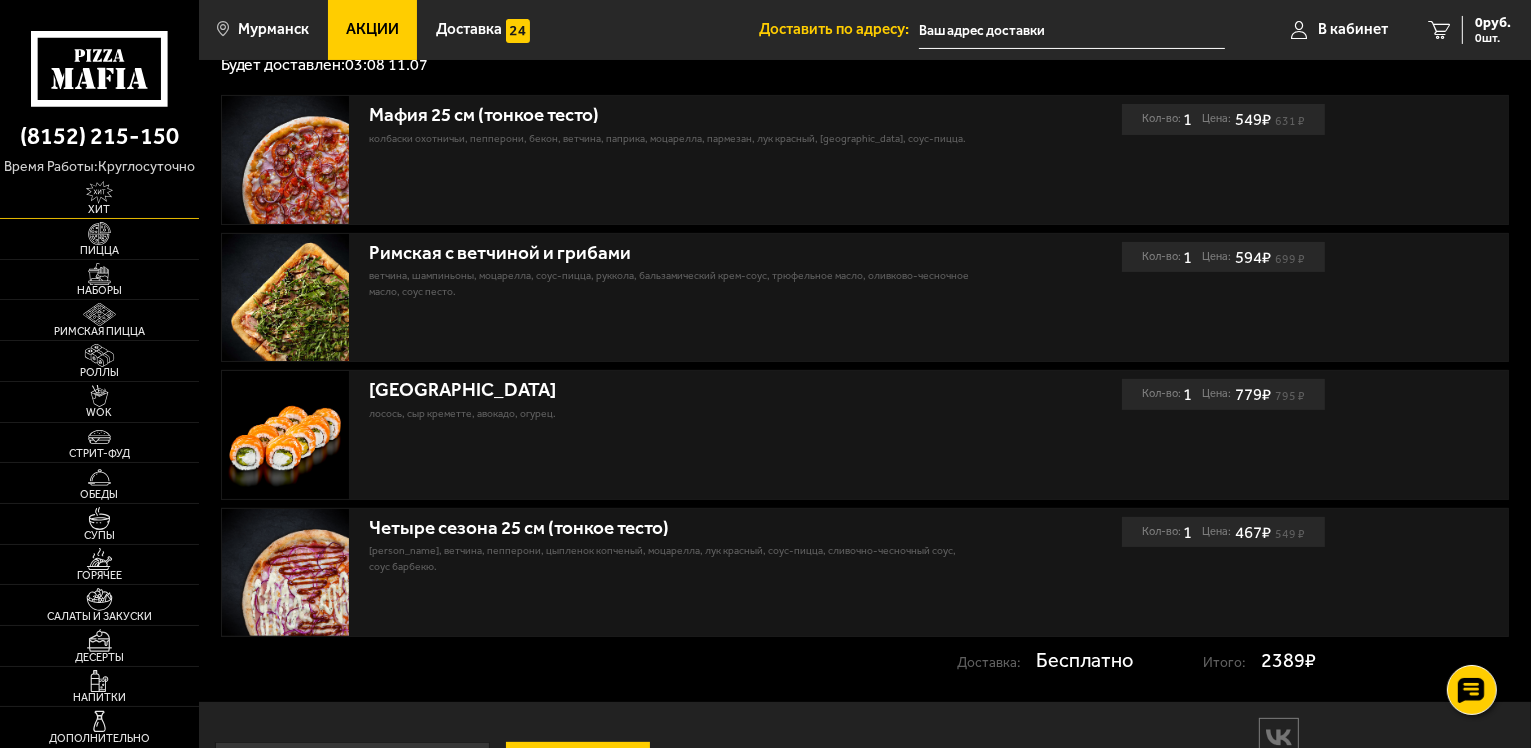 click at bounding box center (99, 192) 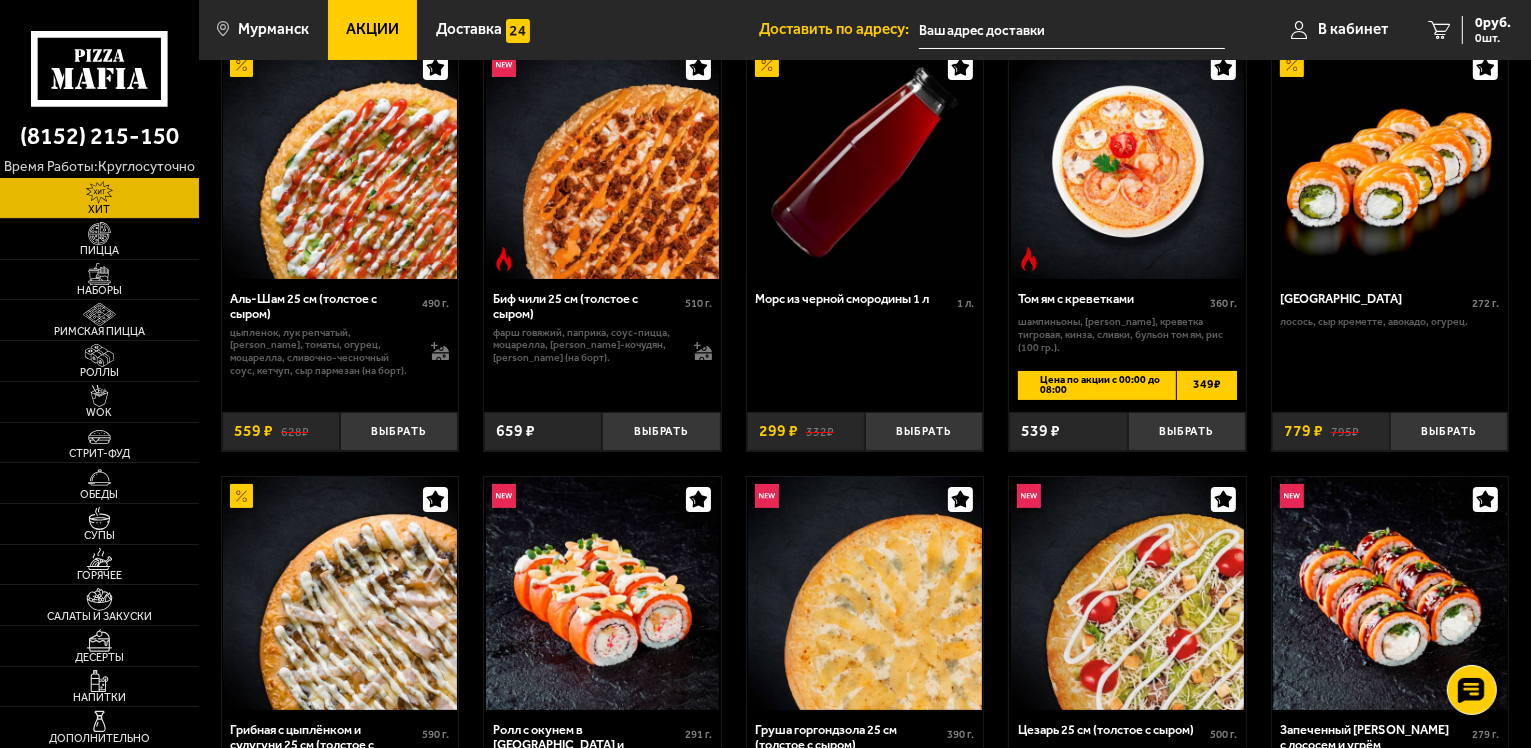 scroll, scrollTop: 100, scrollLeft: 0, axis: vertical 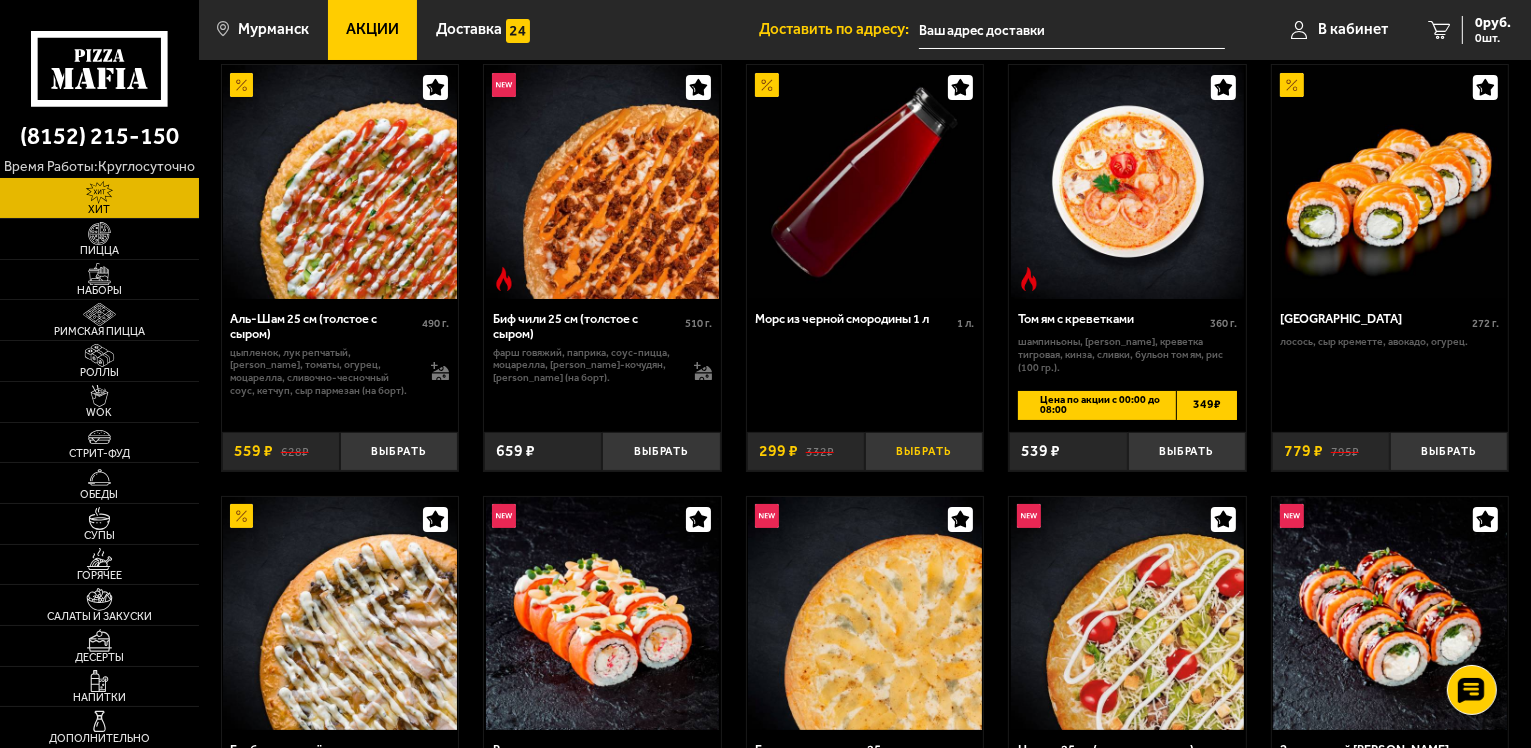 click on "Выбрать" at bounding box center [924, 451] 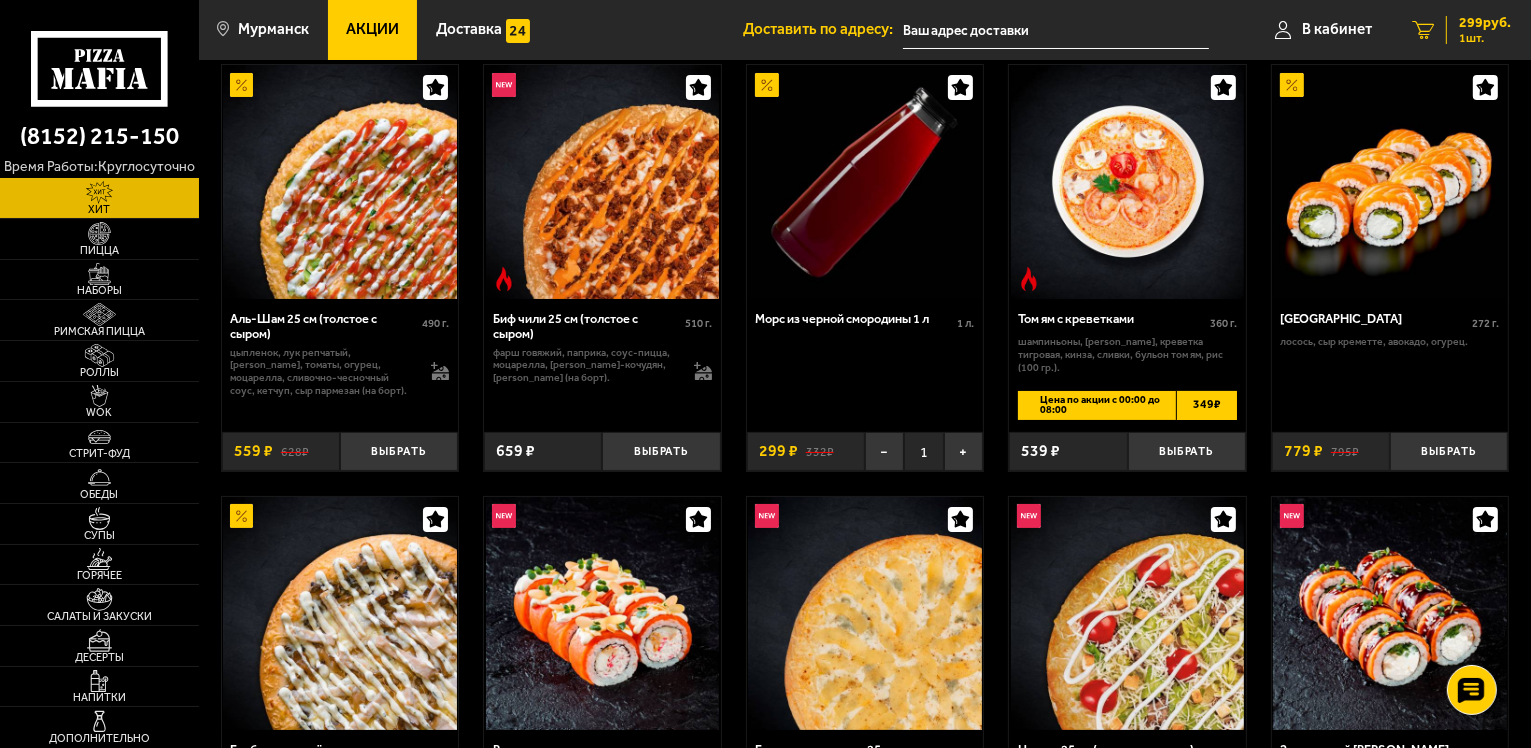click on "1  шт." at bounding box center [1485, 38] 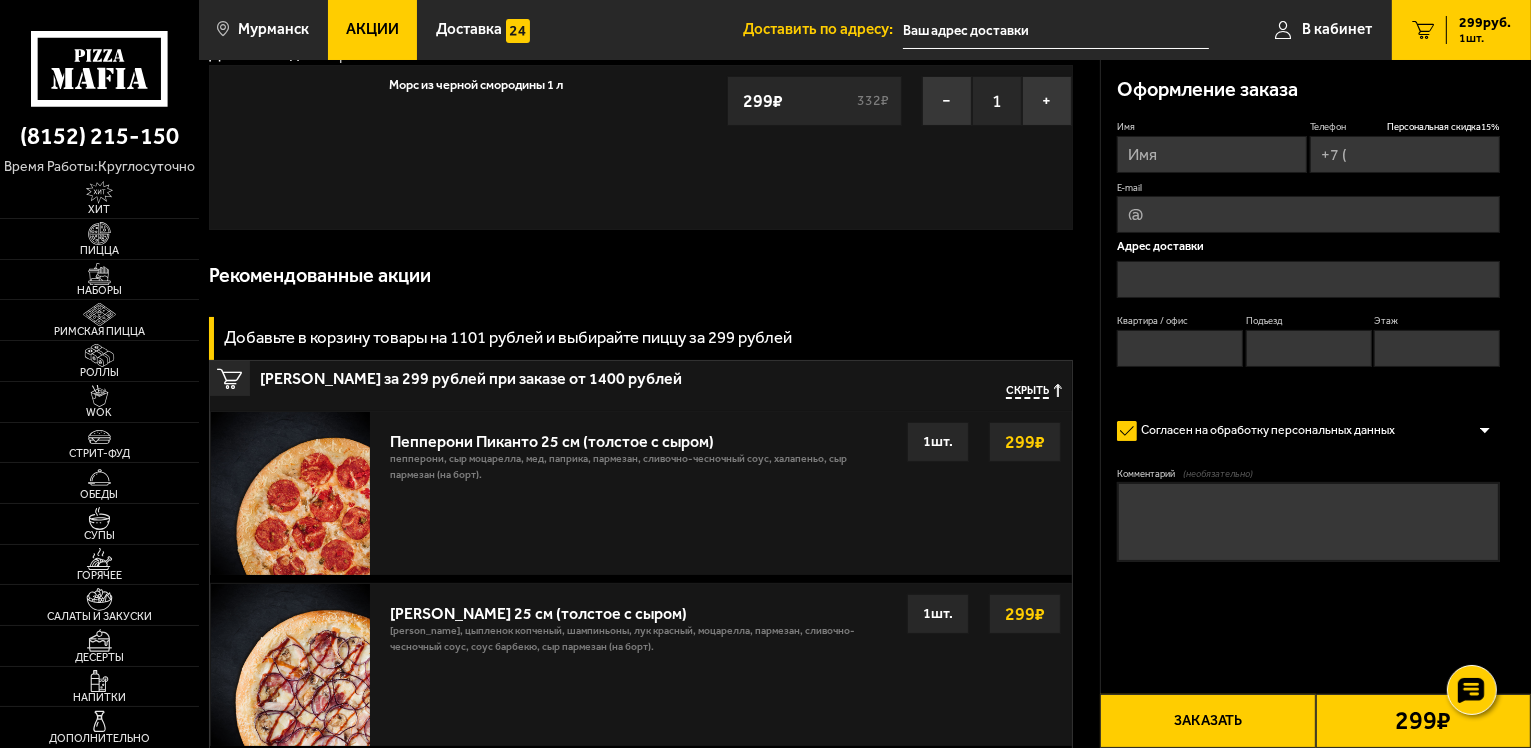 scroll, scrollTop: 0, scrollLeft: 0, axis: both 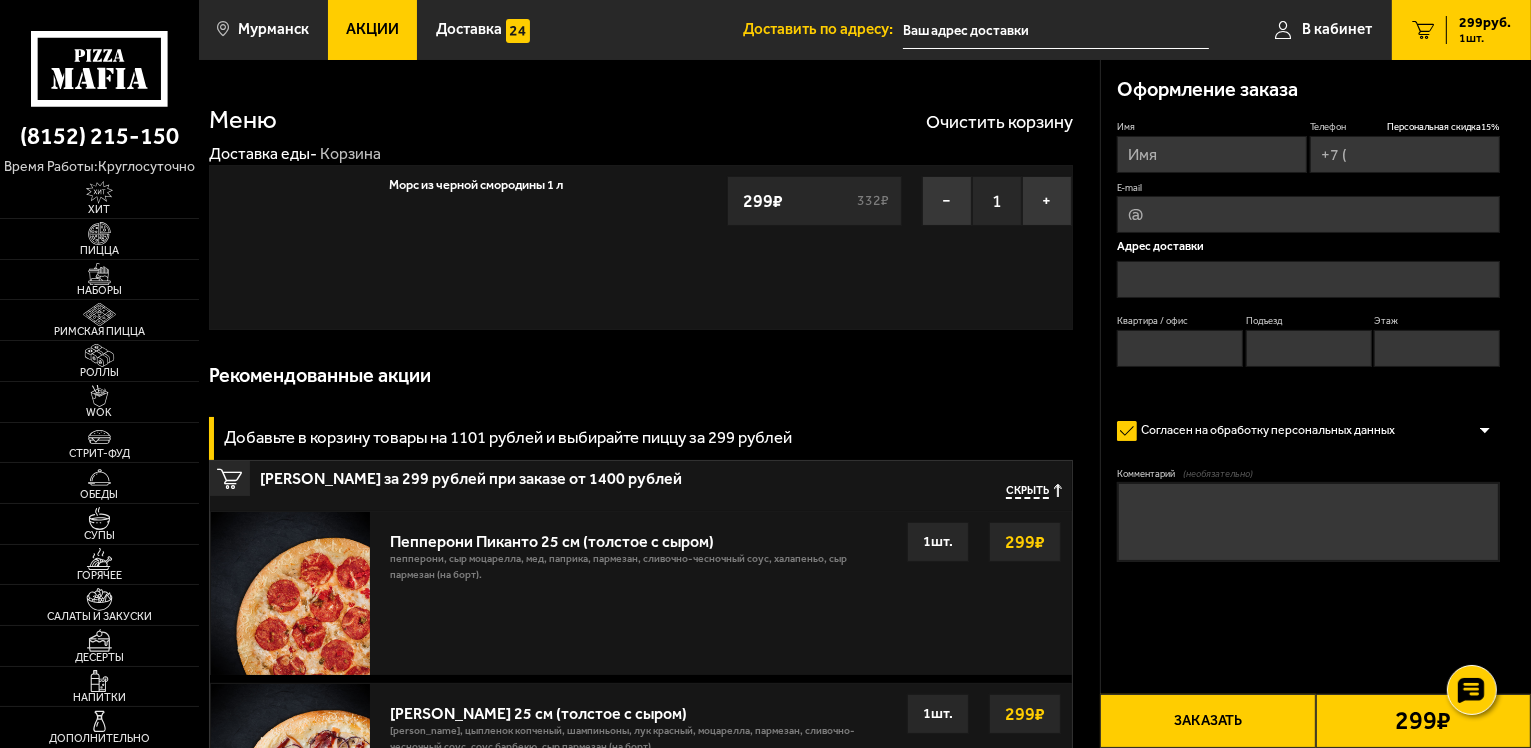 type on "[PHONE_NUMBER]" 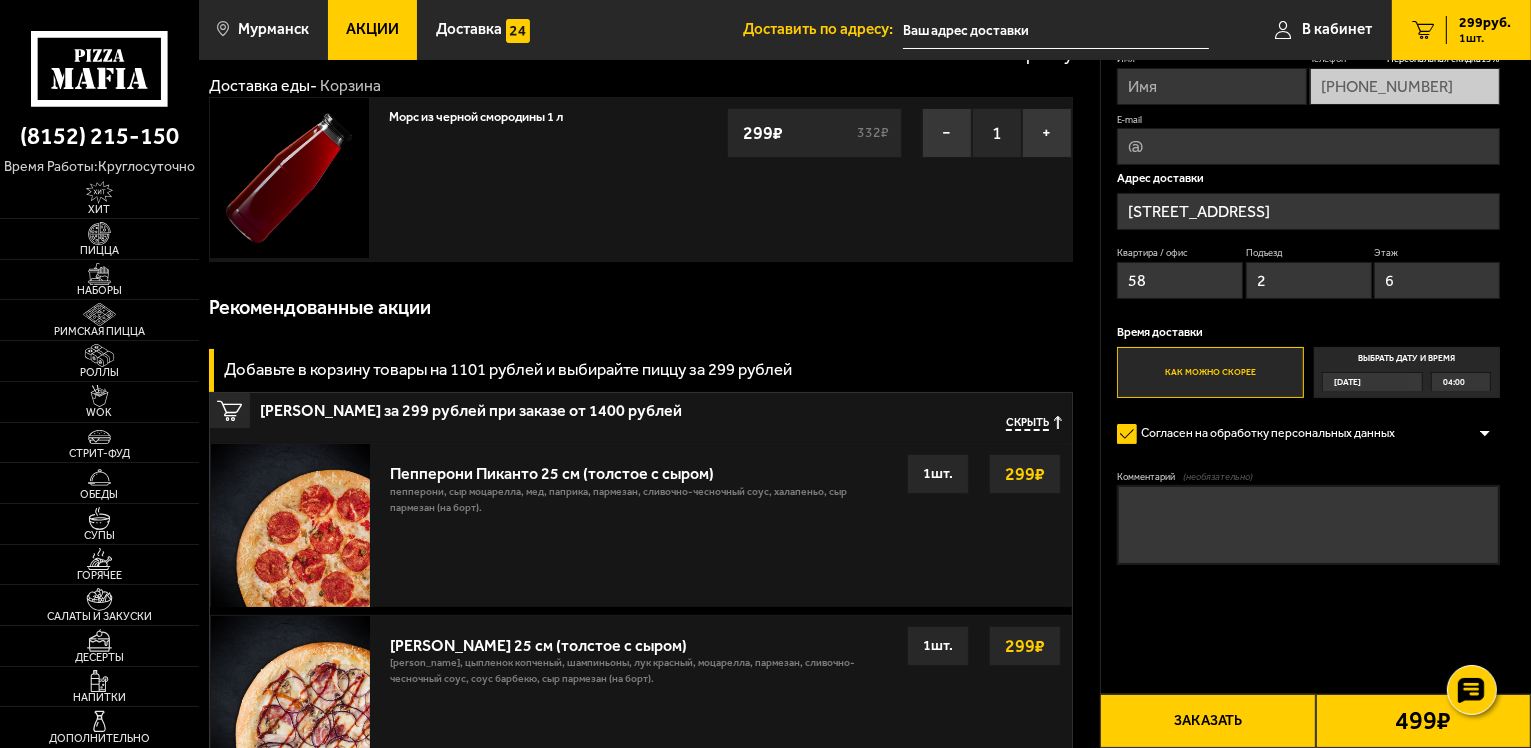scroll, scrollTop: 0, scrollLeft: 0, axis: both 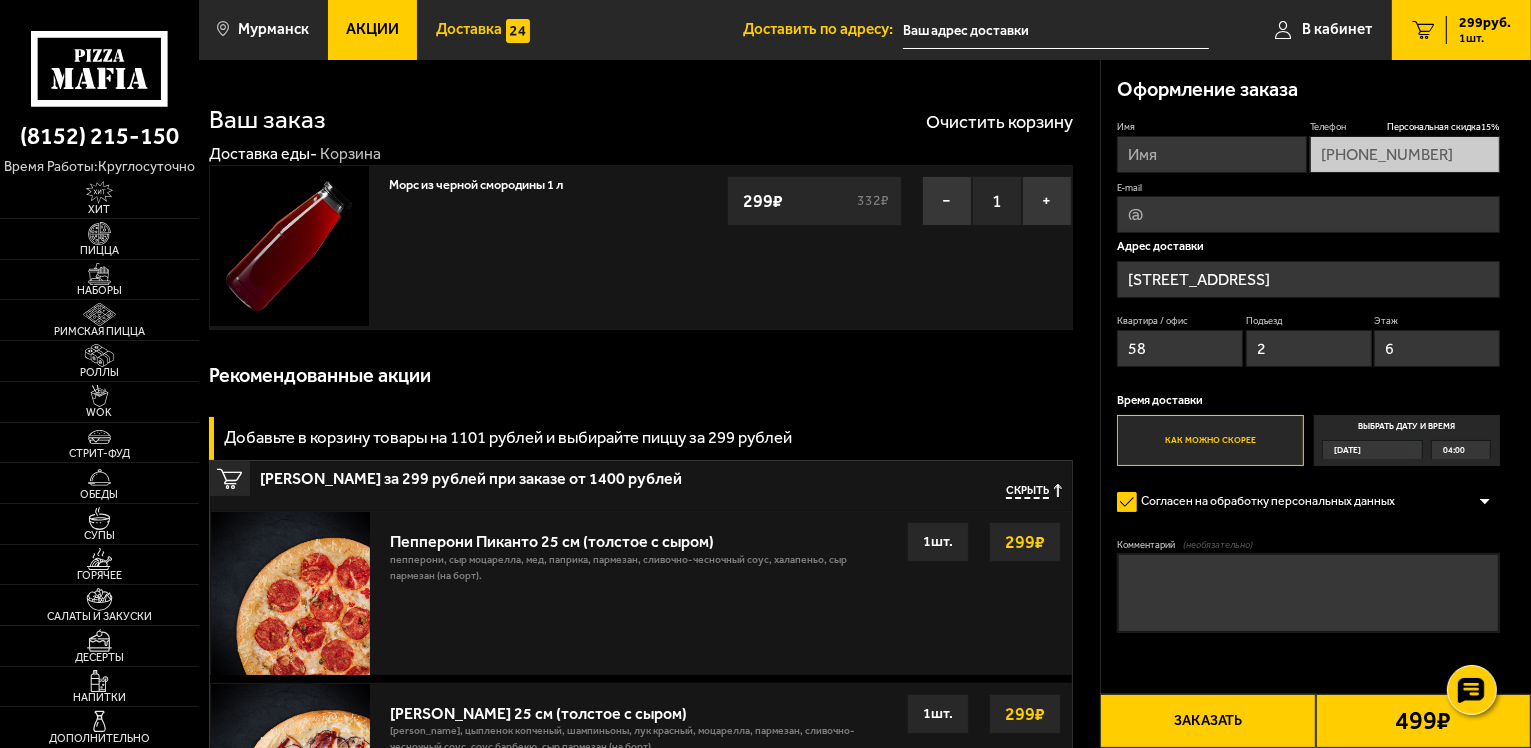 click on "Доставка" at bounding box center [469, 29] 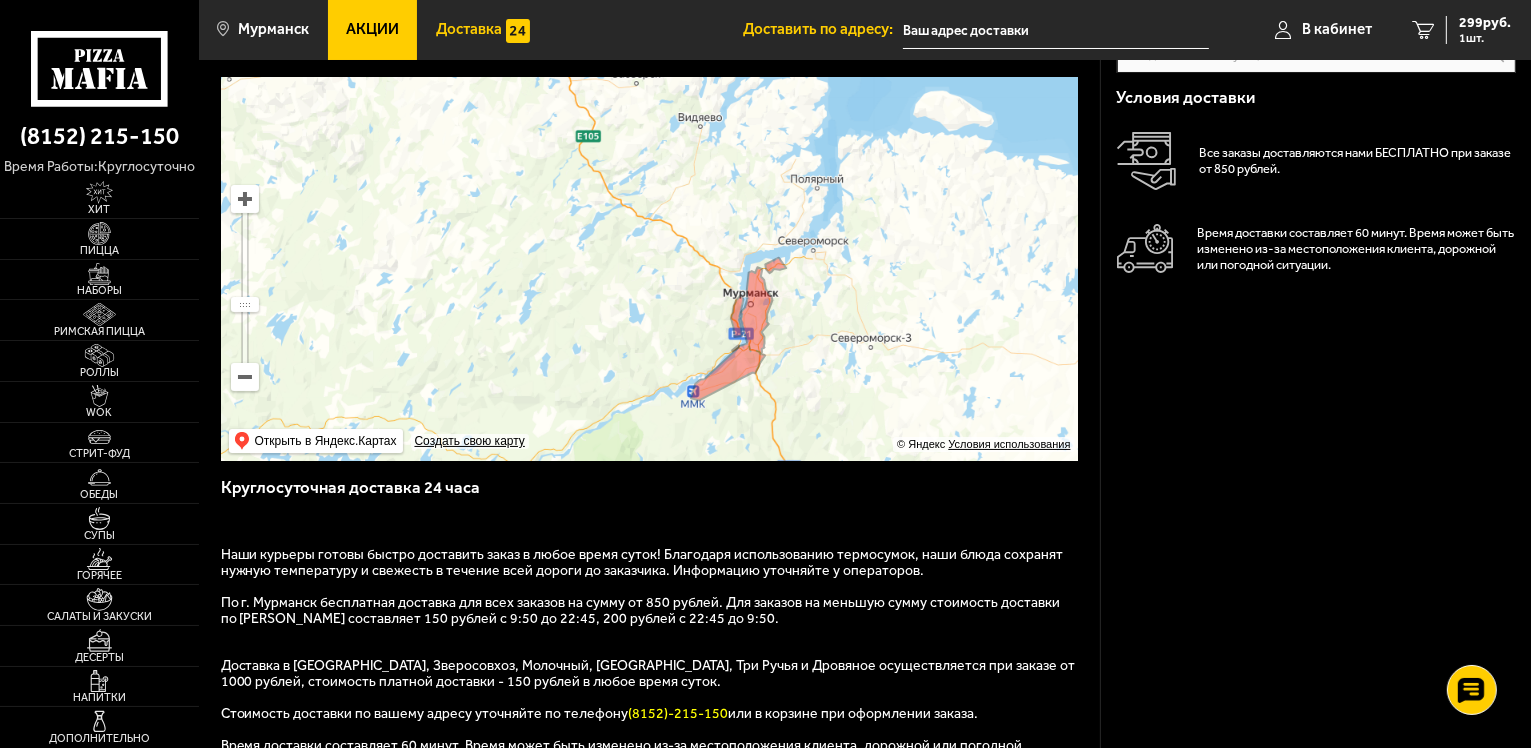 scroll, scrollTop: 300, scrollLeft: 0, axis: vertical 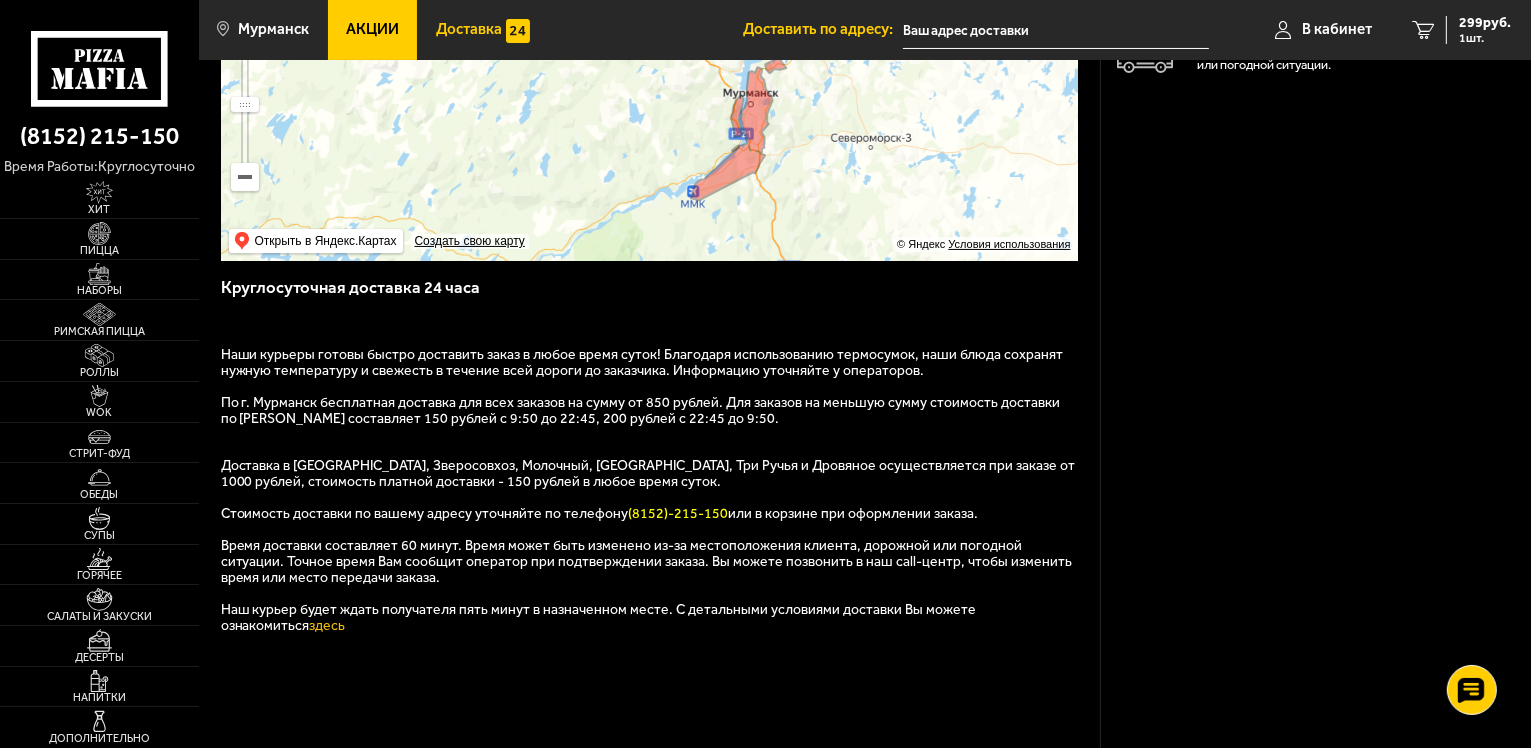 click at bounding box center [1056, 30] 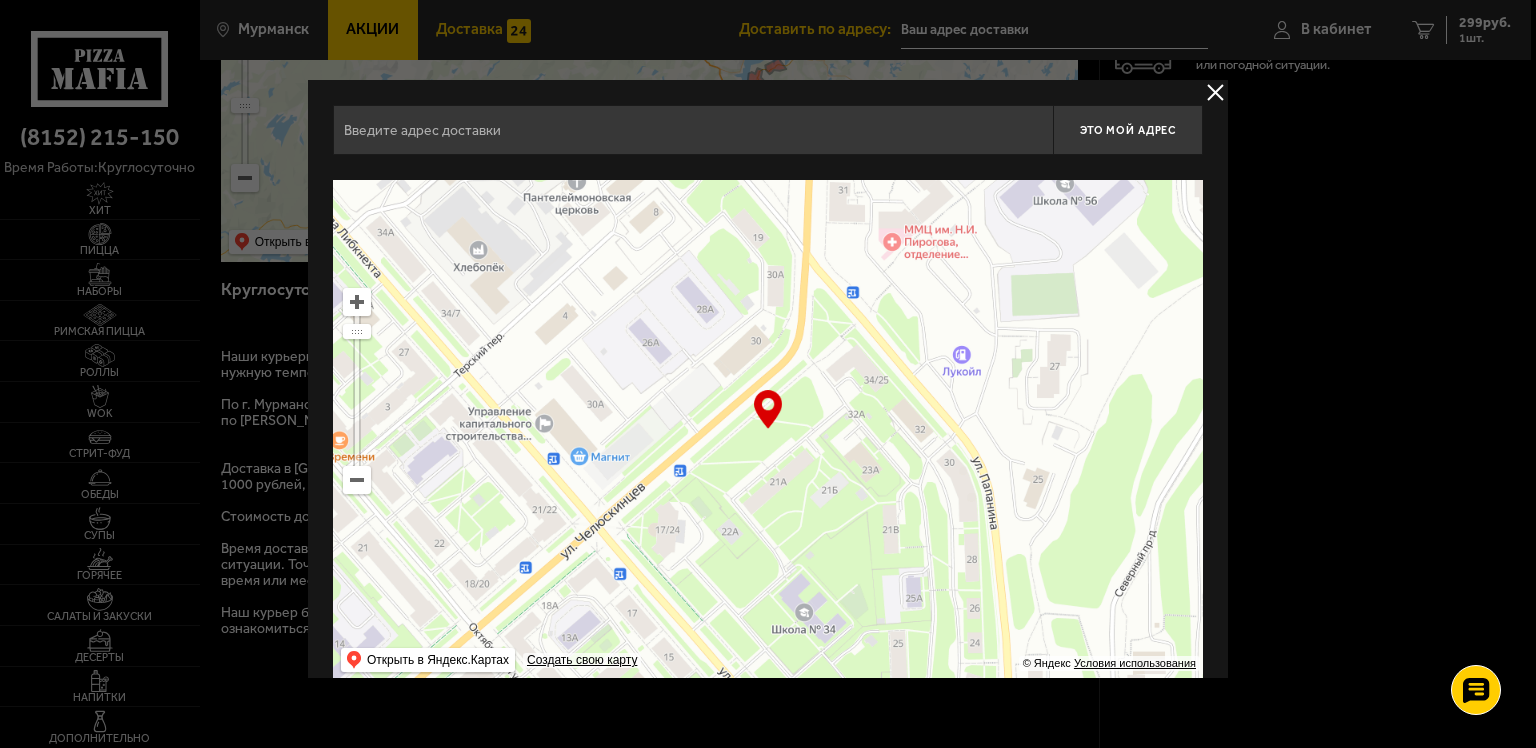 click at bounding box center [768, 374] 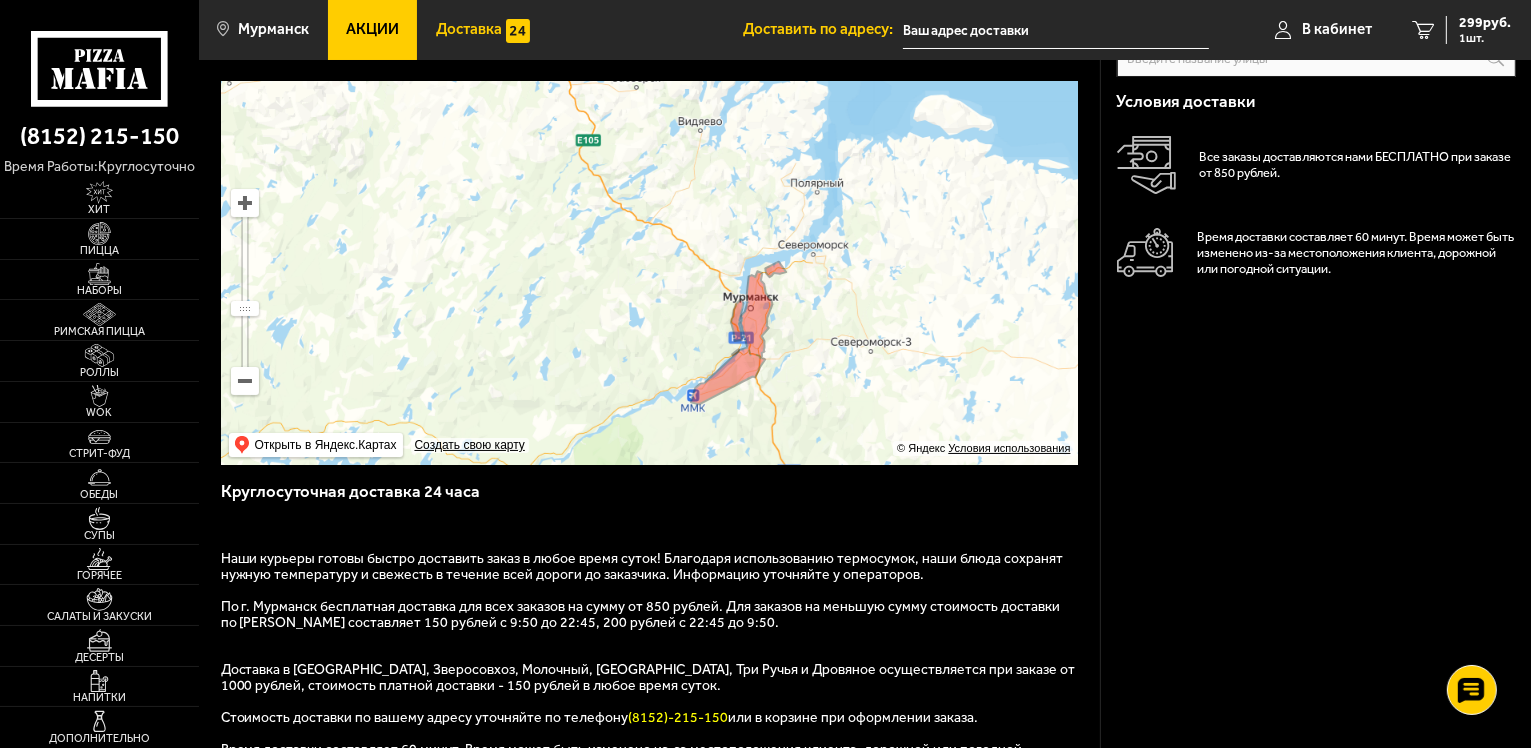 scroll, scrollTop: 0, scrollLeft: 0, axis: both 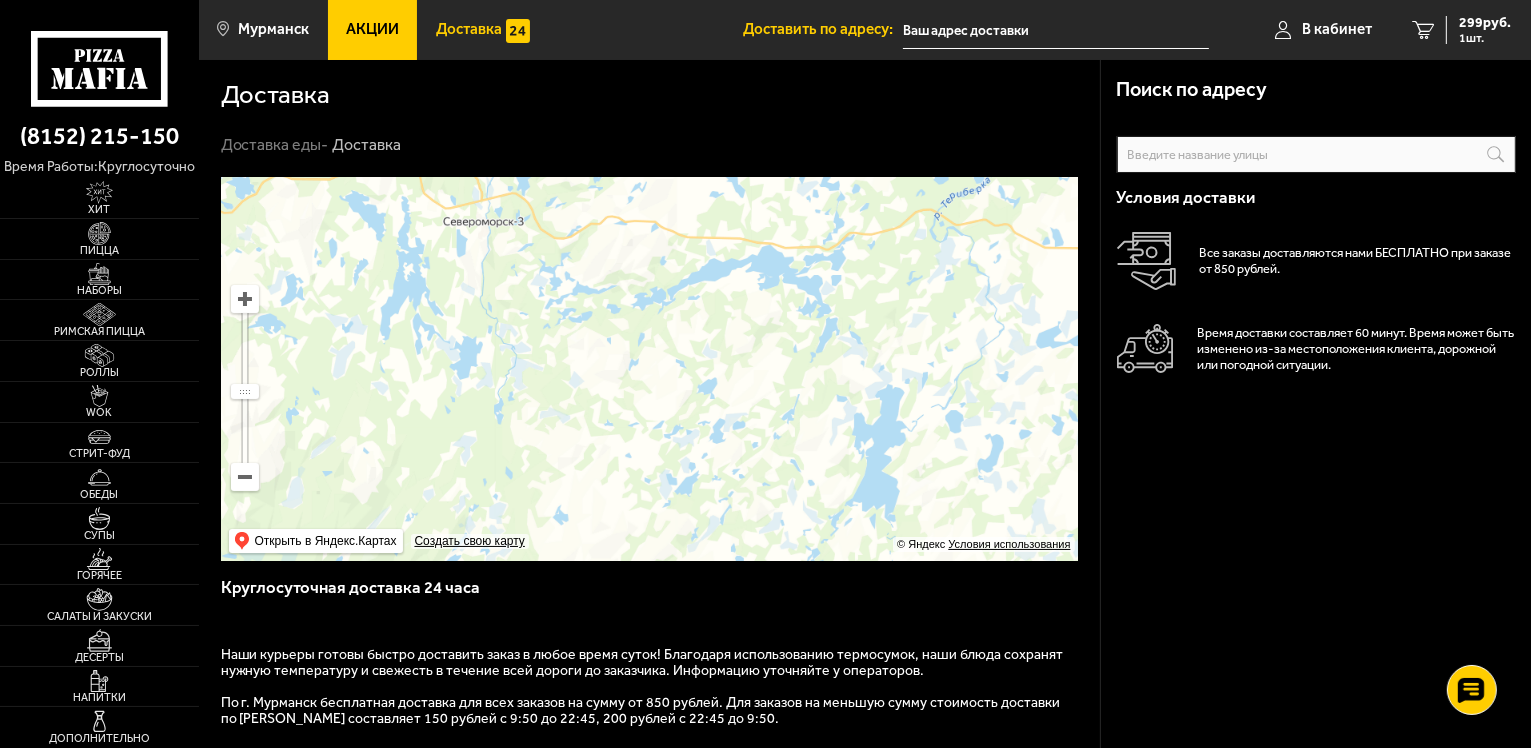click on "Доставка" at bounding box center [469, 29] 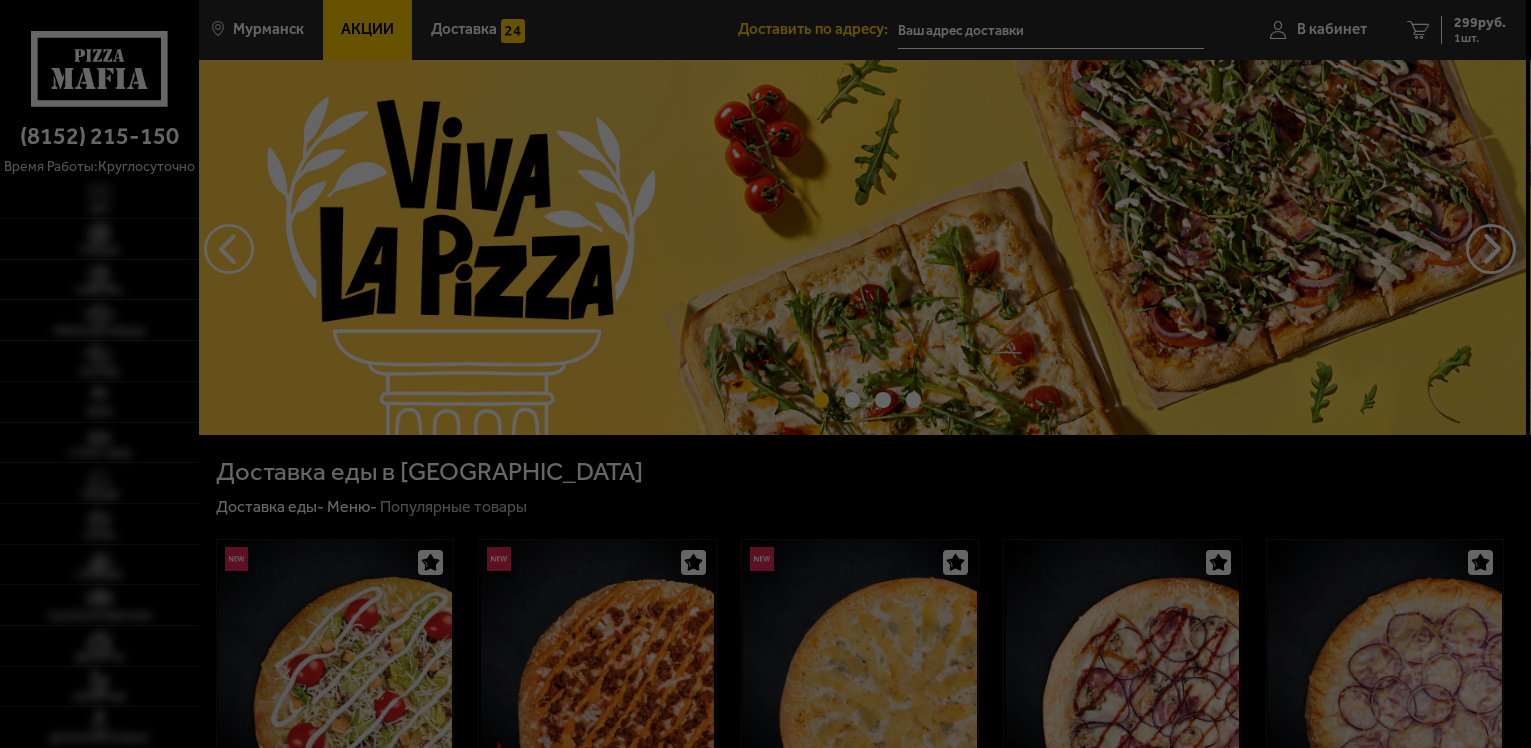 scroll, scrollTop: 0, scrollLeft: 0, axis: both 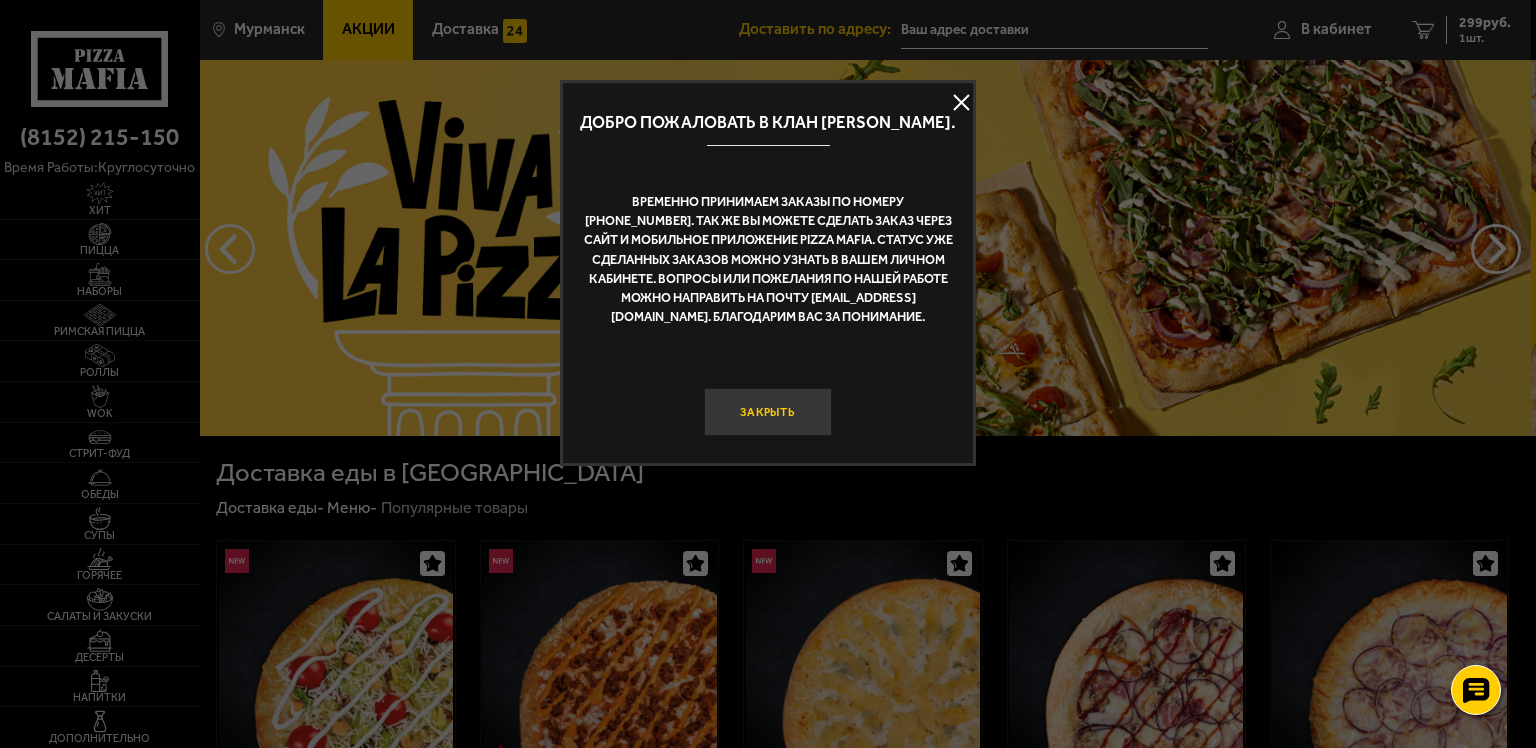 click on "Закрыть" at bounding box center (768, 412) 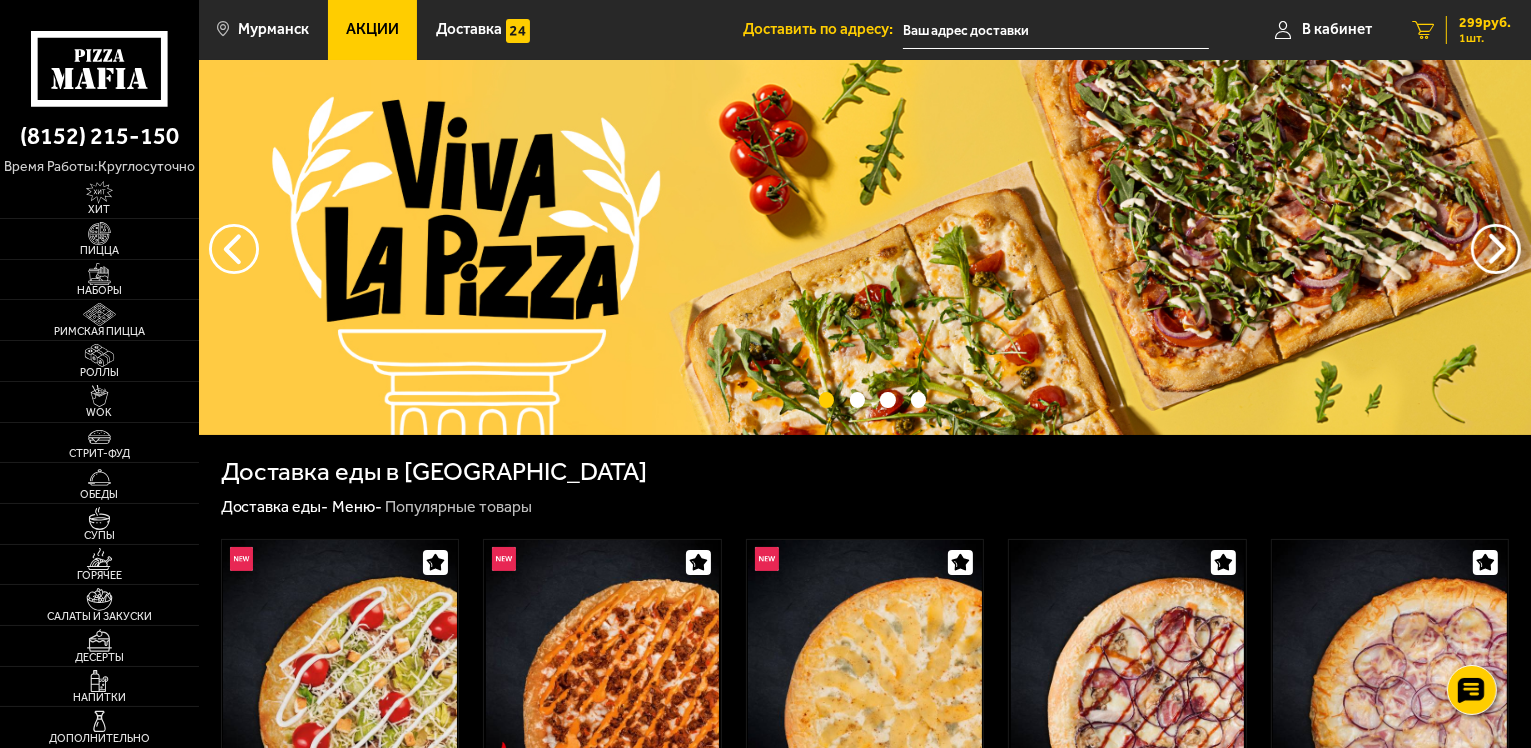 click on "1 299  руб. 1  шт." at bounding box center [1461, 30] 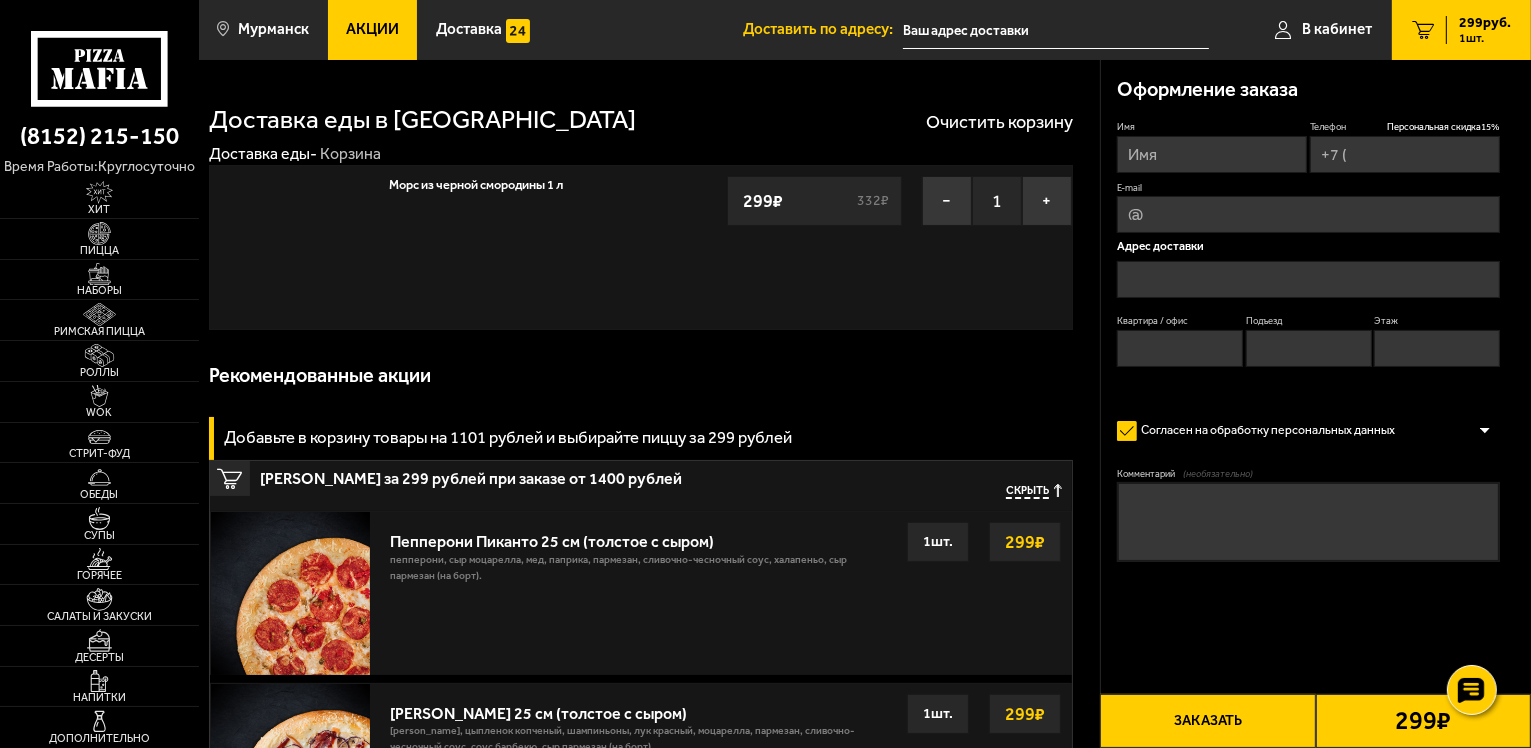 type on "[PHONE_NUMBER]" 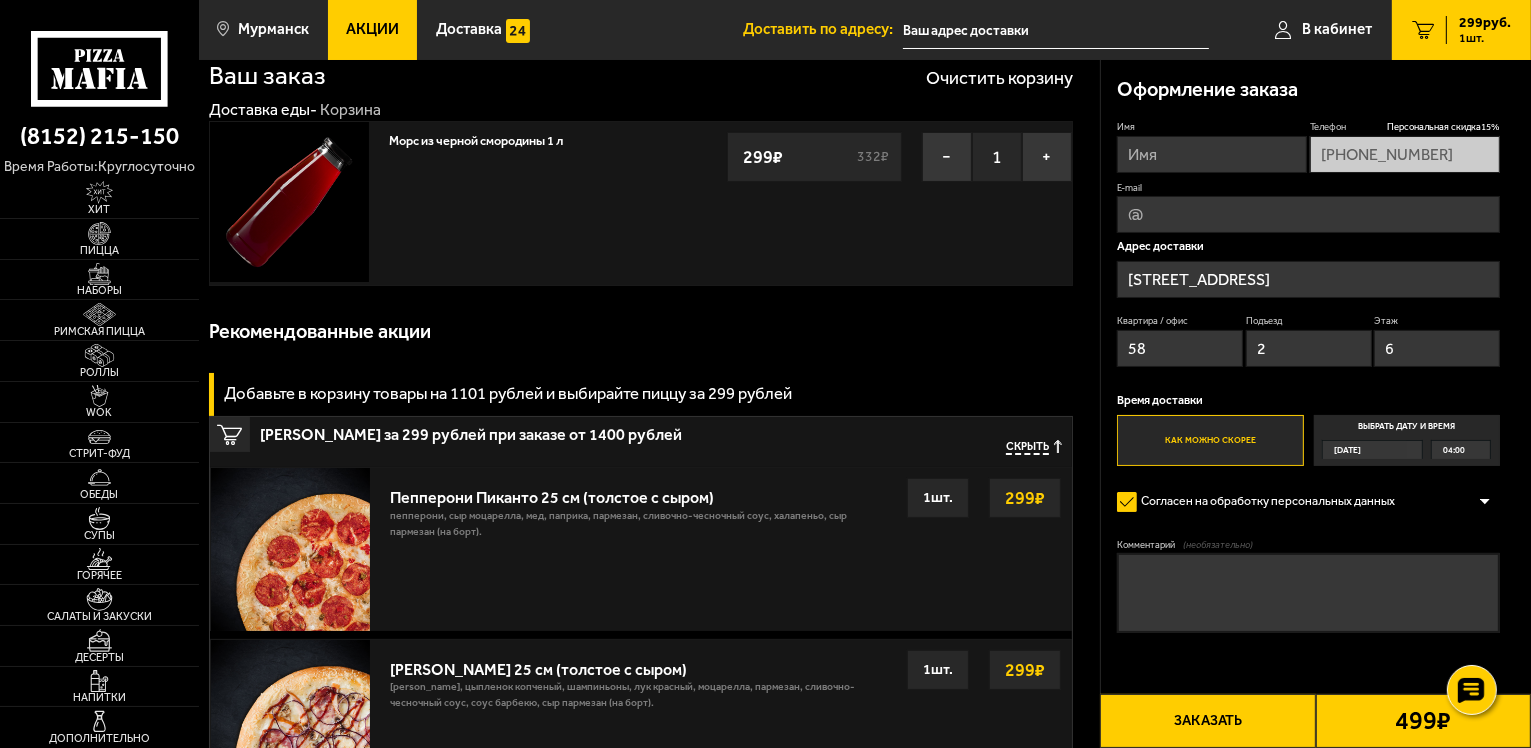 scroll, scrollTop: 0, scrollLeft: 0, axis: both 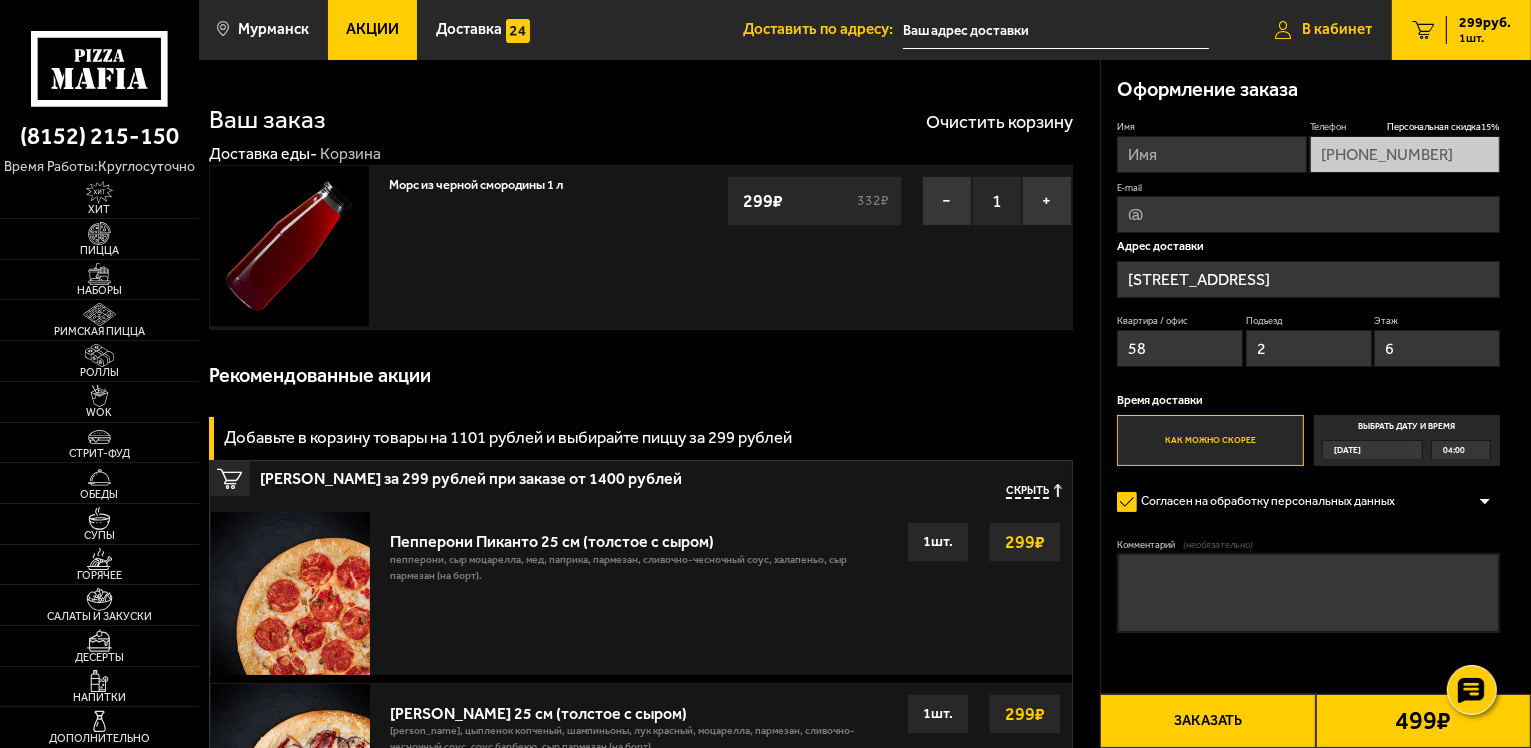 click on "В кабинет" at bounding box center [1323, 30] 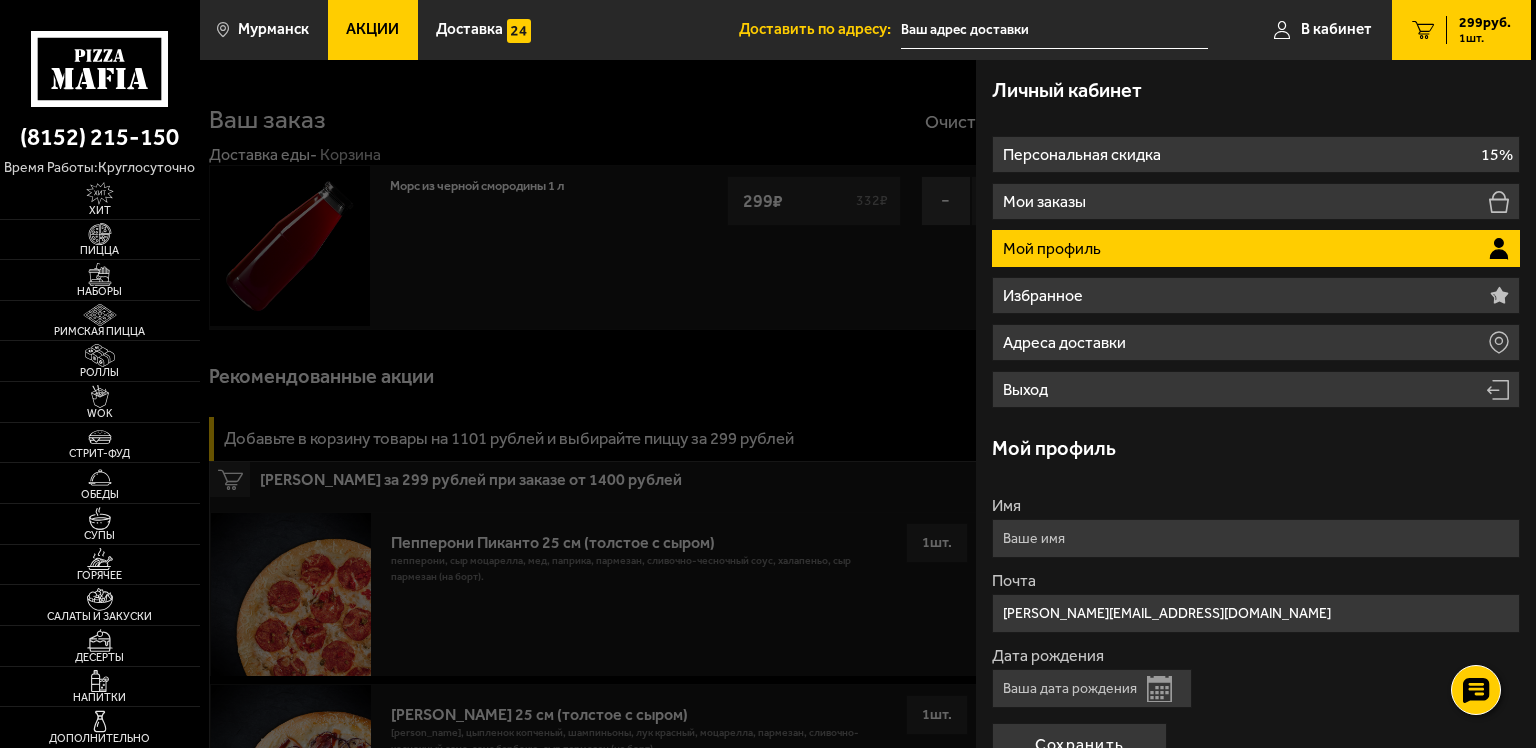 click 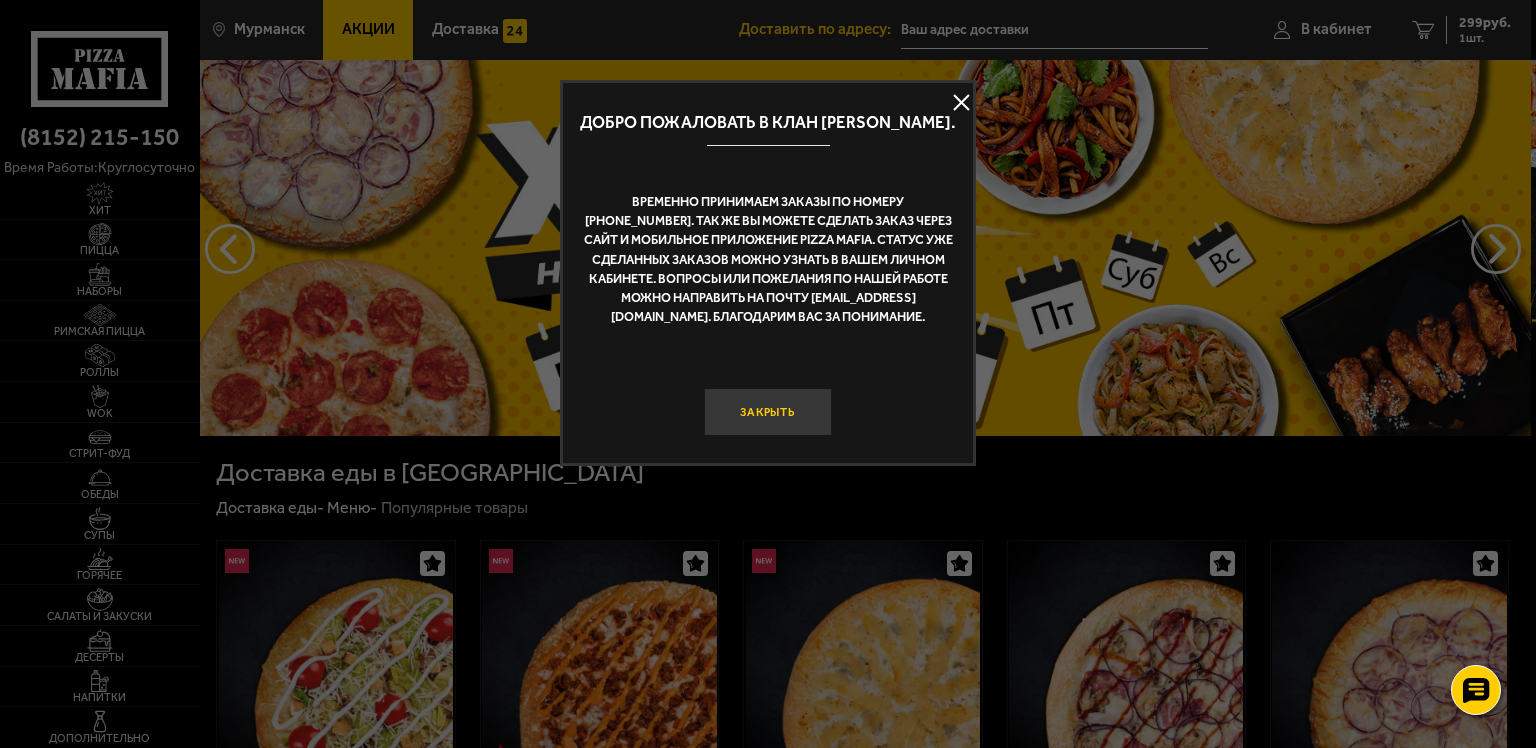 click on "Закрыть" at bounding box center [768, 412] 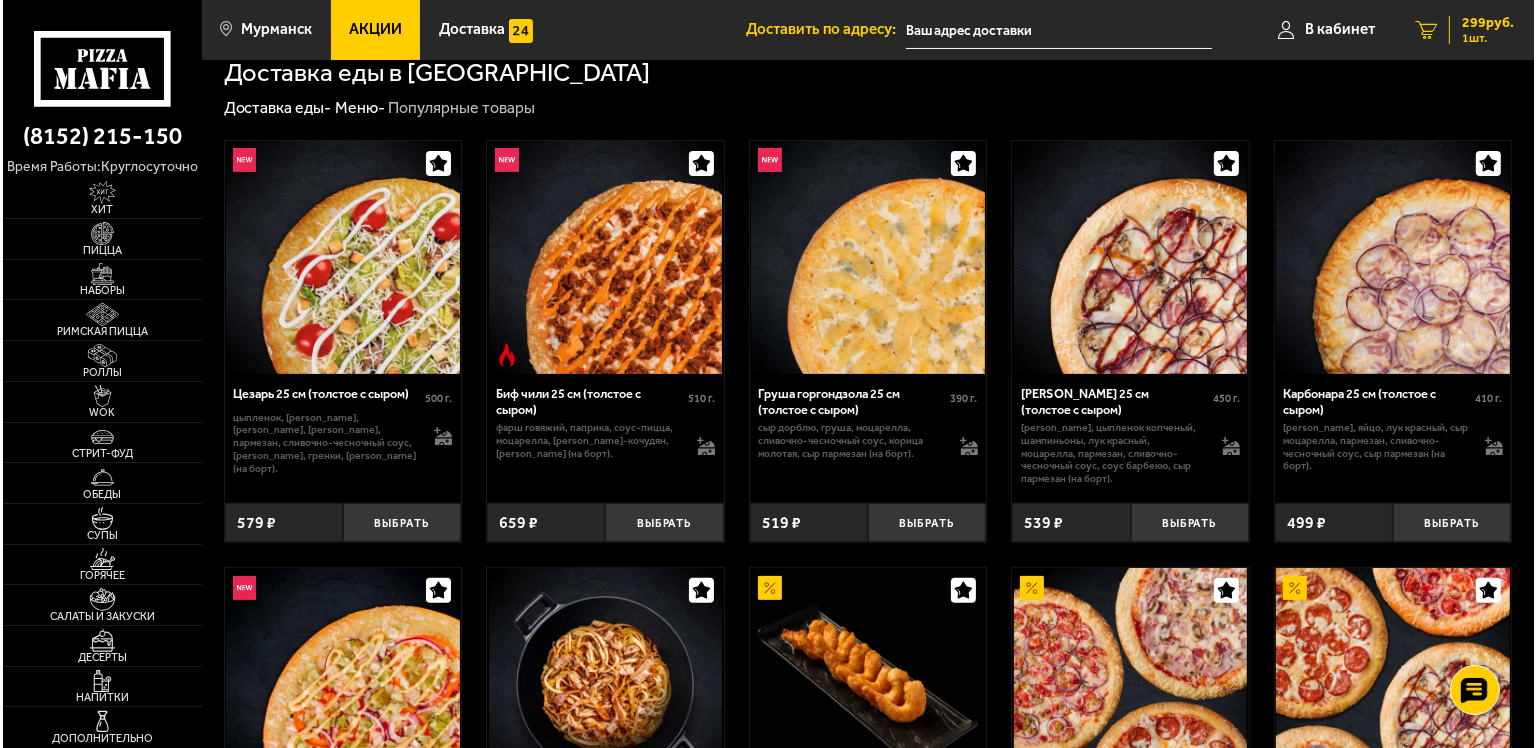 scroll, scrollTop: 400, scrollLeft: 0, axis: vertical 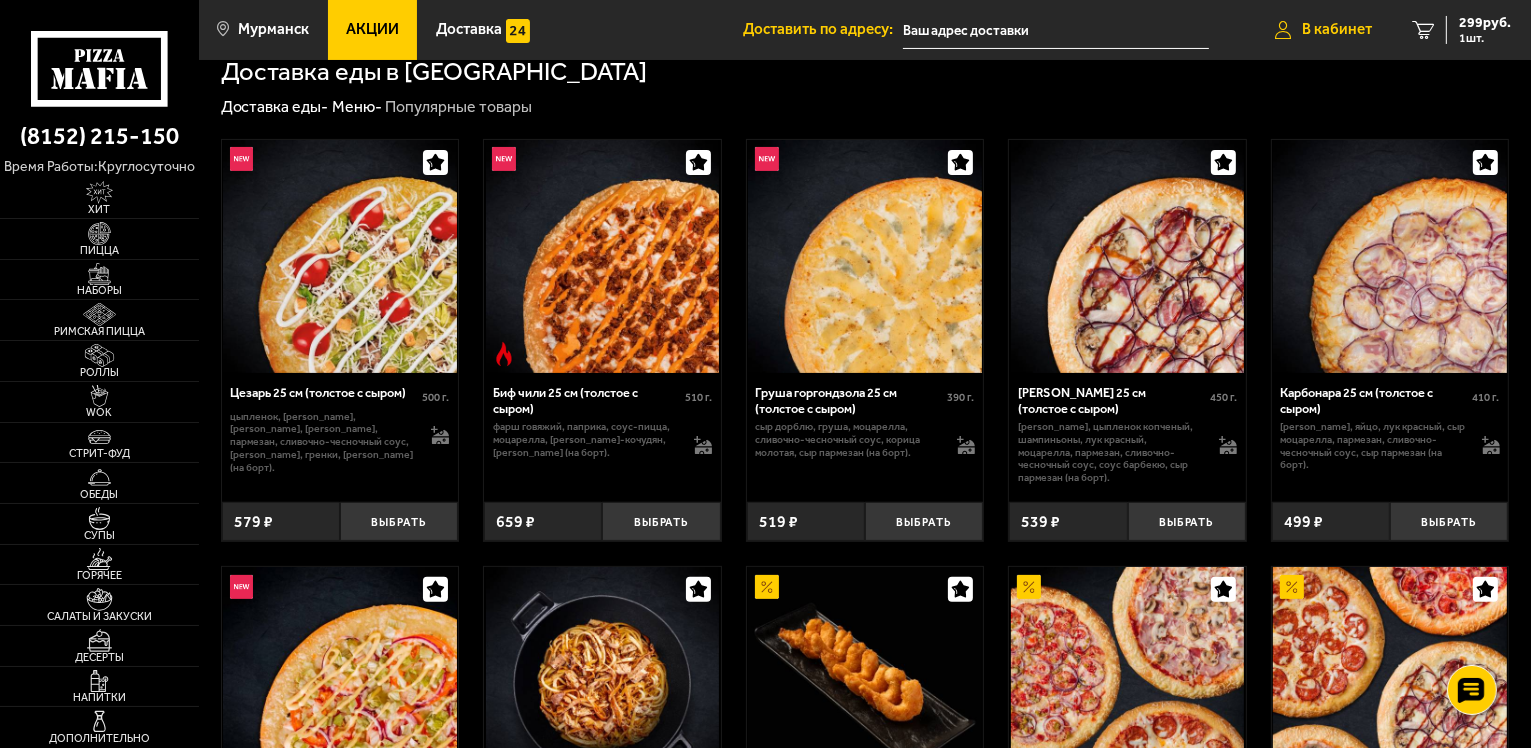 click on "В кабинет" at bounding box center [1337, 29] 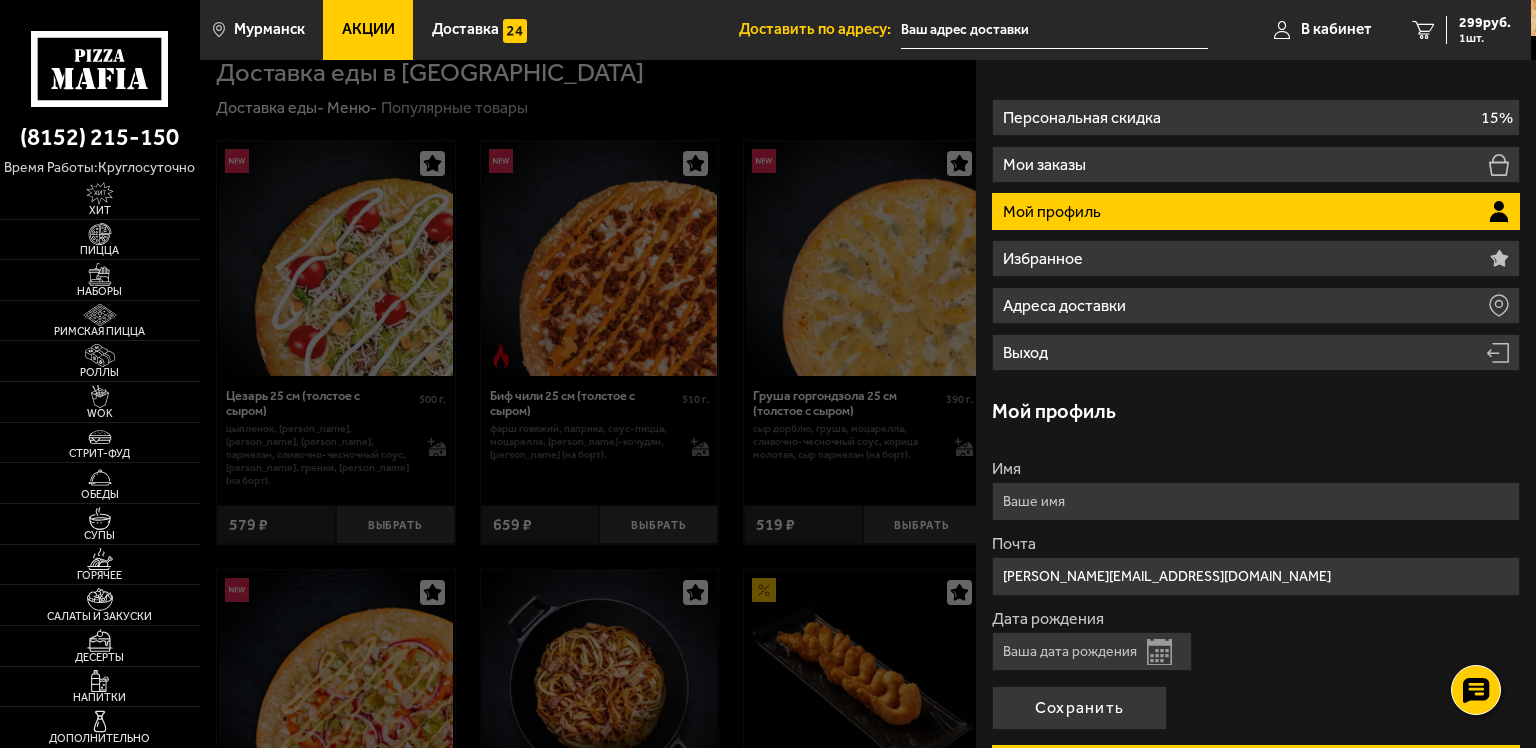 scroll, scrollTop: 0, scrollLeft: 0, axis: both 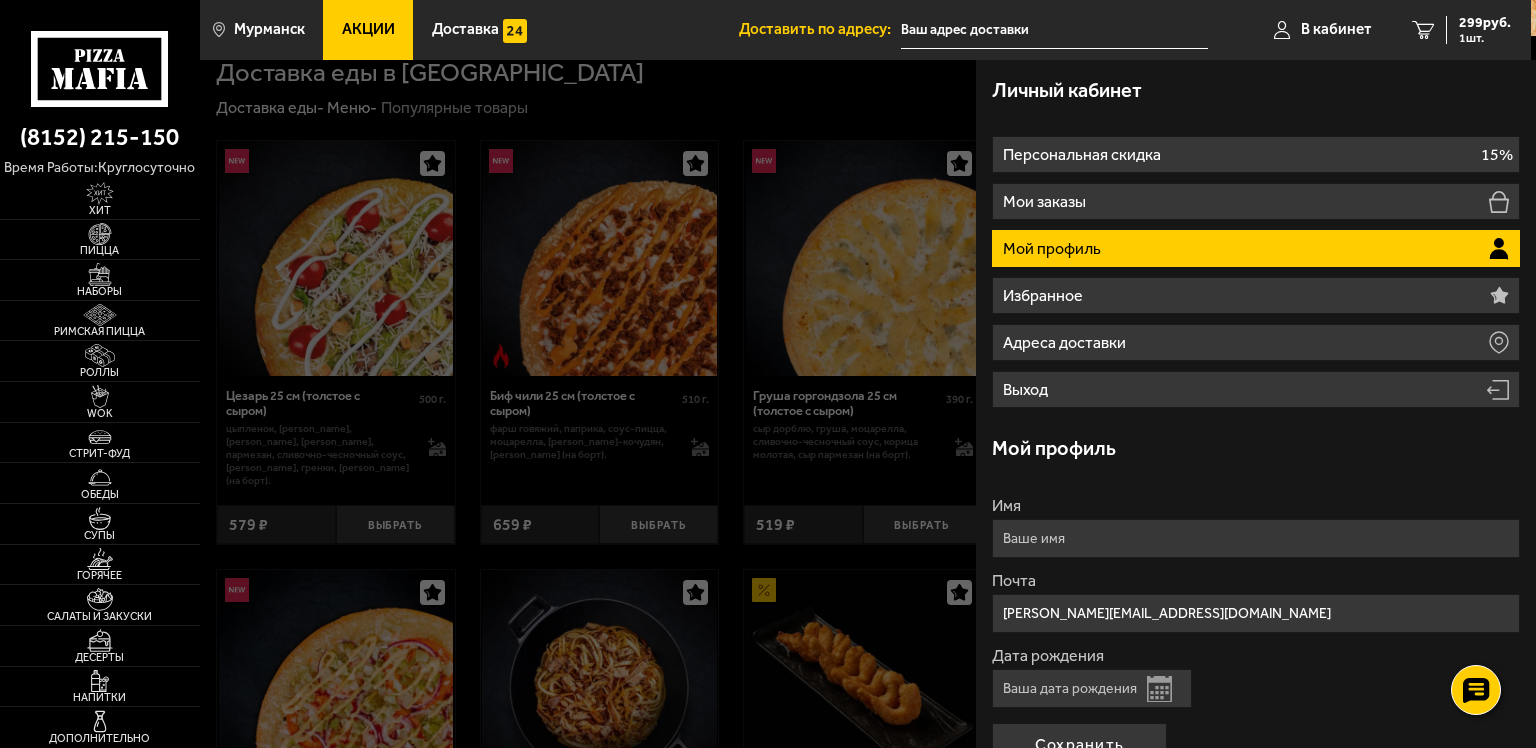 click on "Персональная скидка 15% Мои заказы Мой профиль Избранное Адреса доставки Выход" at bounding box center (1256, 272) 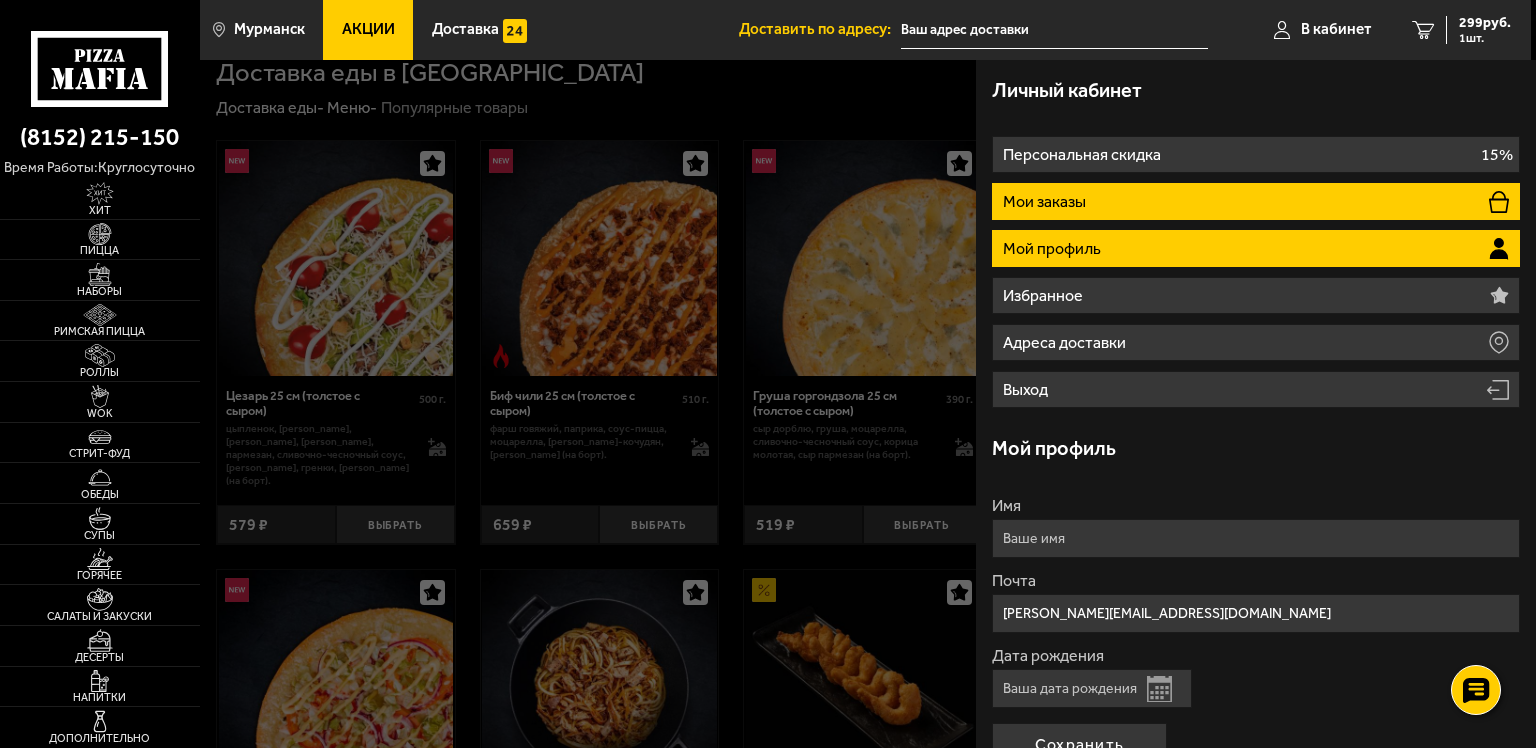 click on "Мои заказы" at bounding box center (1256, 201) 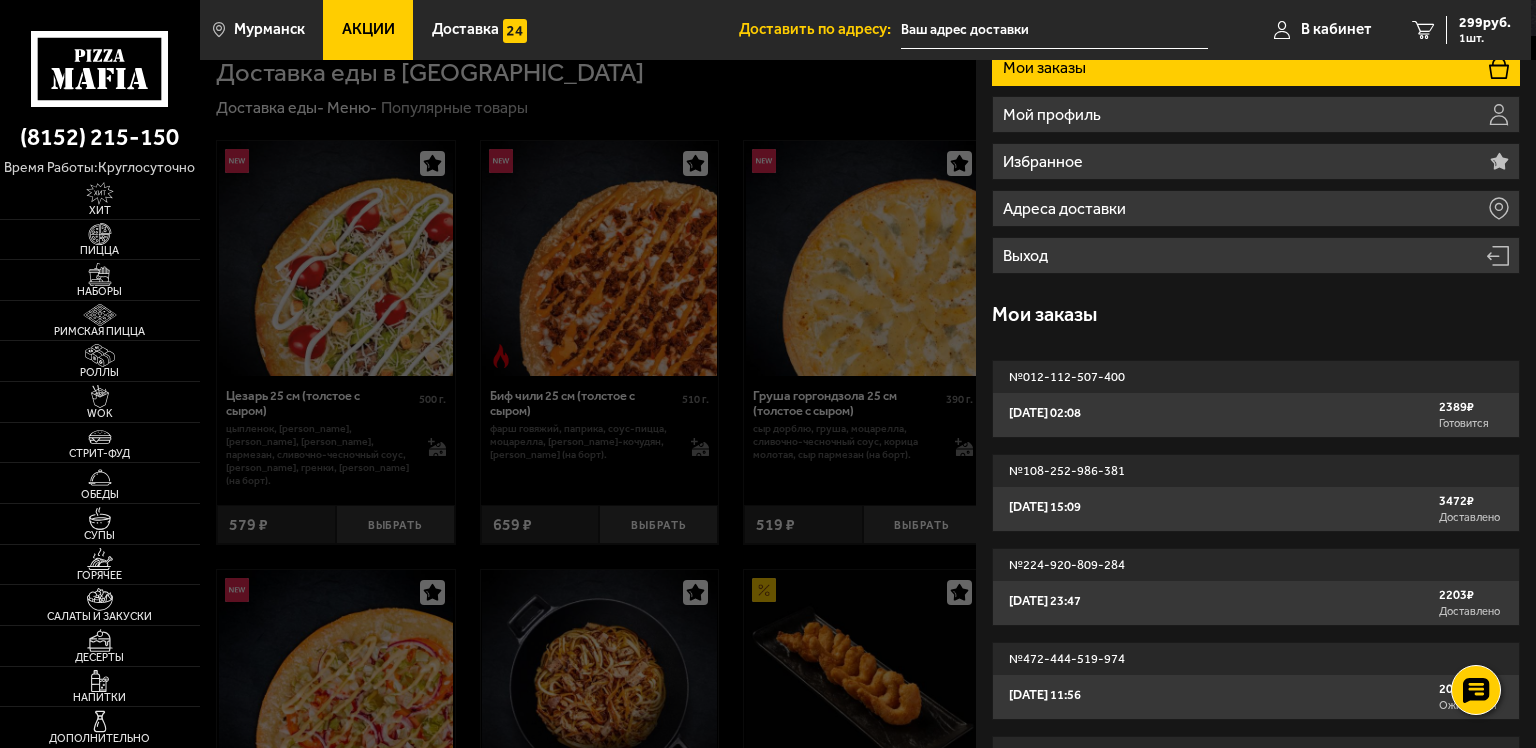 scroll, scrollTop: 100, scrollLeft: 0, axis: vertical 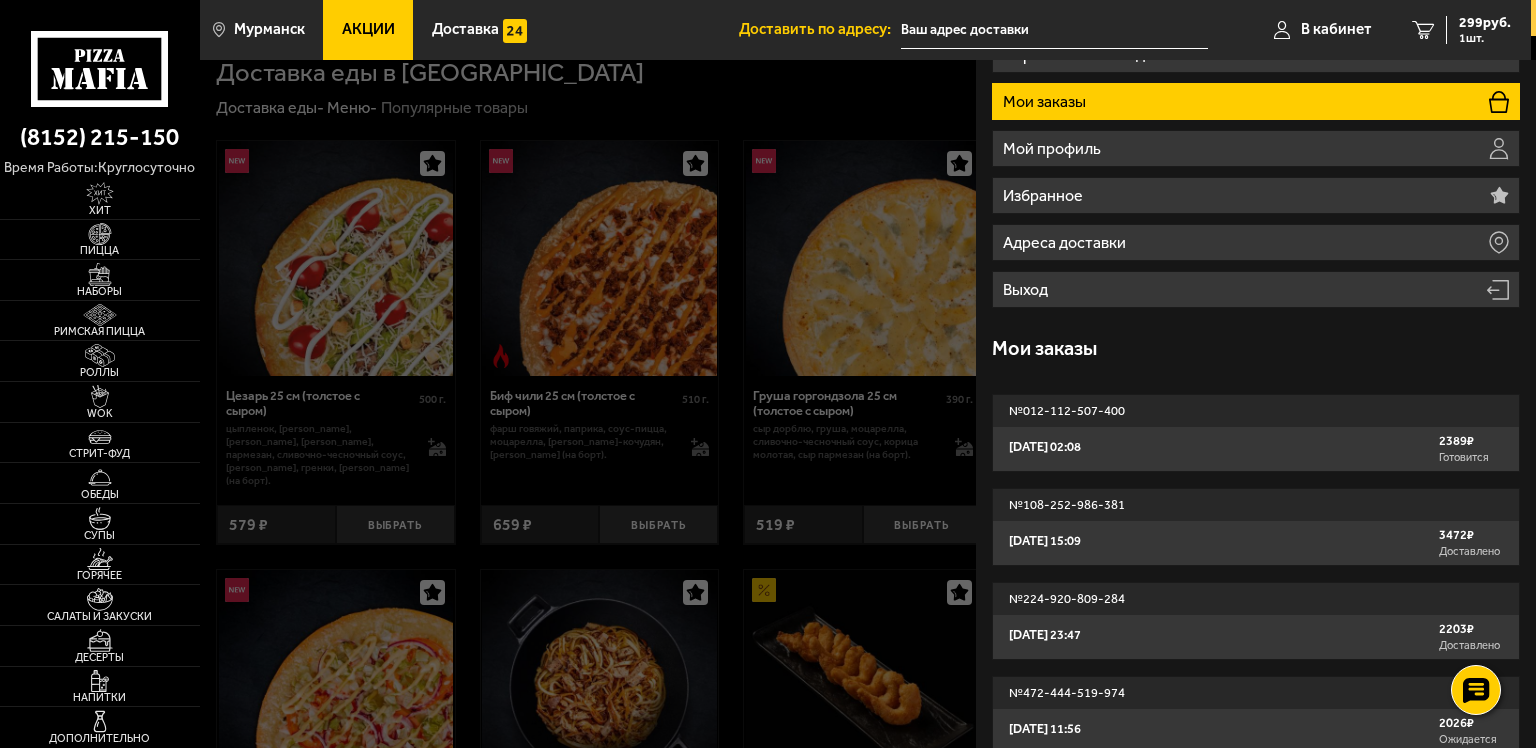 click 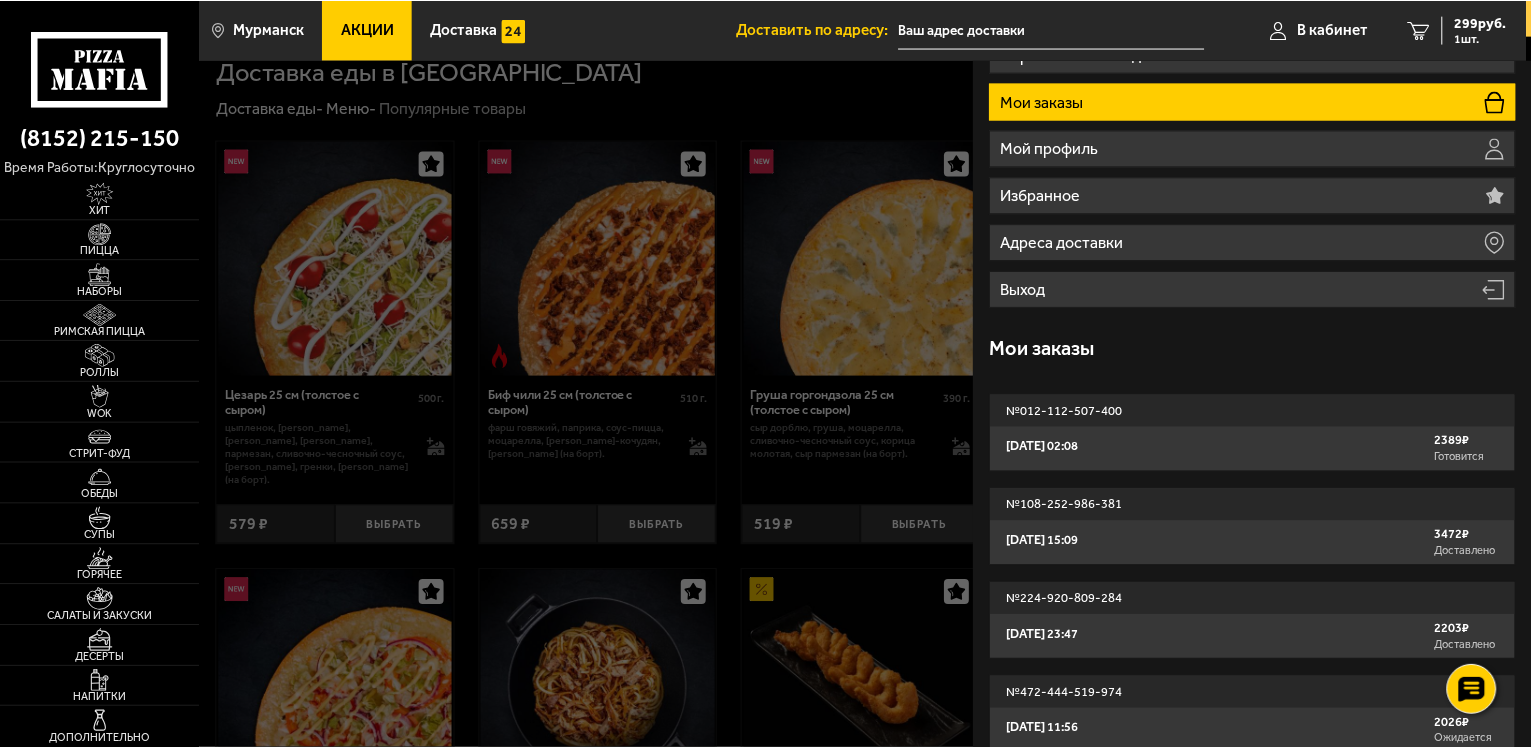 scroll, scrollTop: 0, scrollLeft: 0, axis: both 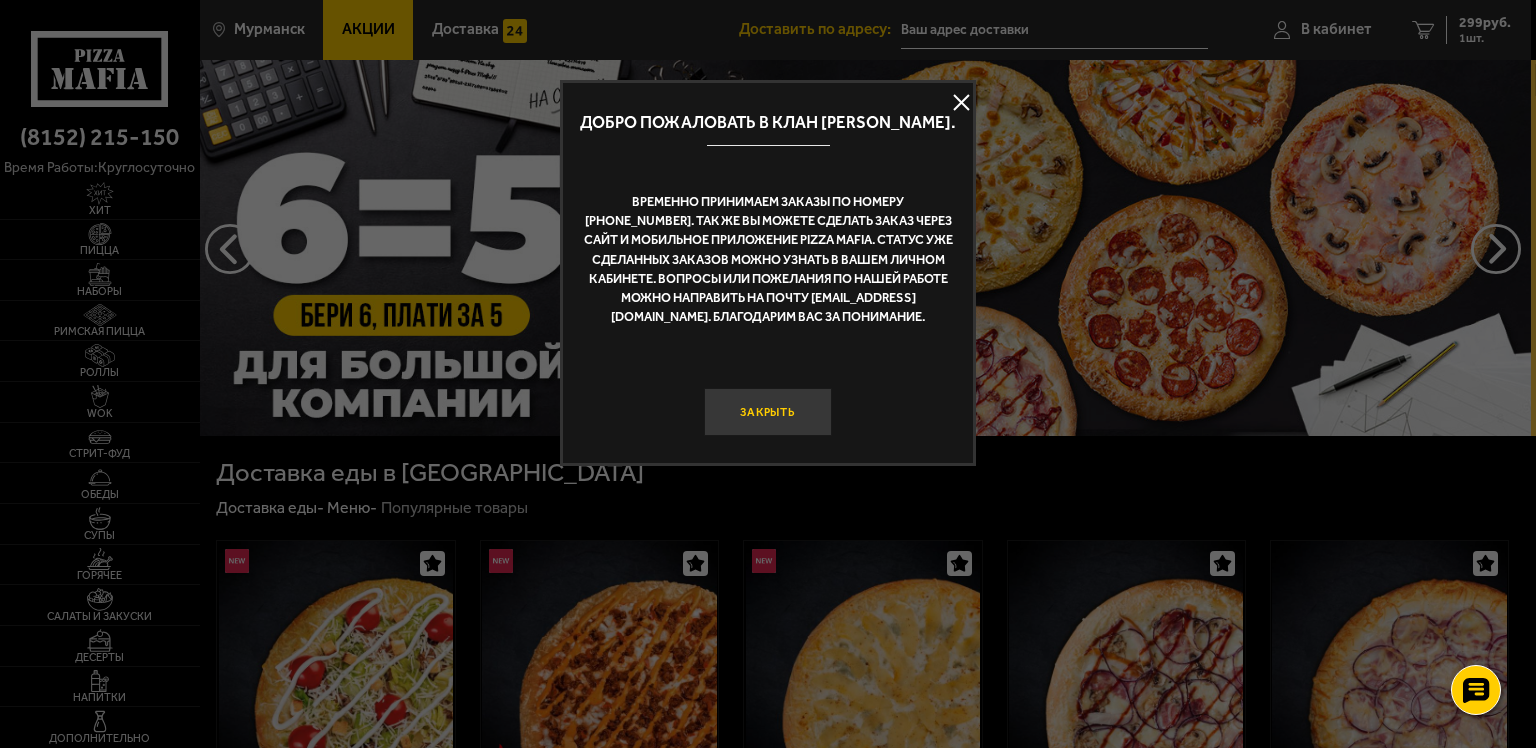 click on "Закрыть" at bounding box center (768, 412) 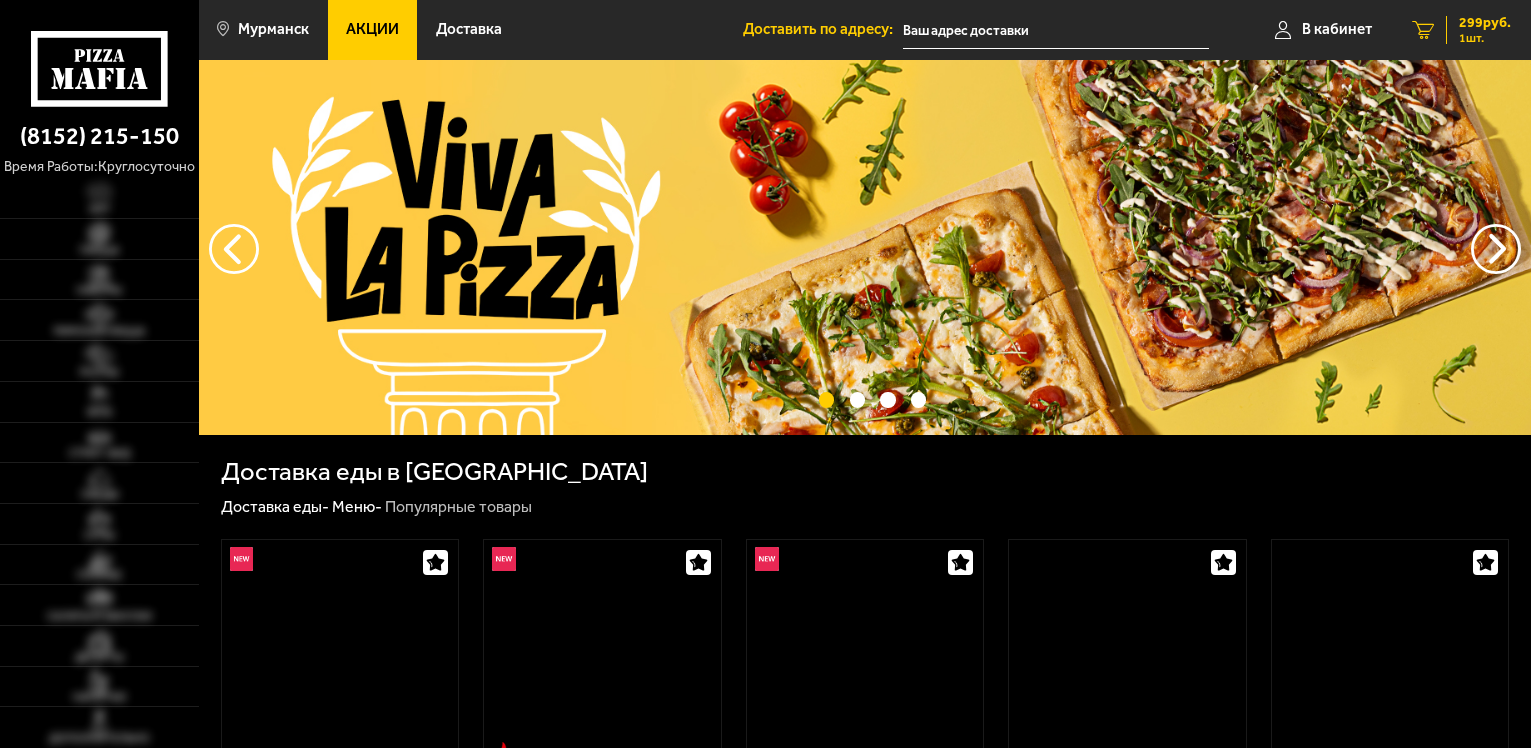scroll, scrollTop: 0, scrollLeft: 0, axis: both 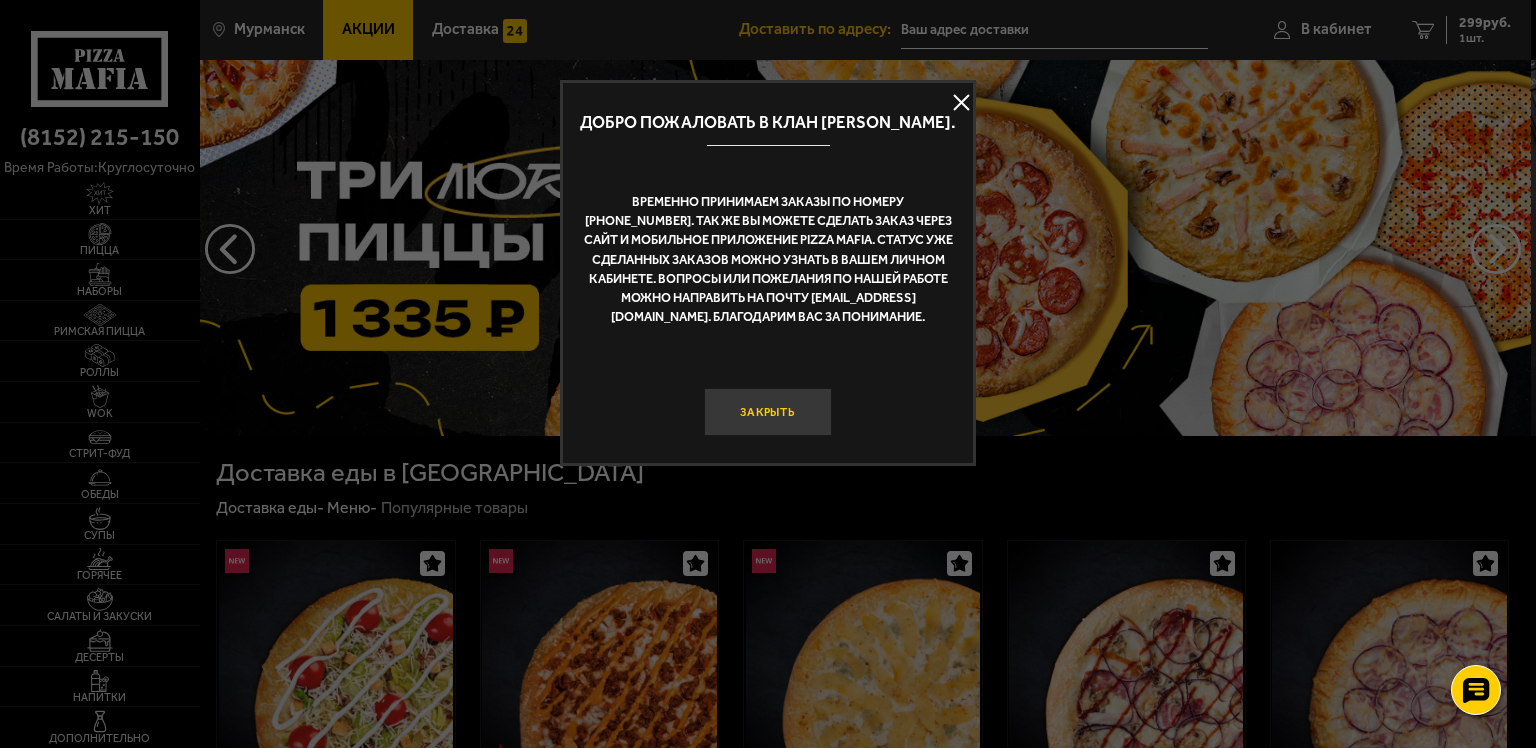 click on "Закрыть" at bounding box center (768, 412) 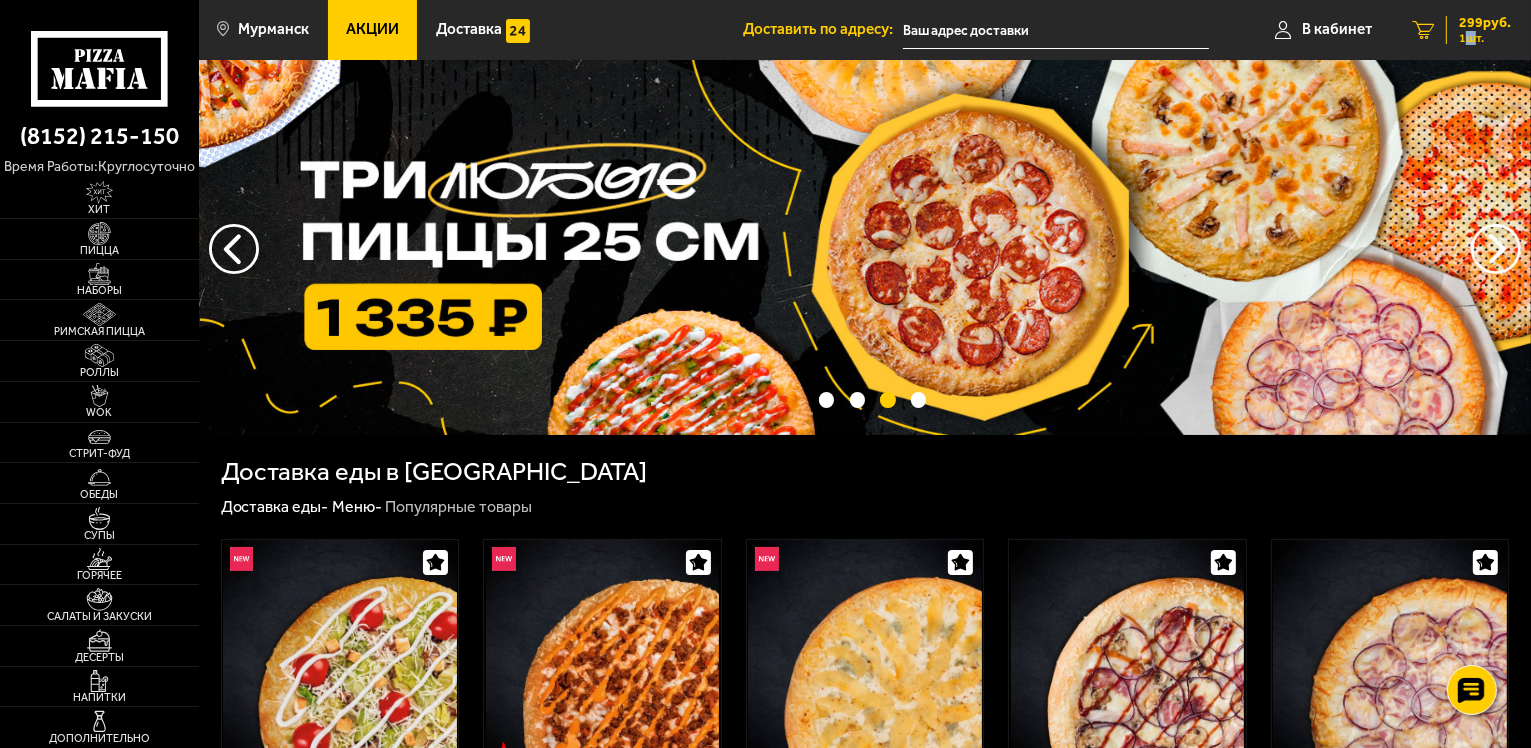 click on "1  шт." at bounding box center (1485, 38) 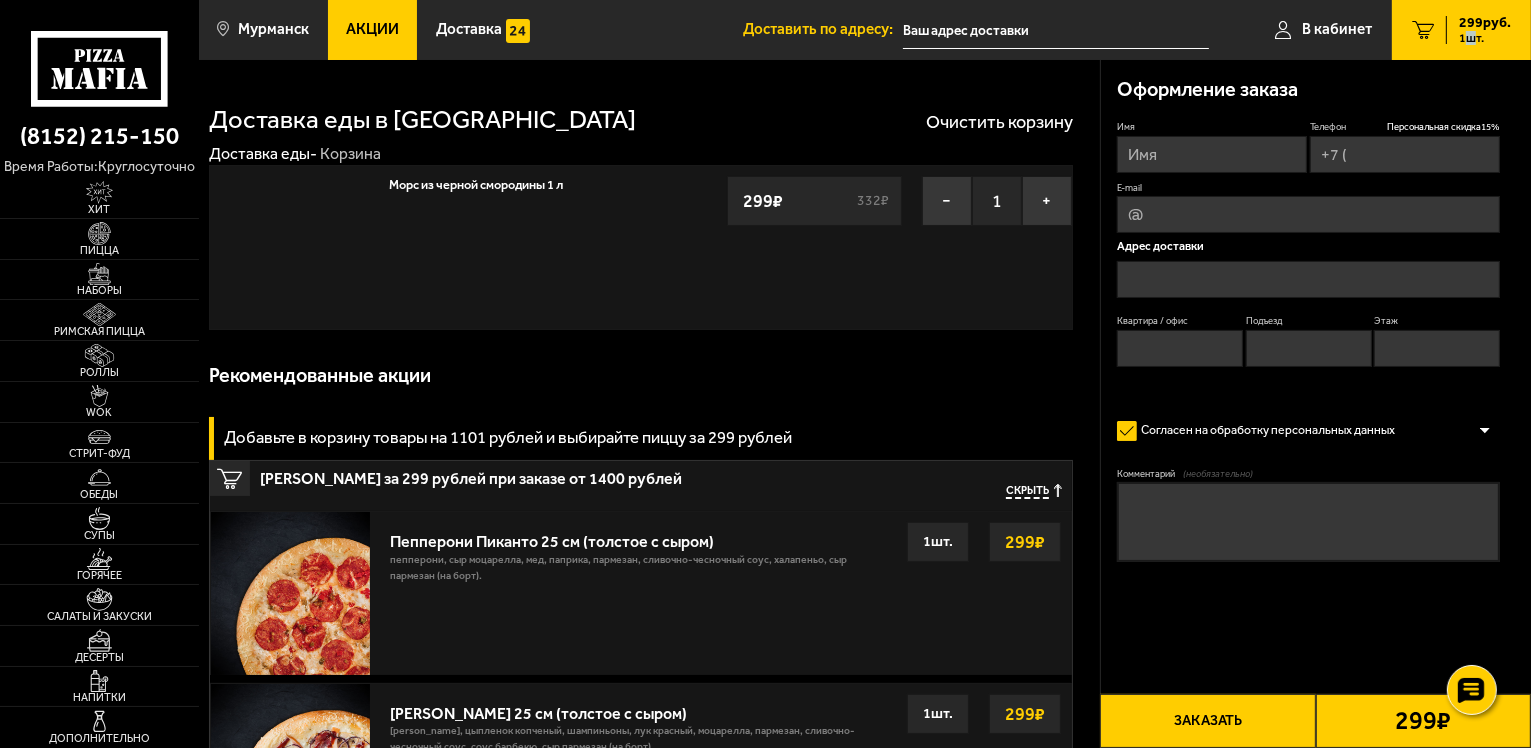type on "[PHONE_NUMBER]" 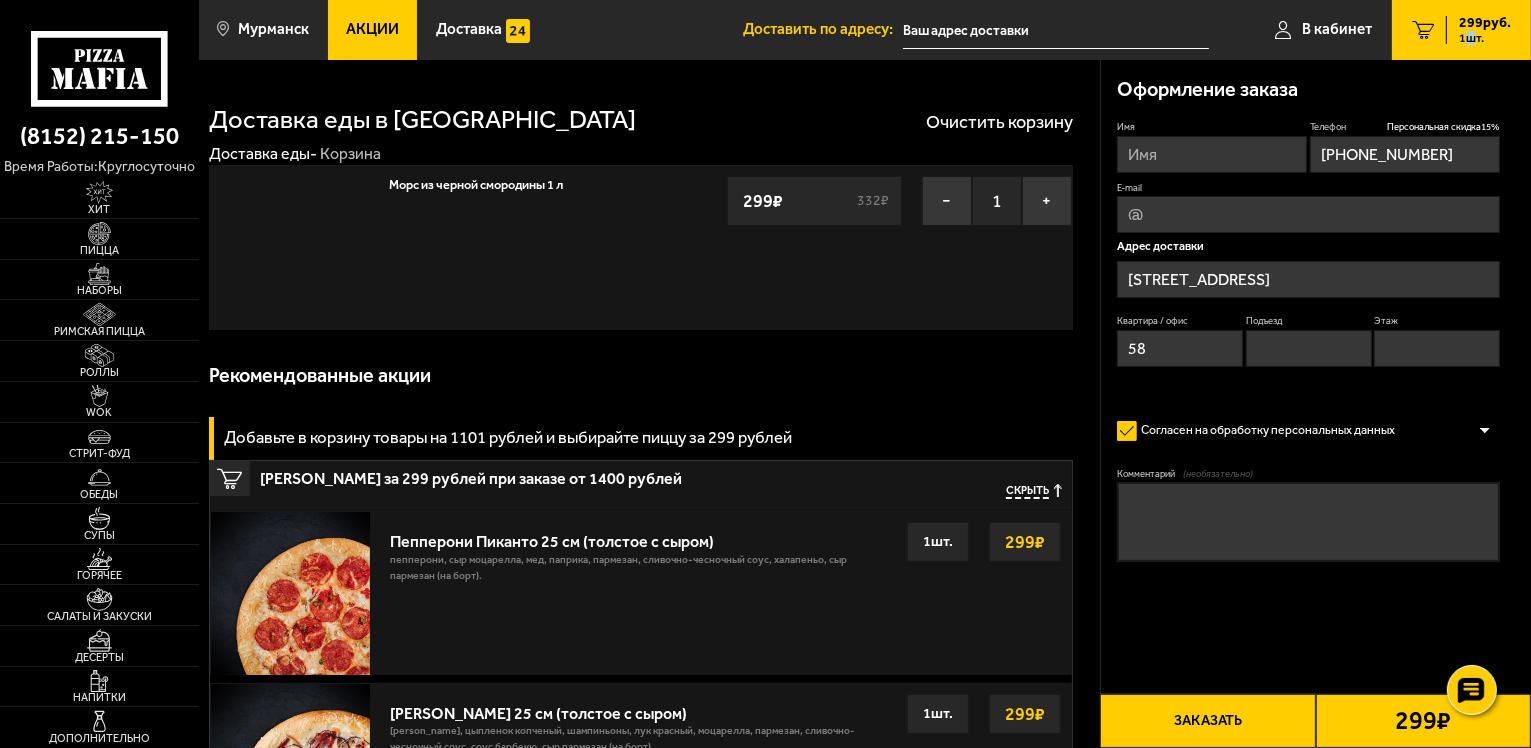 type on "2" 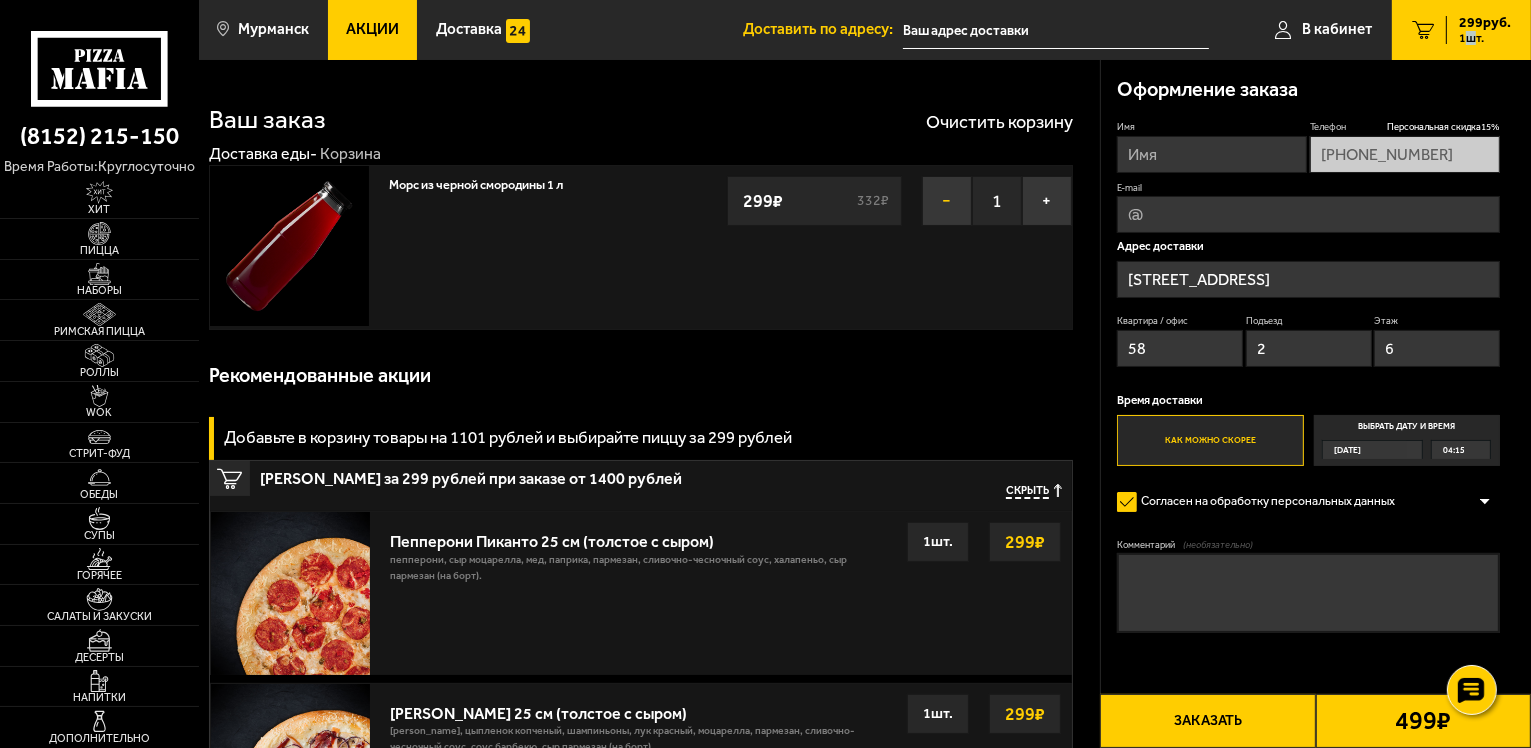 click on "−" at bounding box center (947, 201) 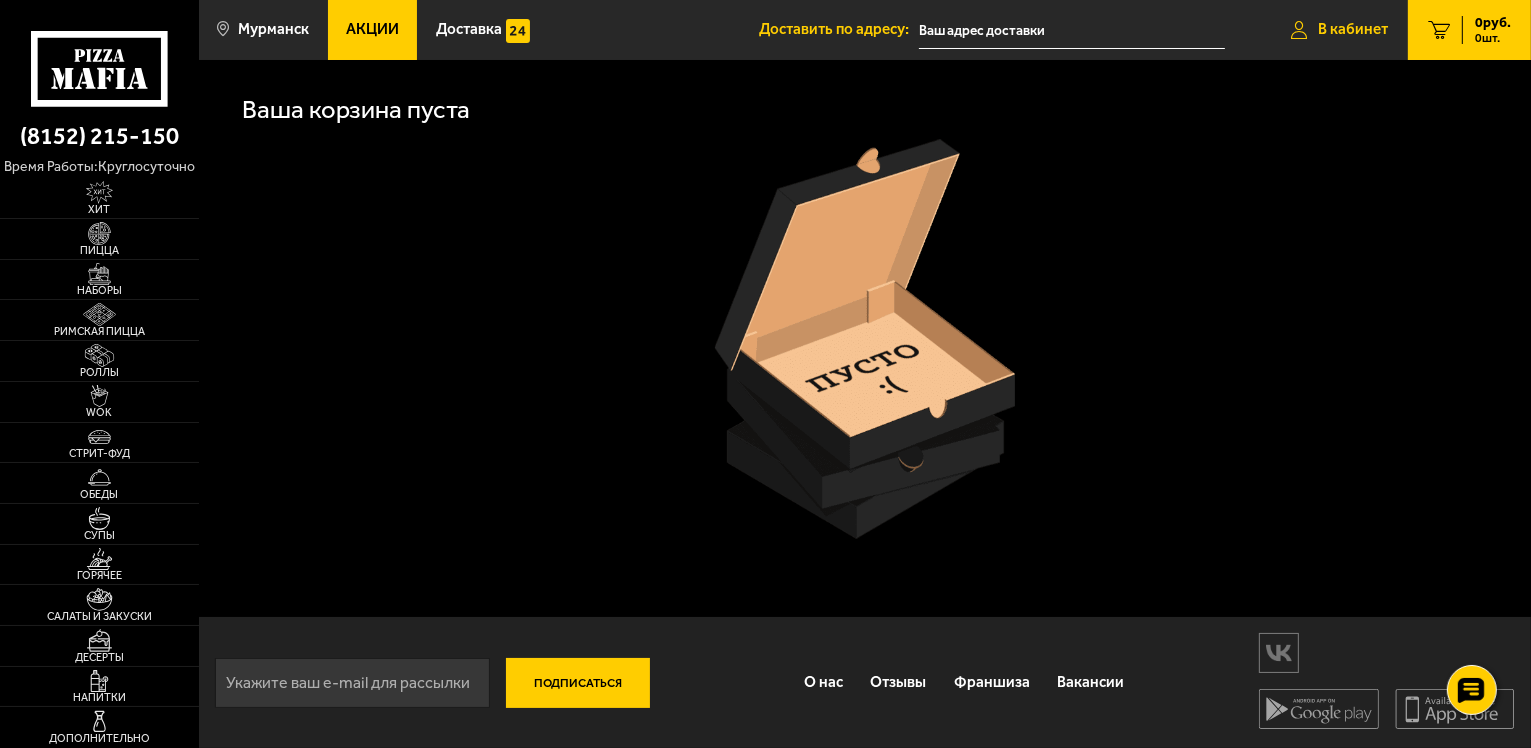 click on "В кабинет" at bounding box center [1339, 30] 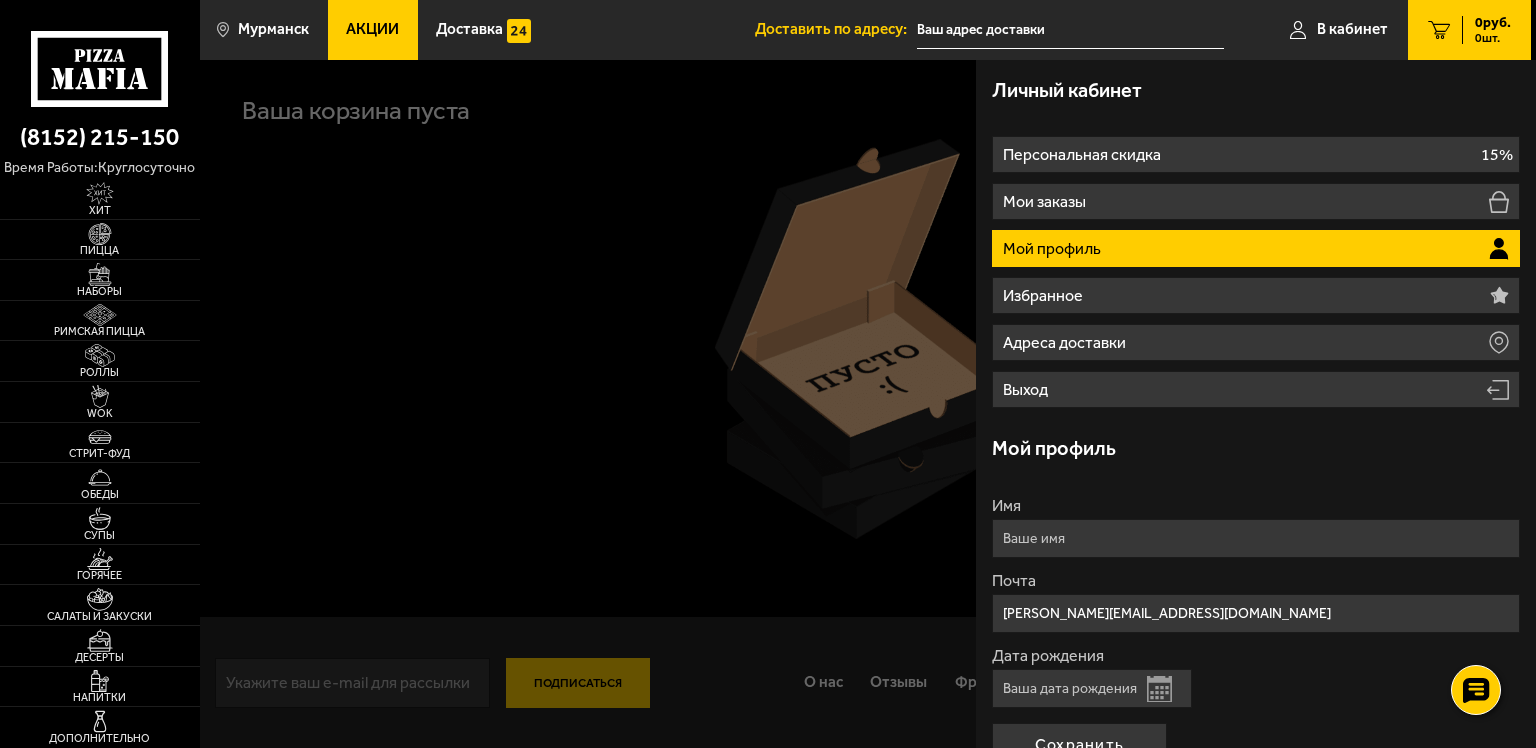 click on "Мой профиль" at bounding box center [1256, 248] 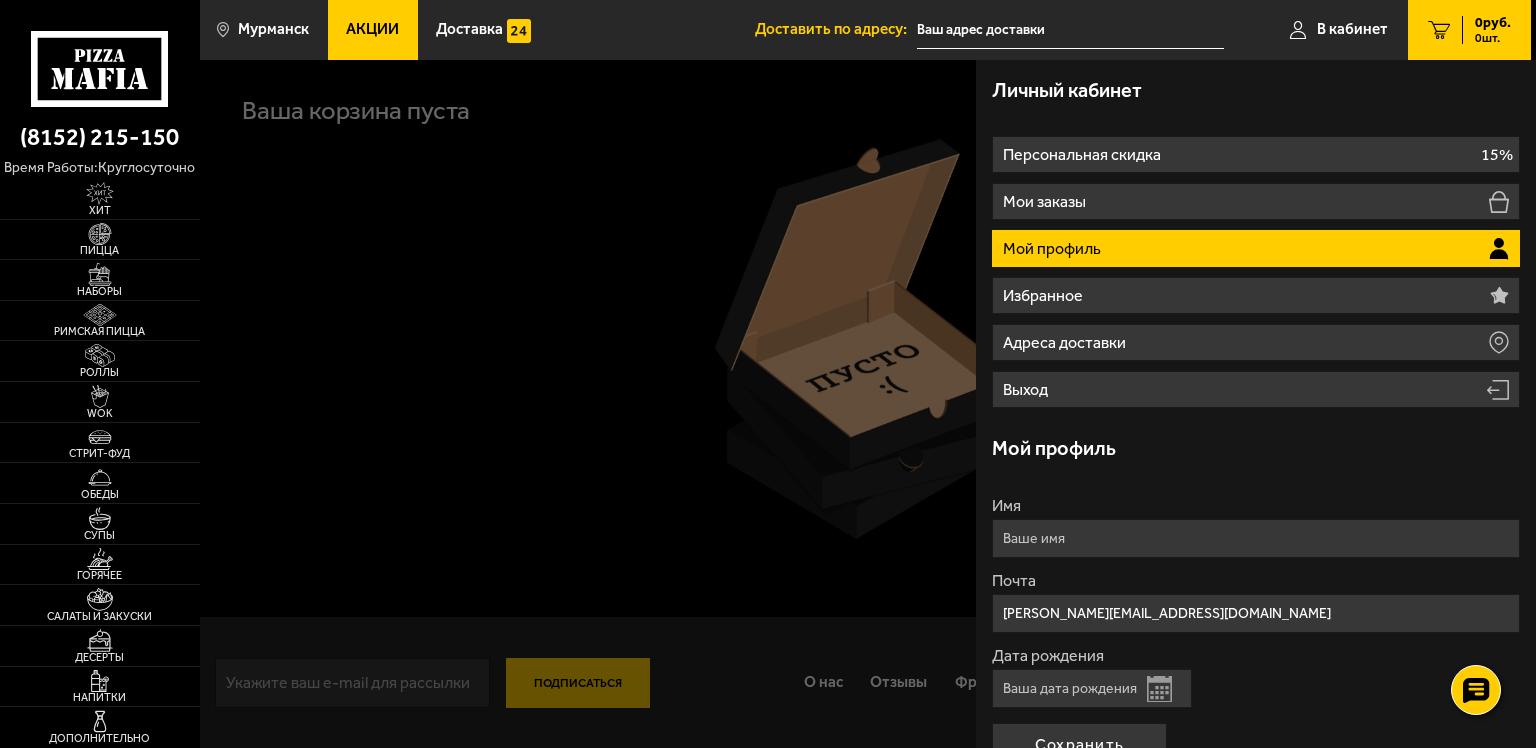 click at bounding box center [968, 434] 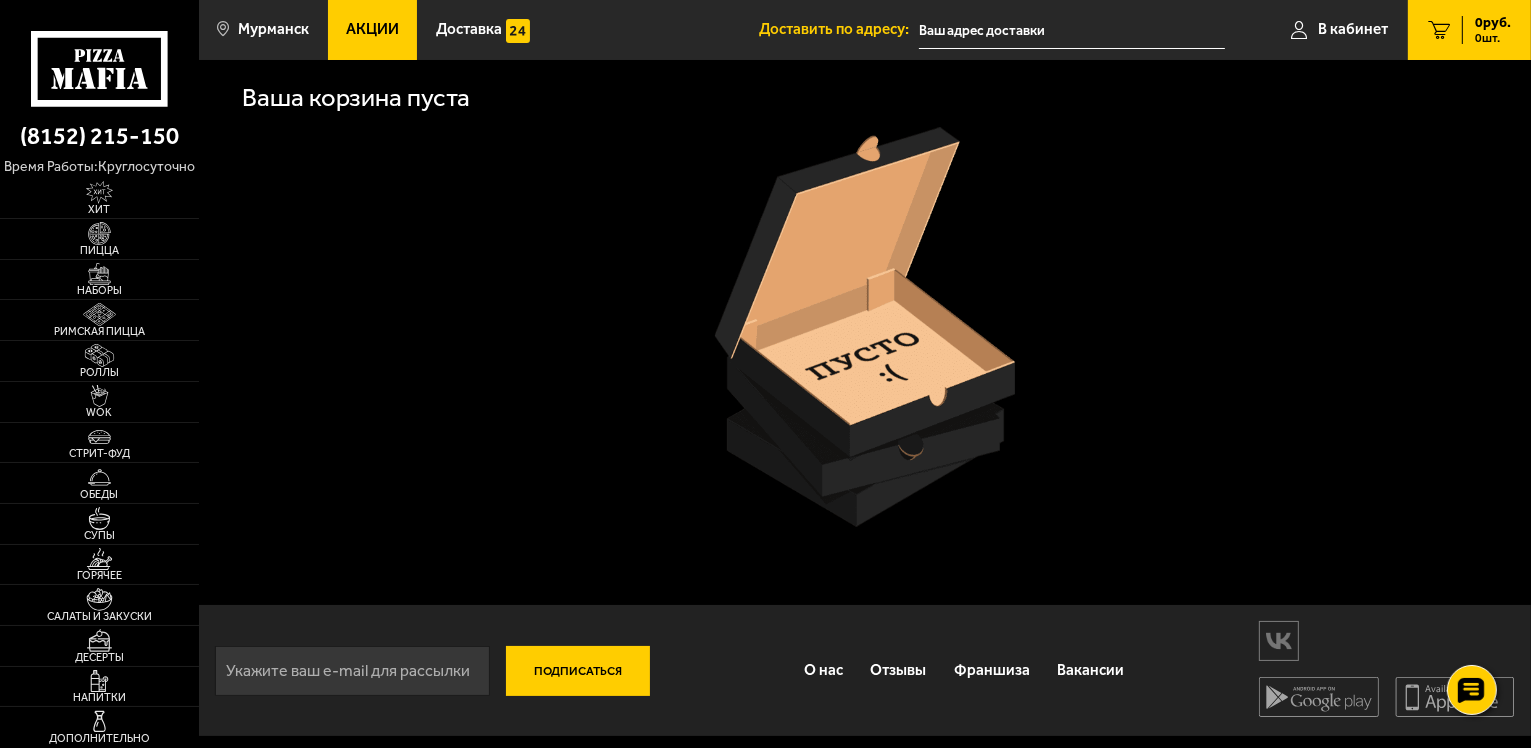 scroll, scrollTop: 16, scrollLeft: 0, axis: vertical 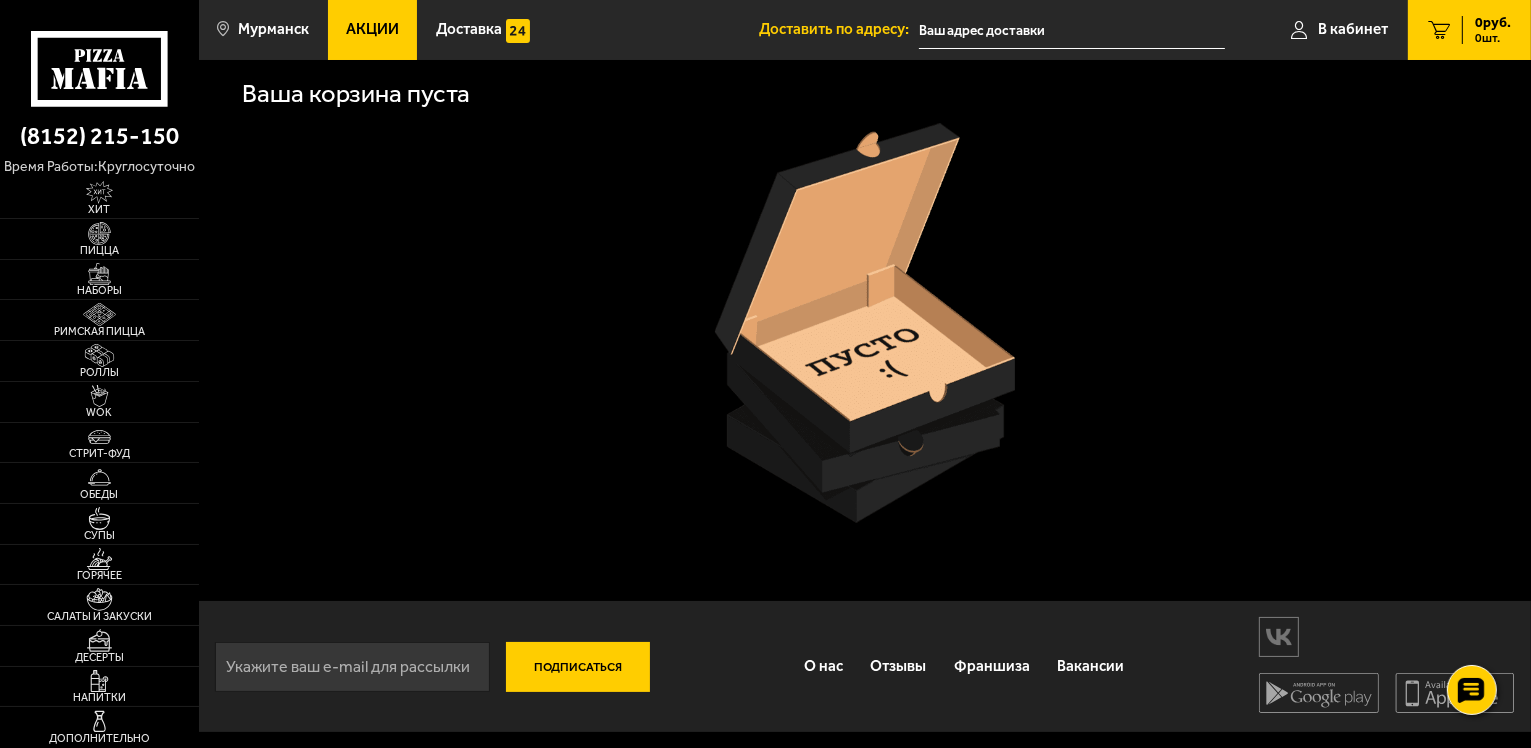 click 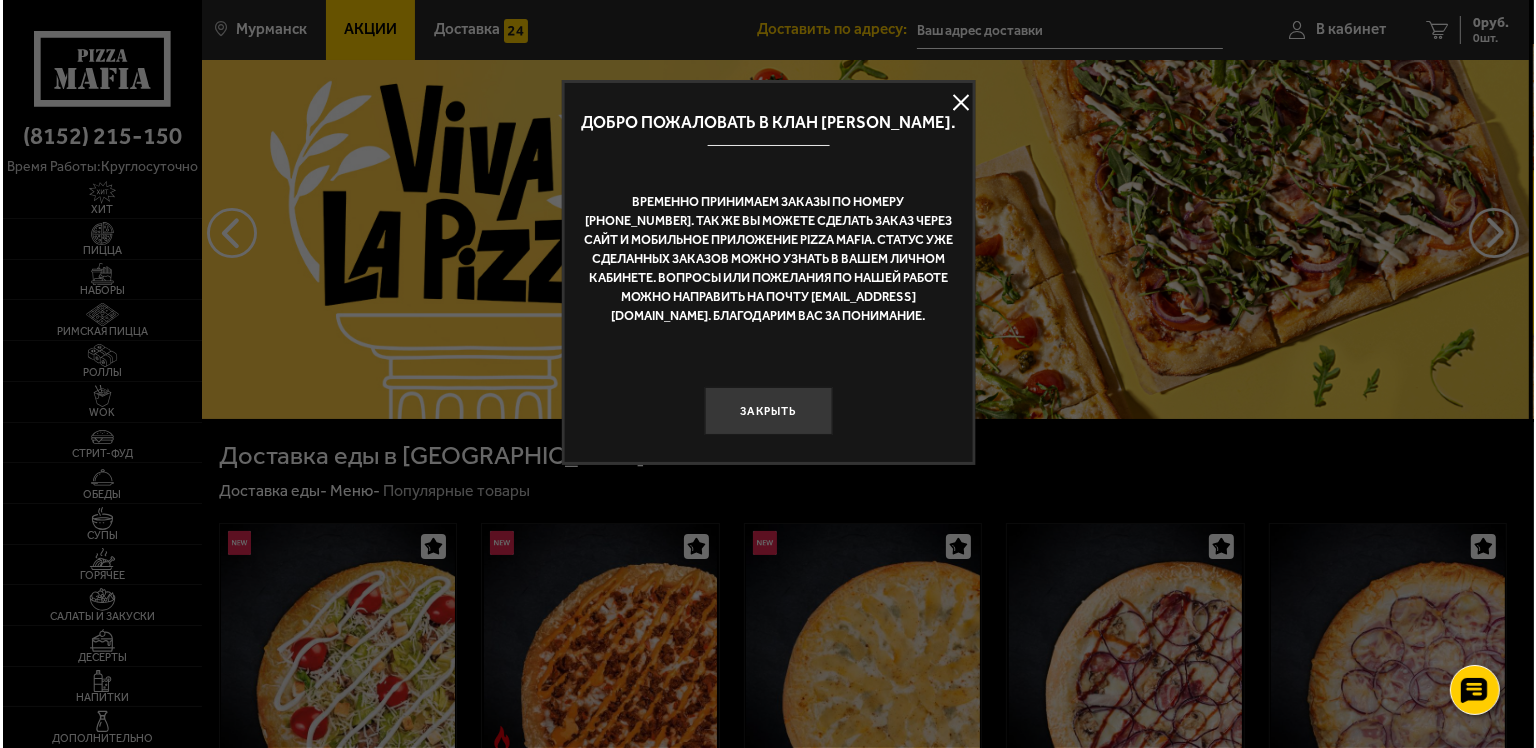 scroll, scrollTop: 0, scrollLeft: 0, axis: both 